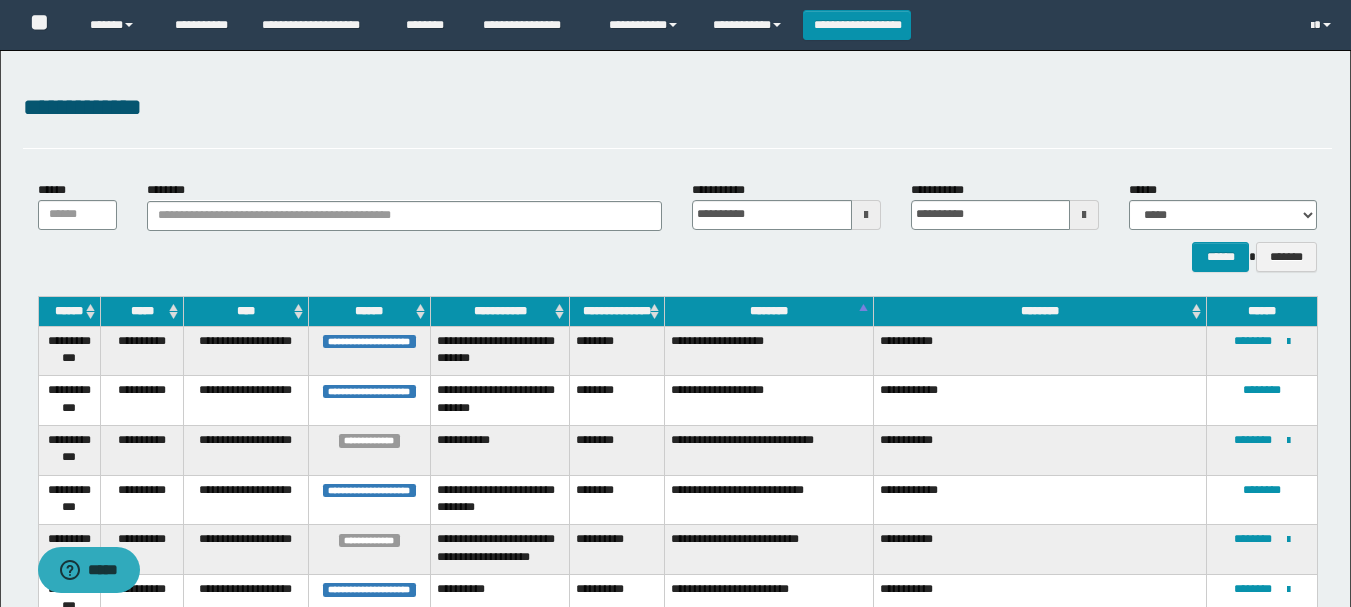 scroll, scrollTop: 187, scrollLeft: 0, axis: vertical 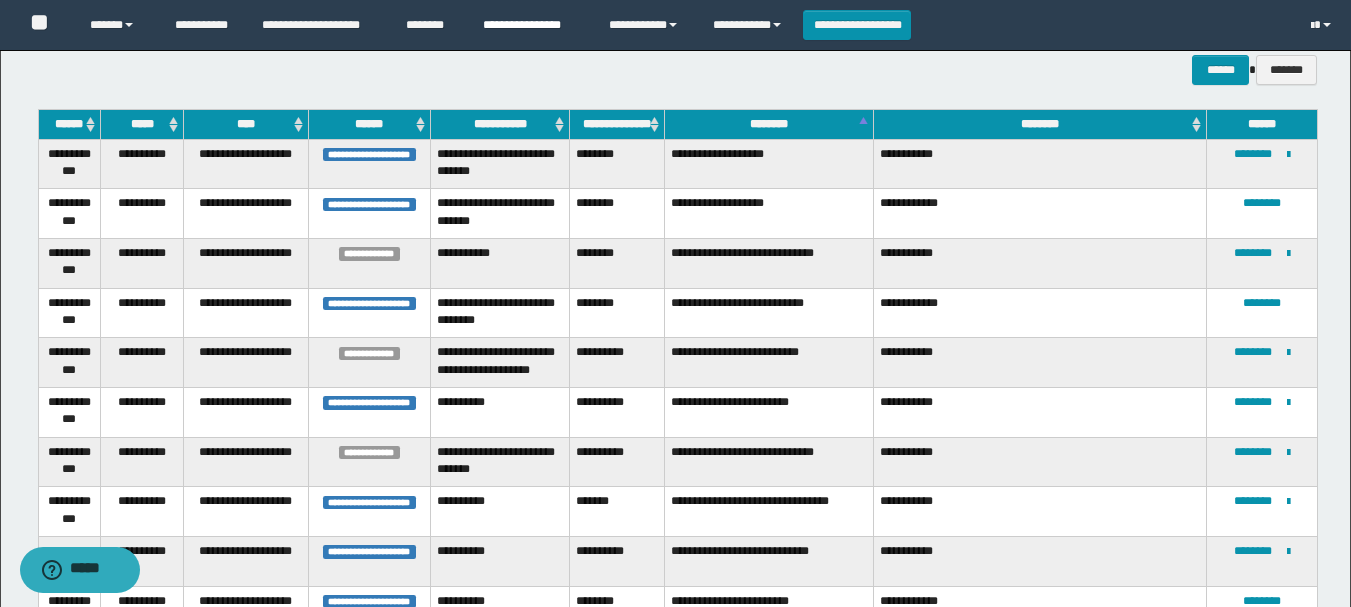 click on "**********" at bounding box center [531, 25] 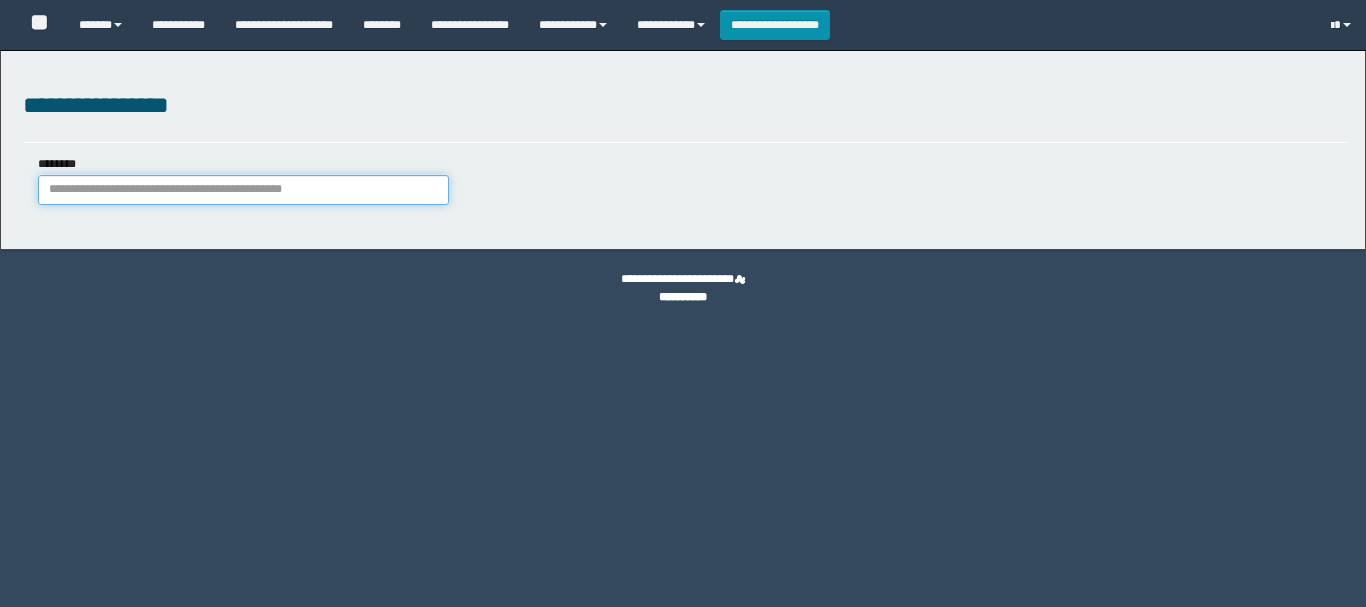 click on "********" at bounding box center (243, 190) 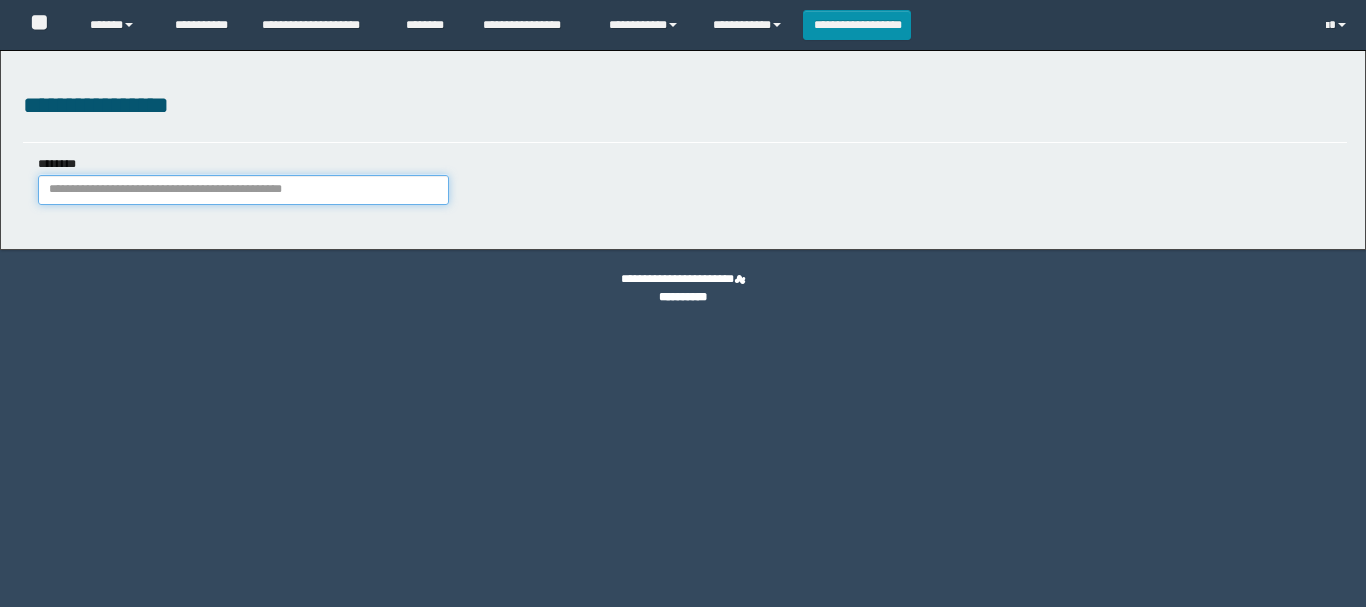 scroll, scrollTop: 0, scrollLeft: 0, axis: both 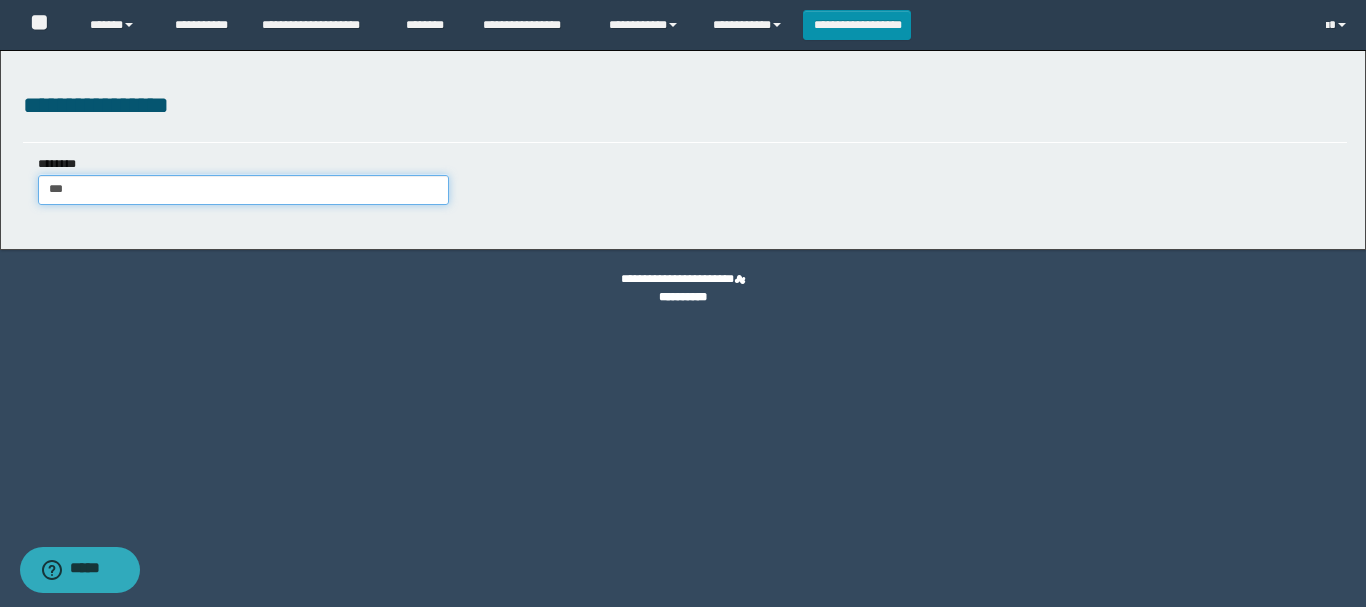 type on "****" 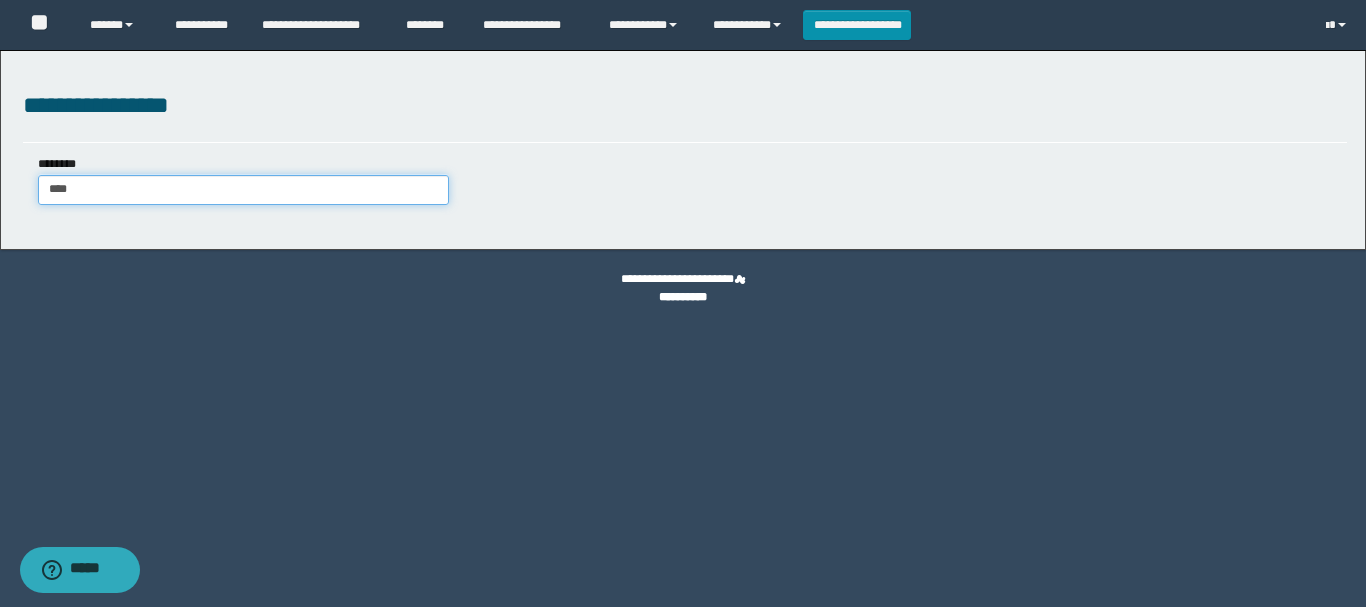 type on "****" 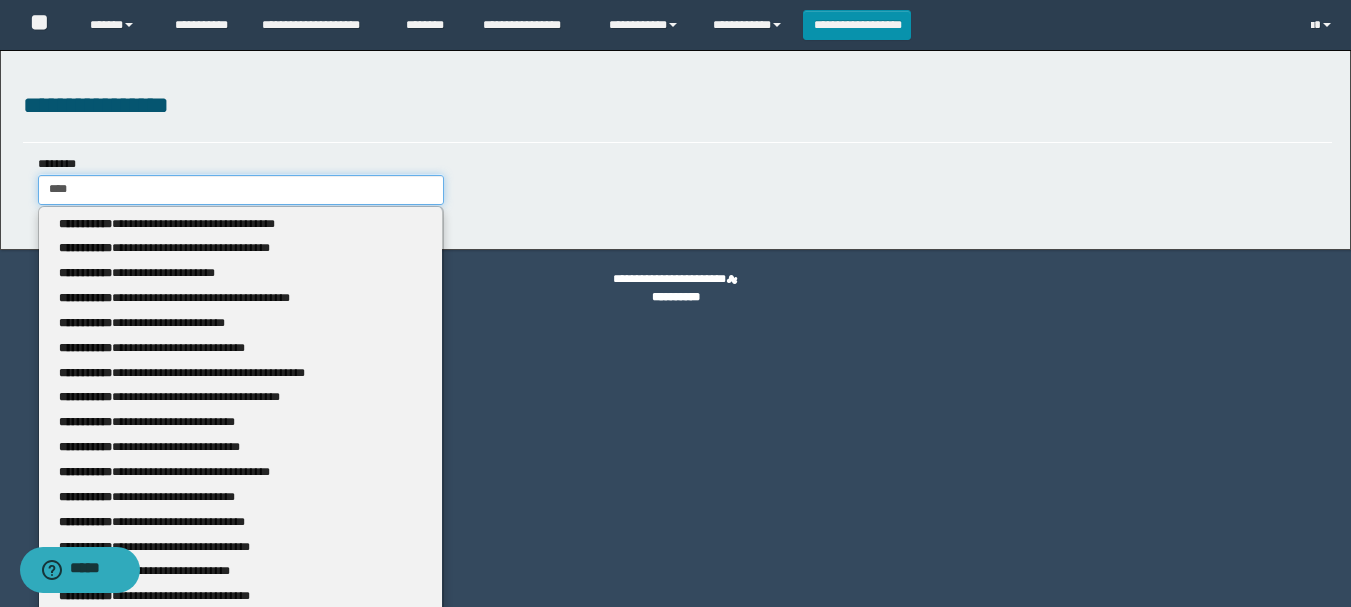 type 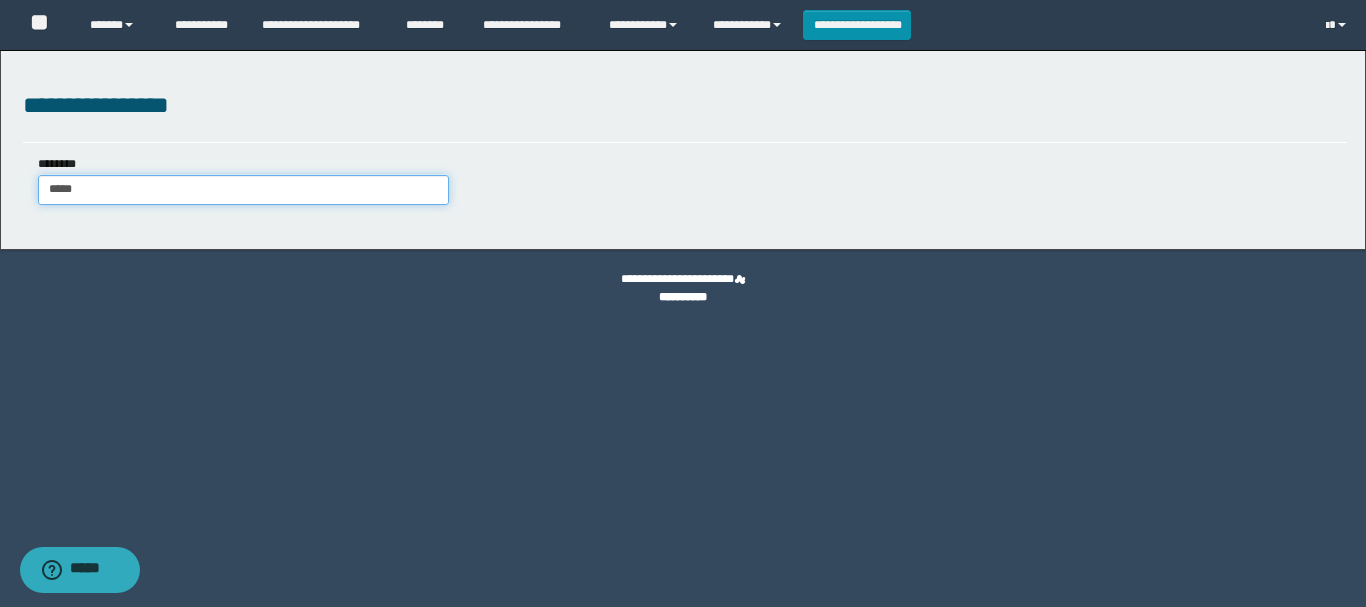 type on "******" 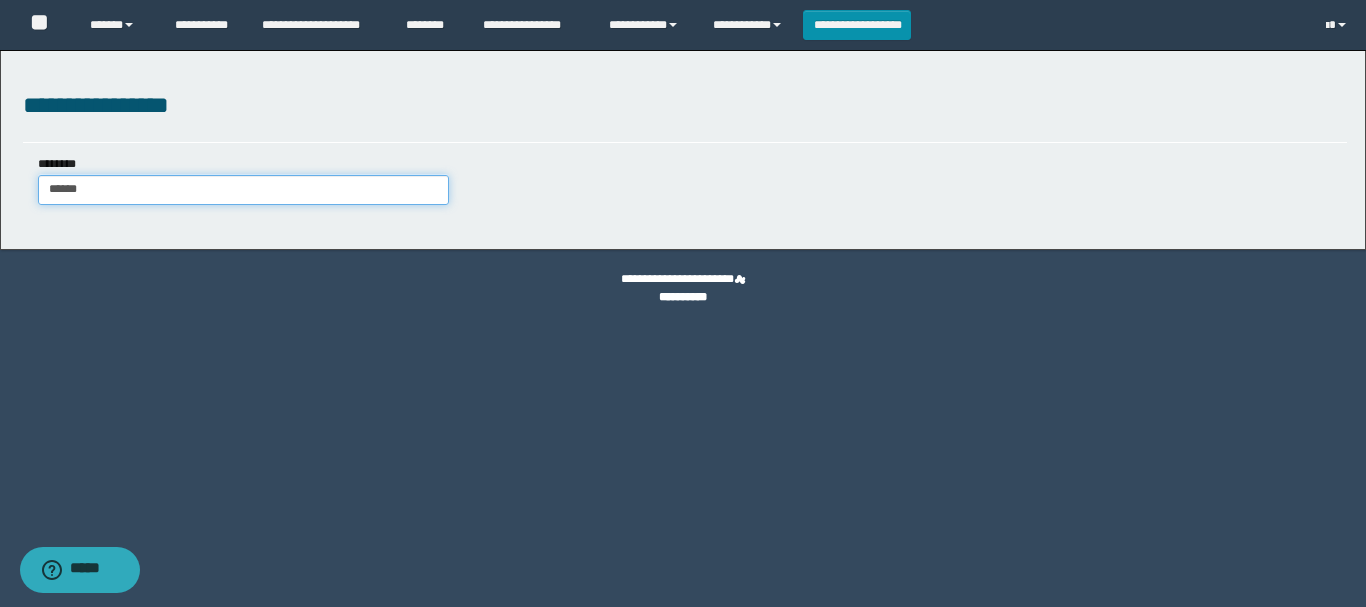 type on "******" 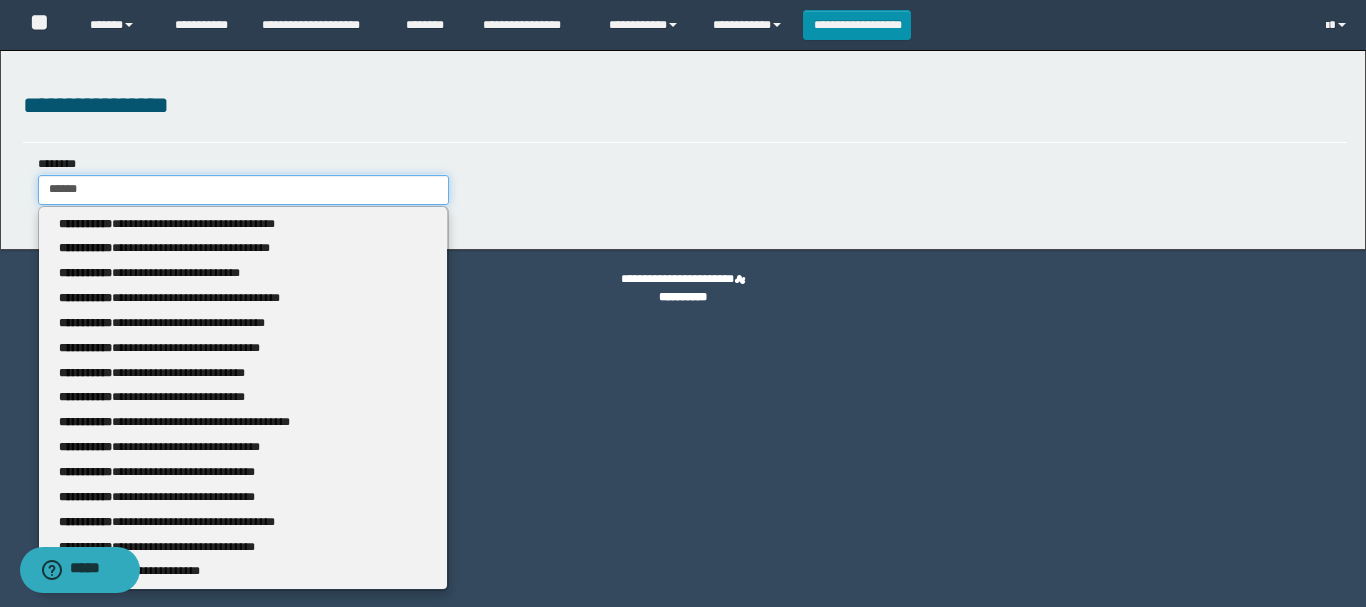 type 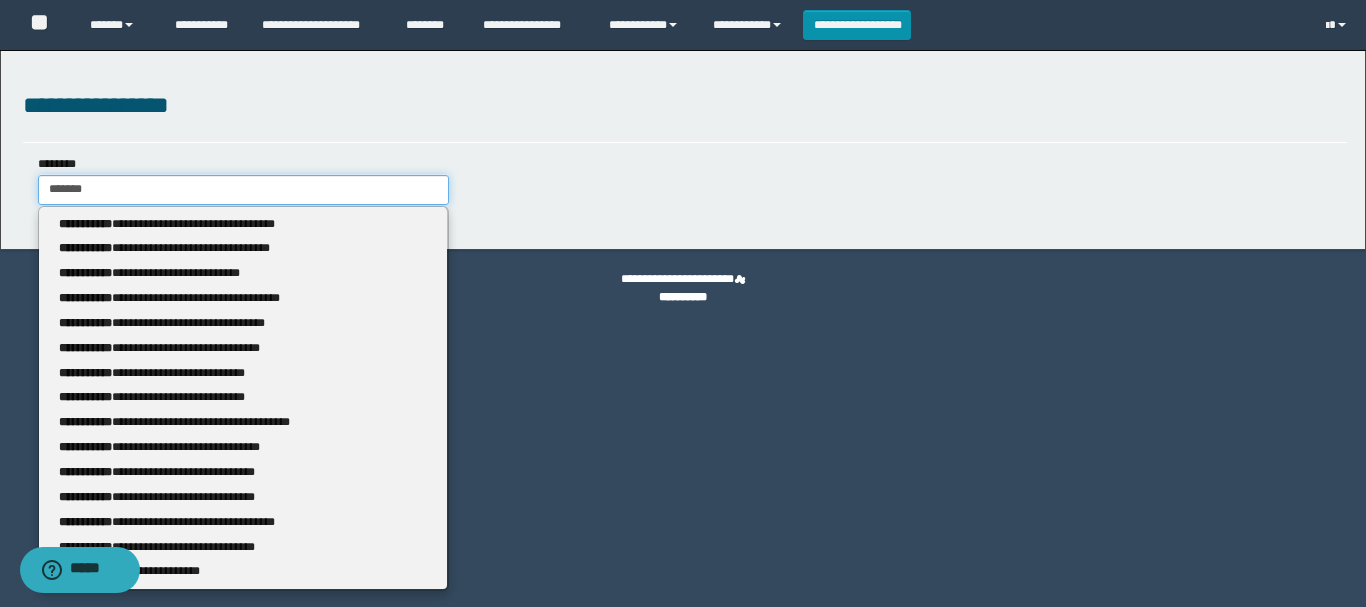 type on "********" 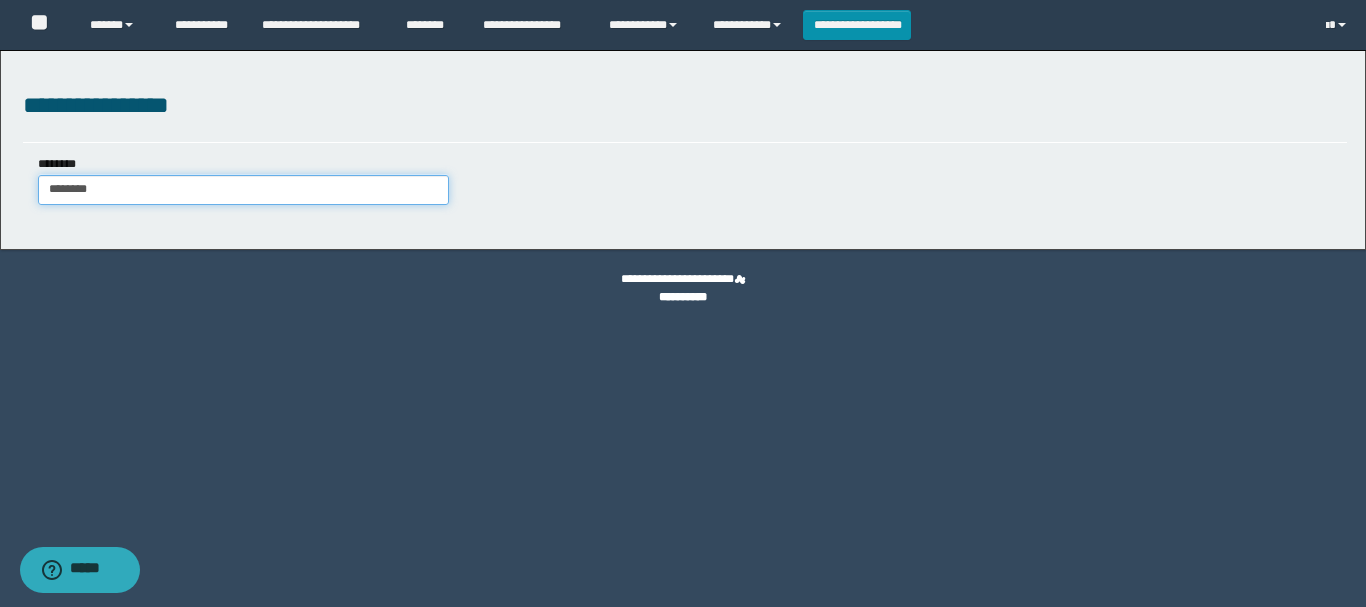 type on "********" 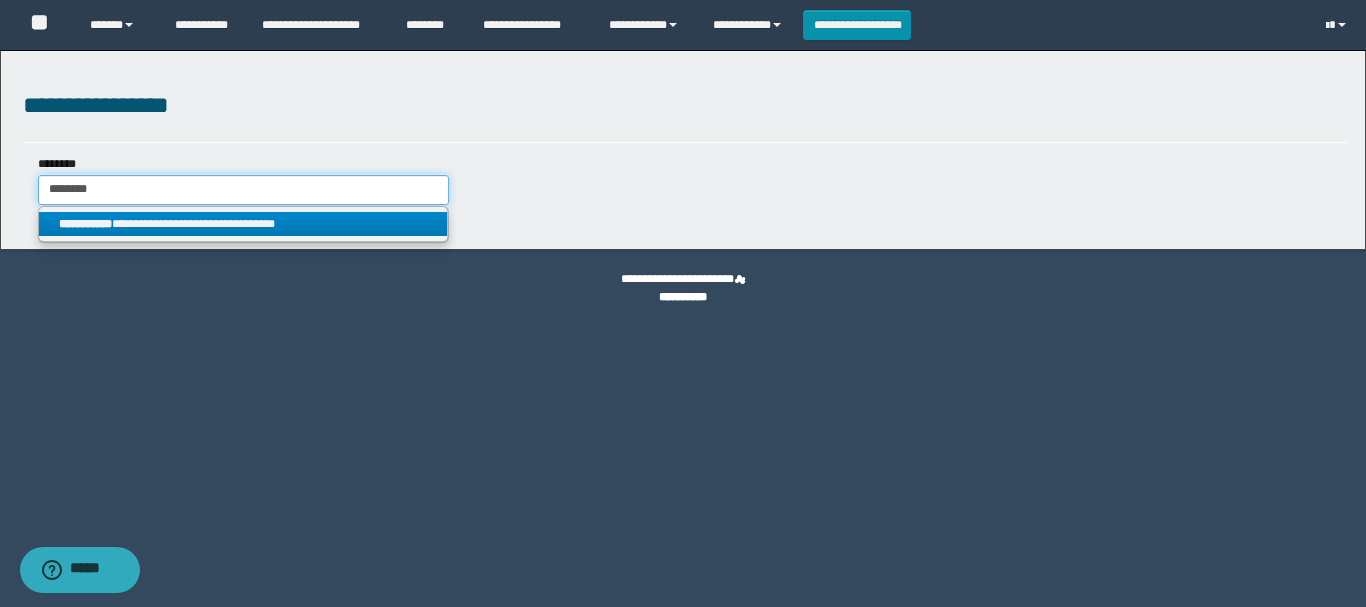 type on "********" 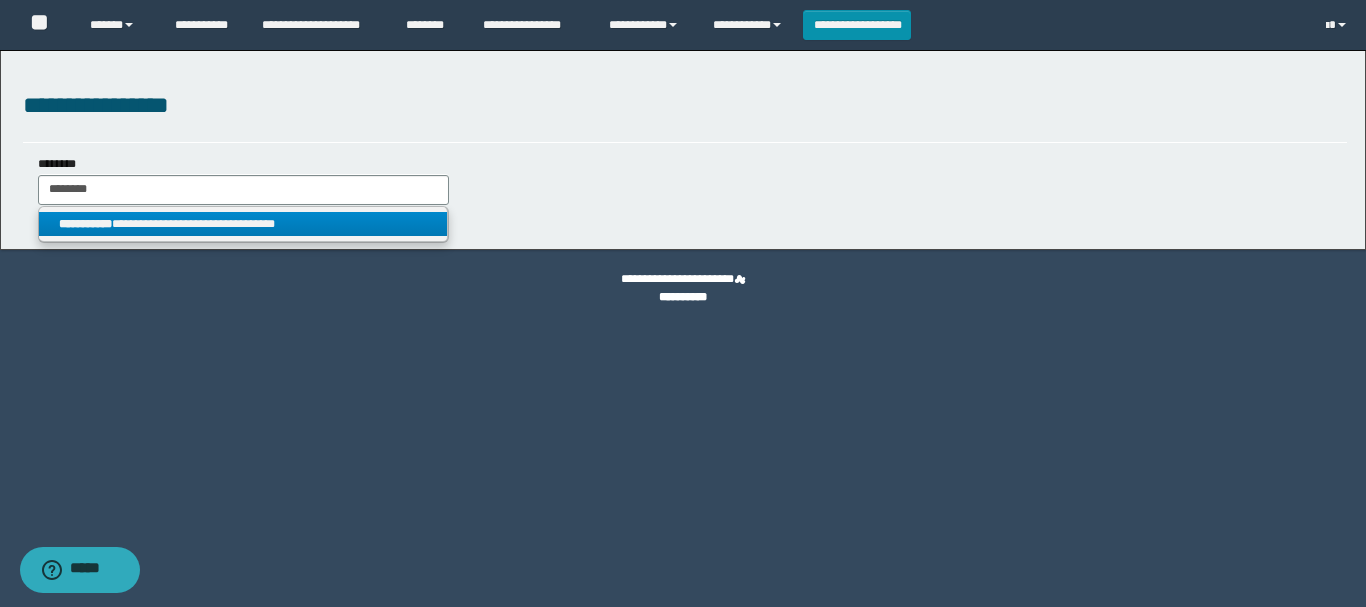 click on "**********" at bounding box center (243, 224) 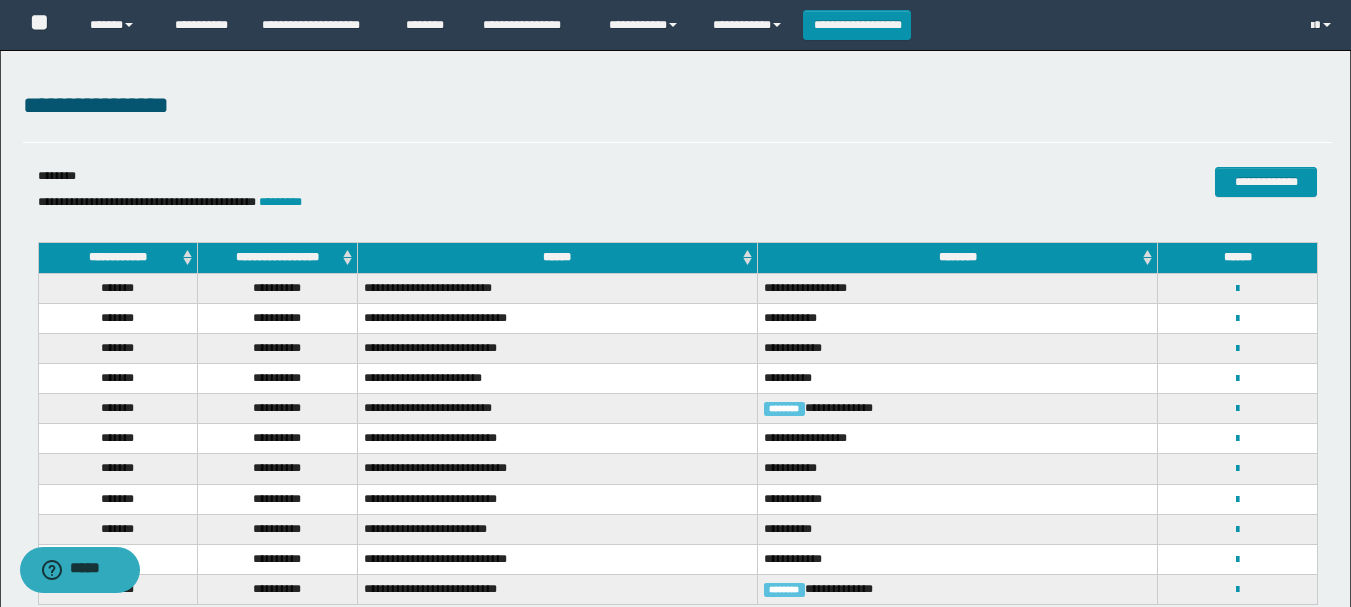 scroll, scrollTop: 100, scrollLeft: 0, axis: vertical 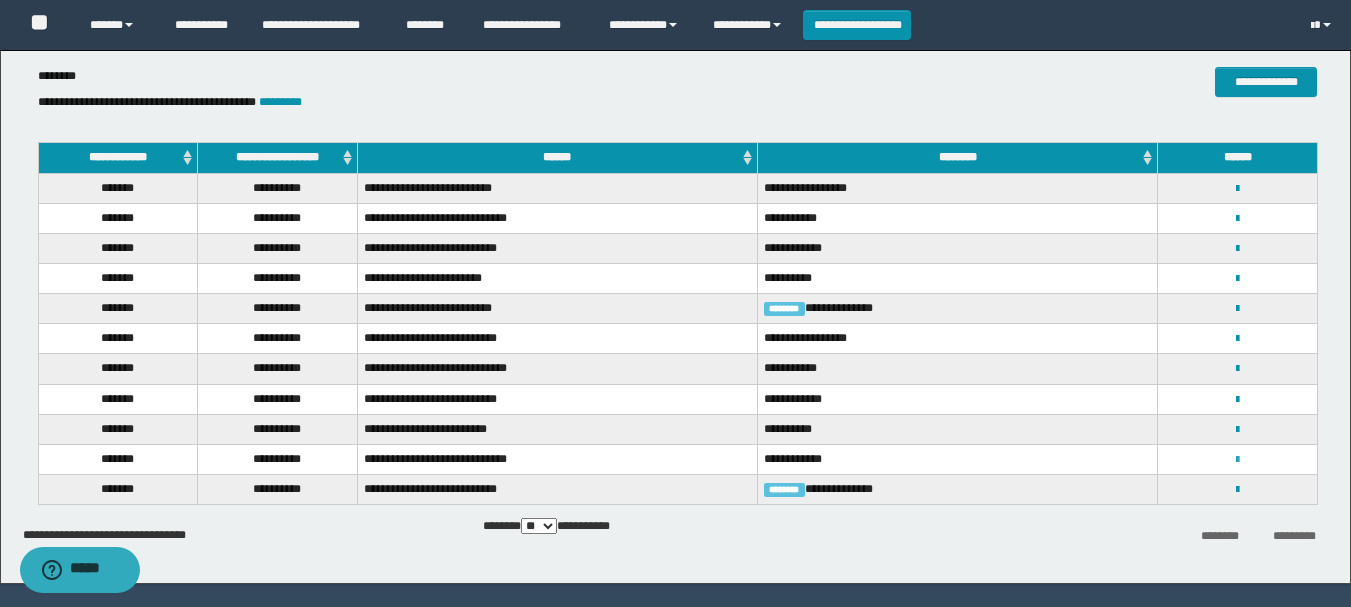 click at bounding box center (1237, 460) 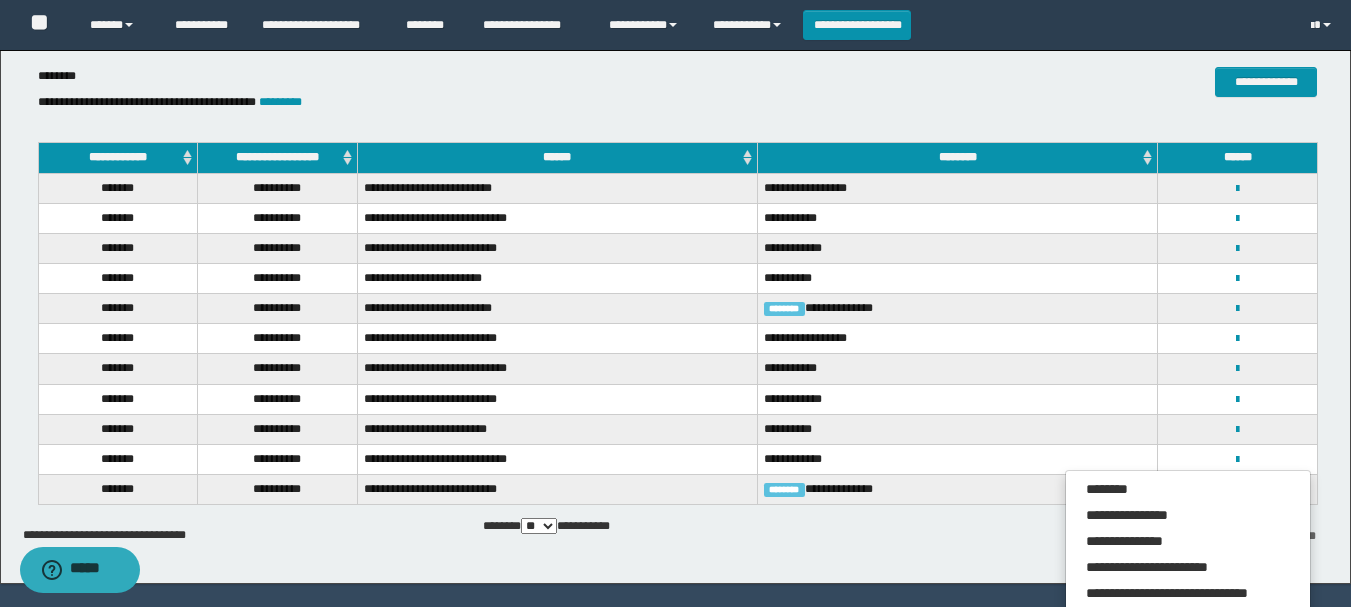 click on "******** *********" at bounding box center (1114, 535) 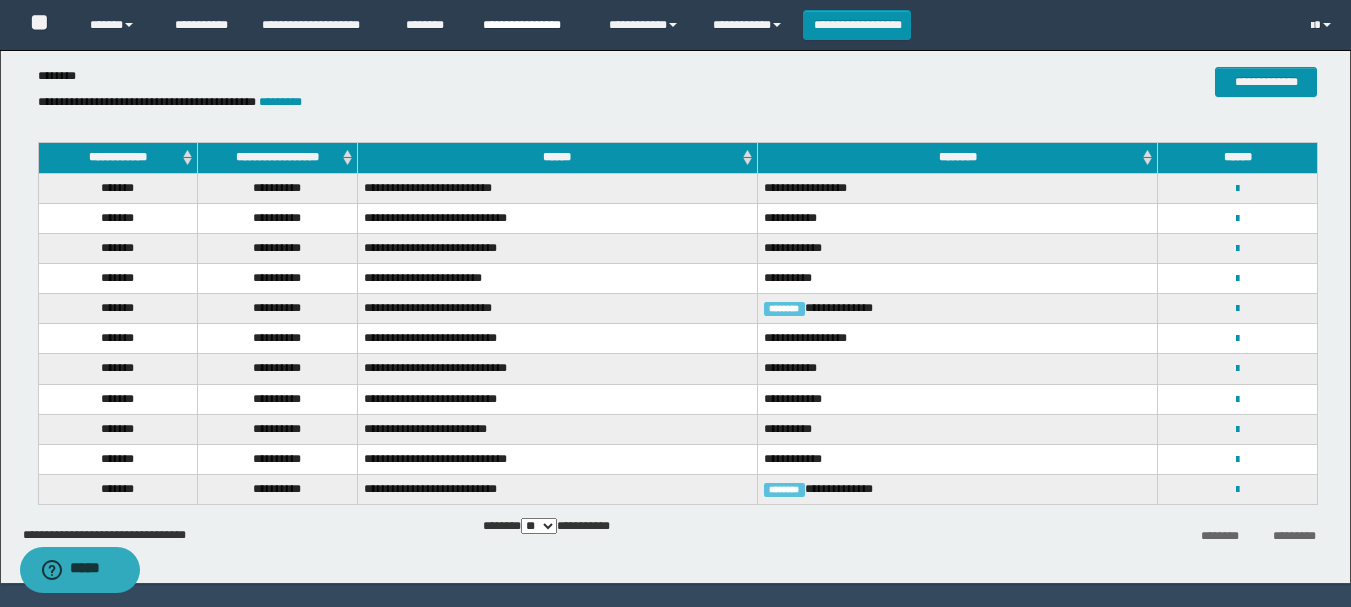 click on "**********" at bounding box center [531, 25] 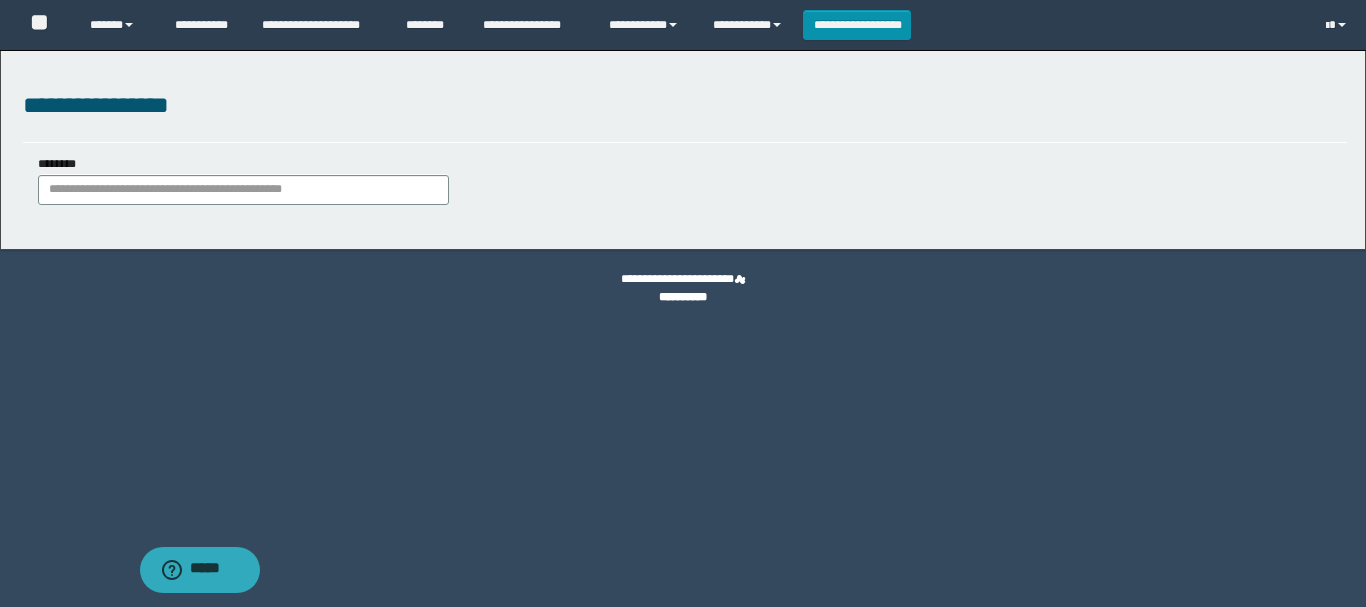 scroll, scrollTop: 0, scrollLeft: 0, axis: both 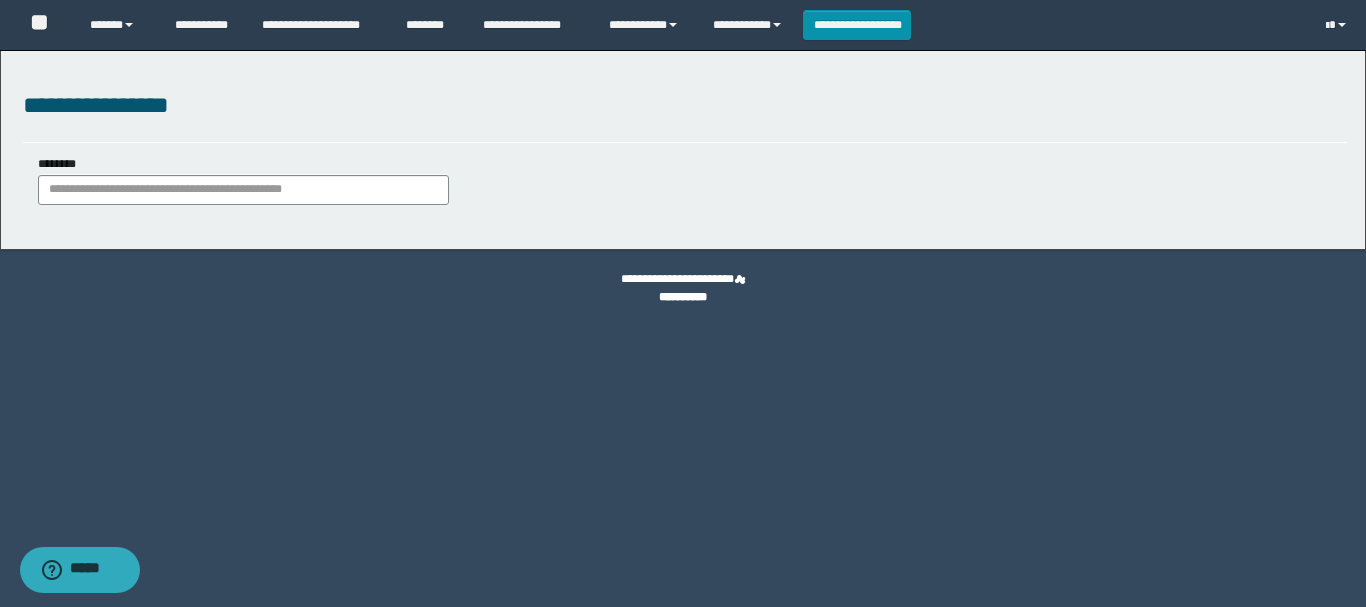 type on "**********" 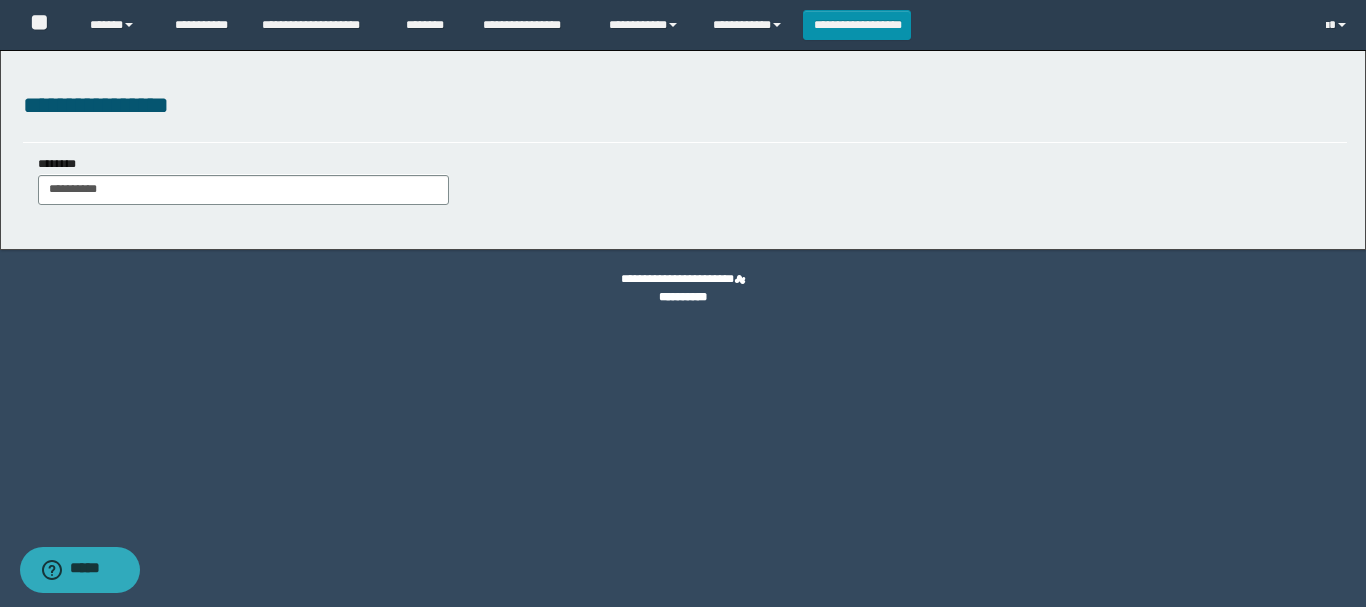 type on "**********" 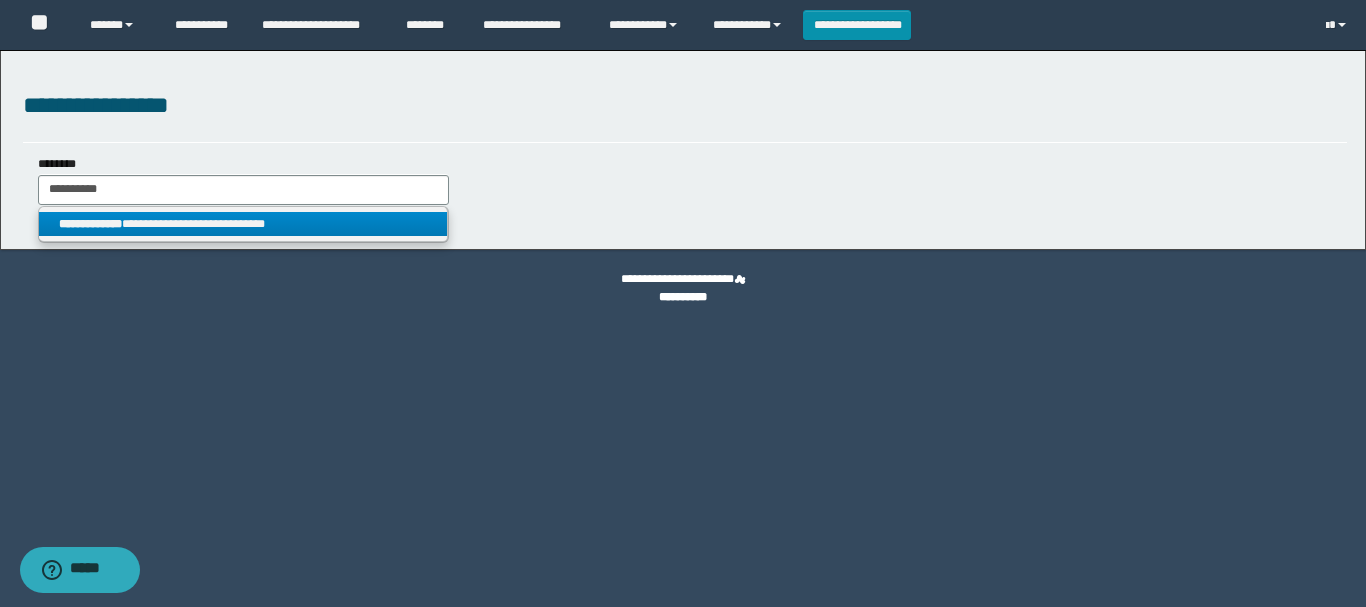 type on "**********" 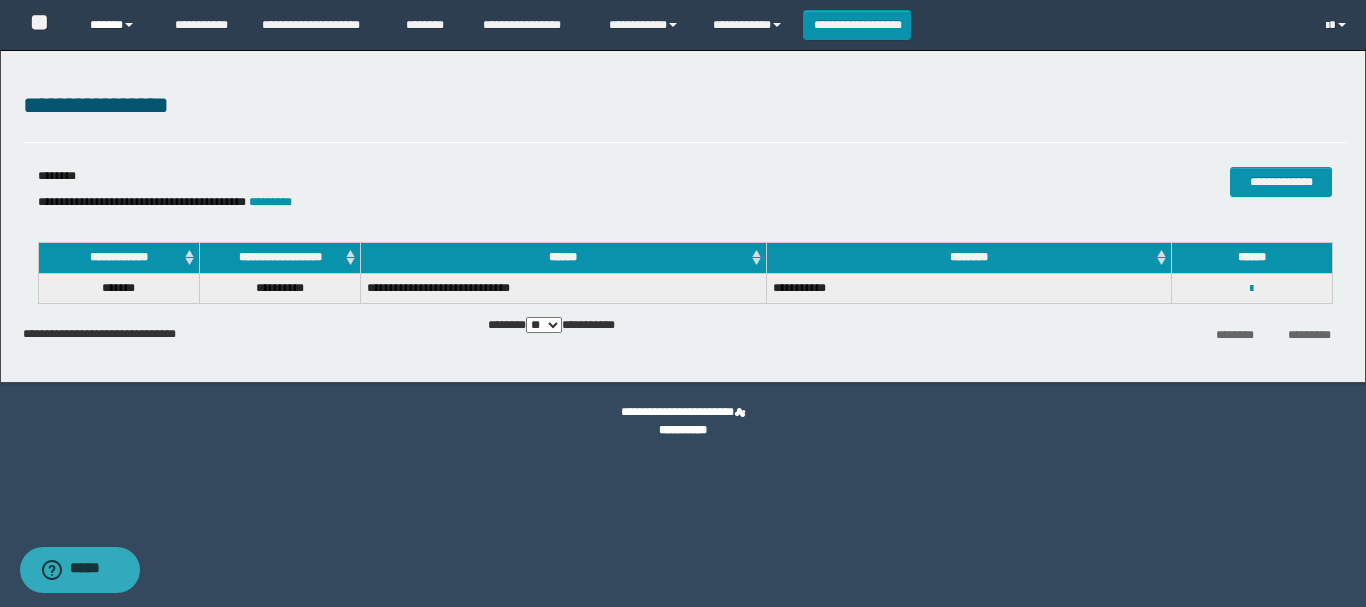 click on "******" at bounding box center [117, 25] 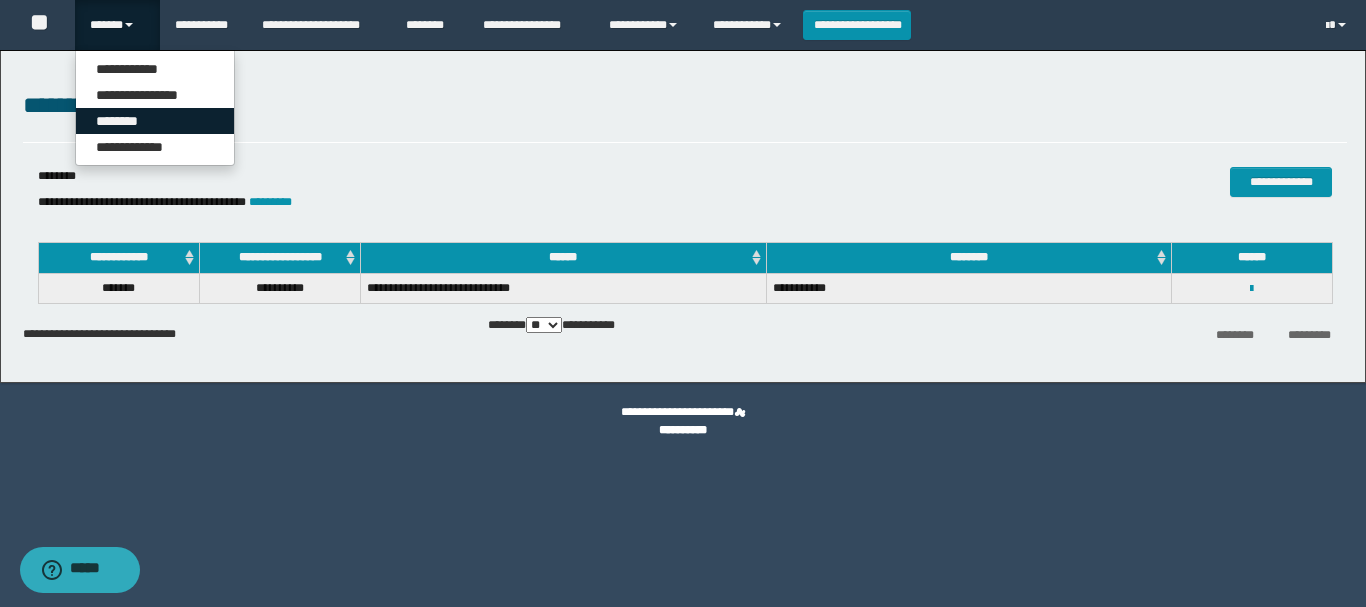 click on "********" at bounding box center [155, 121] 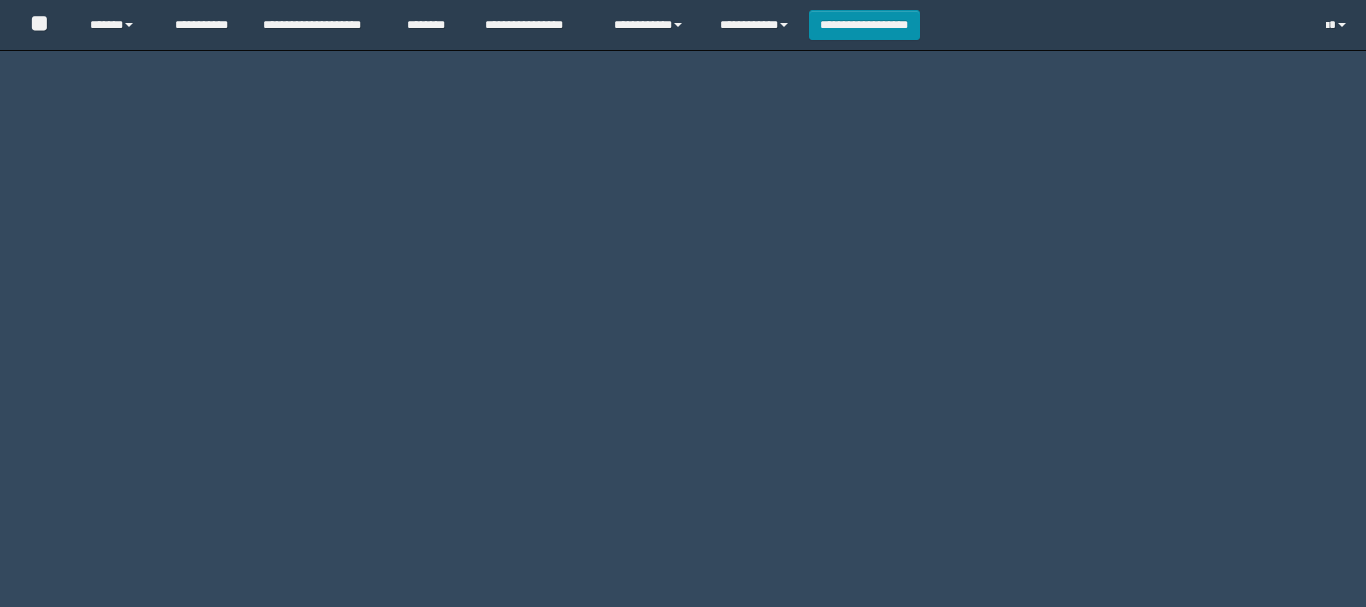 scroll, scrollTop: 0, scrollLeft: 0, axis: both 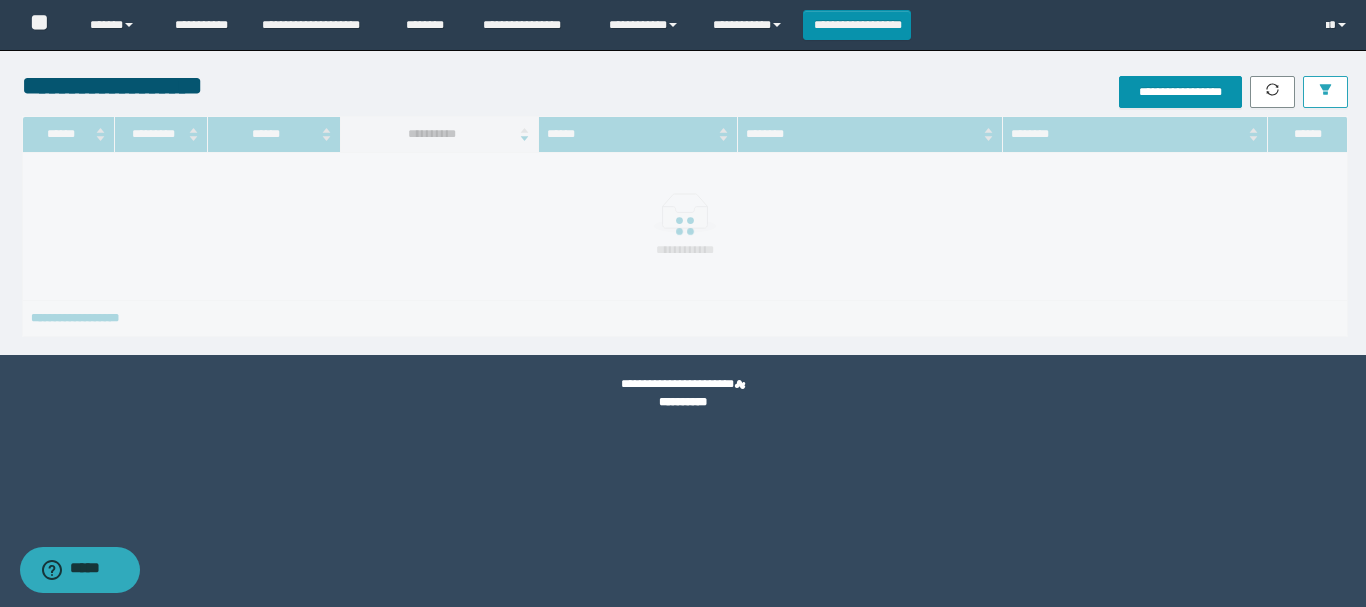 click 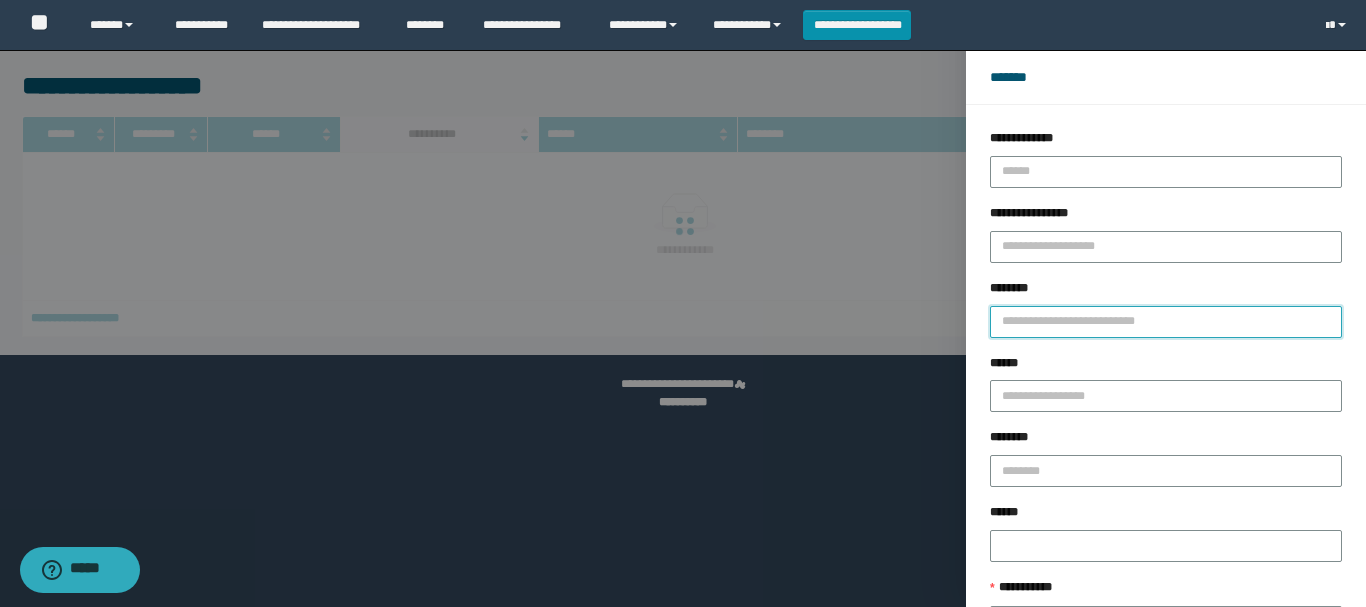 click on "********" at bounding box center (1166, 322) 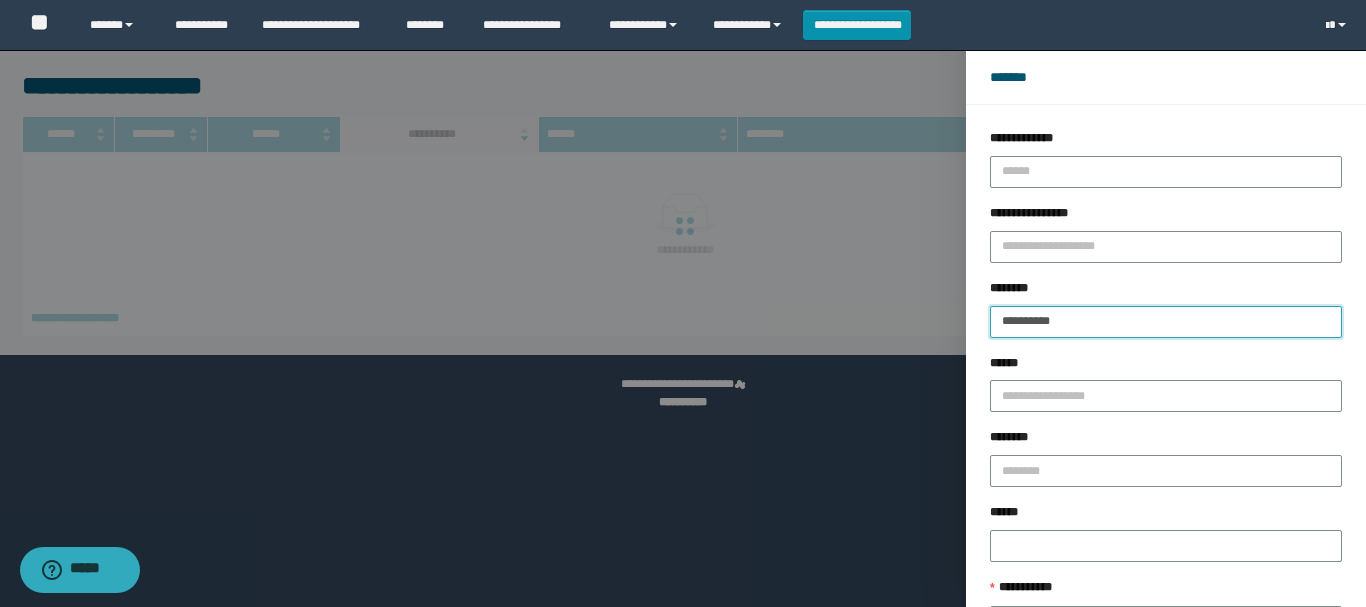 click on "**********" at bounding box center (1166, 322) 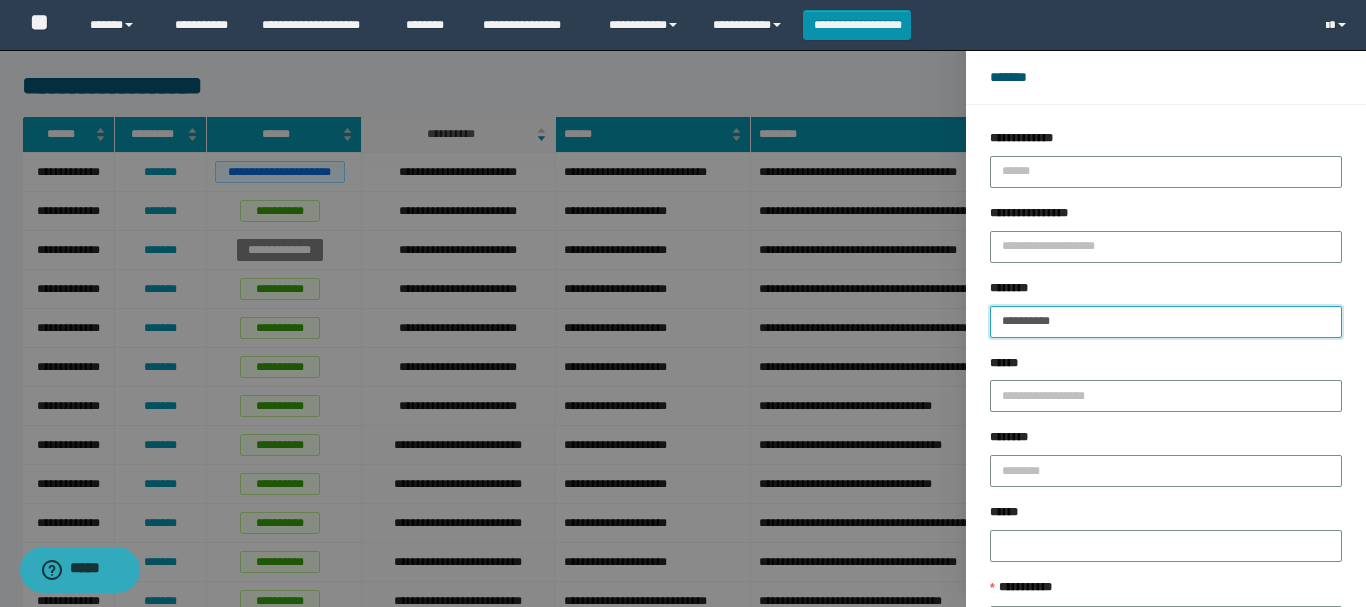 scroll, scrollTop: 146, scrollLeft: 0, axis: vertical 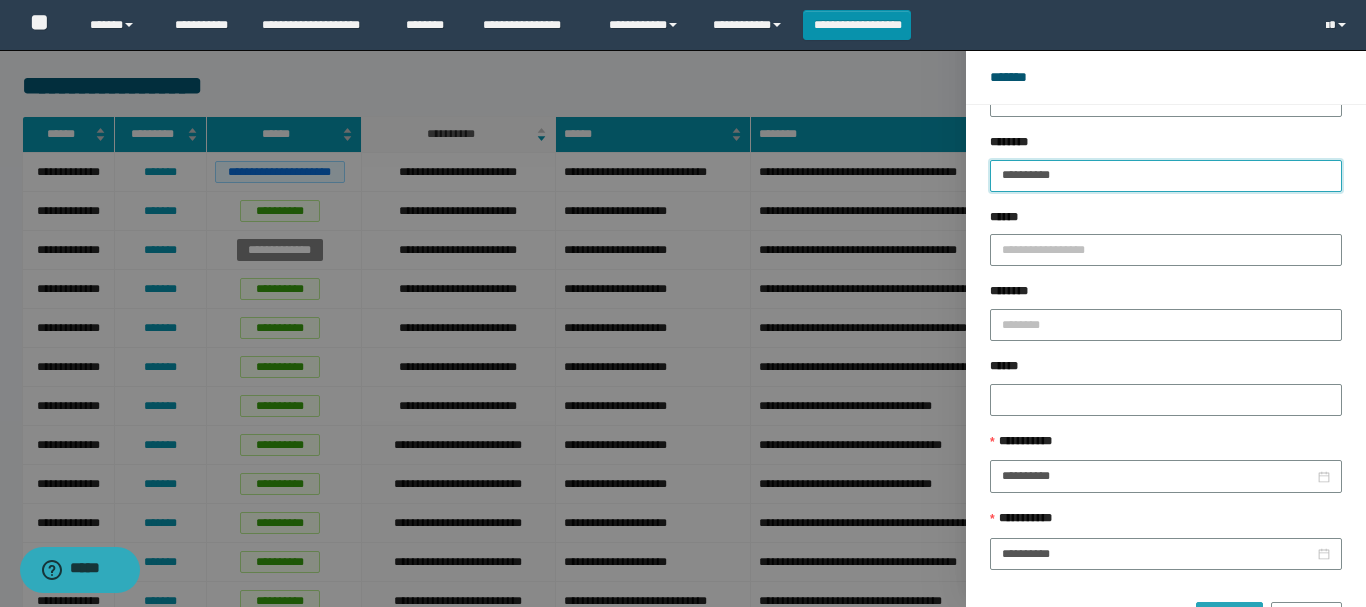 type on "**********" 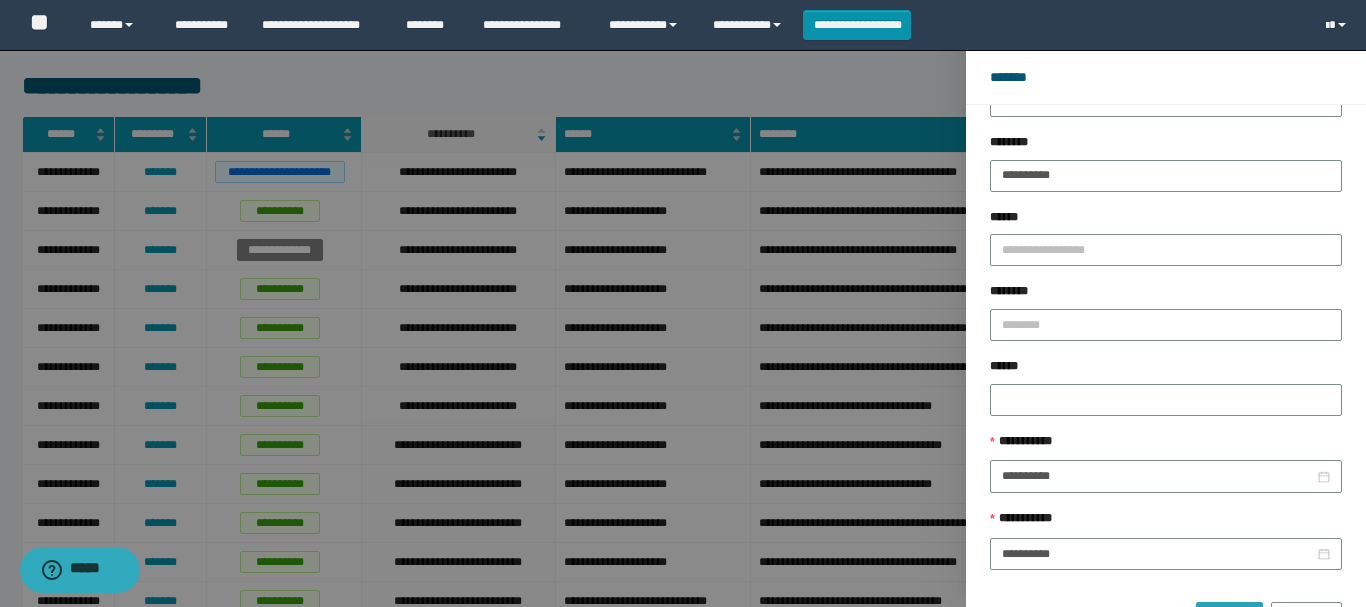 click on "******" at bounding box center [1229, 618] 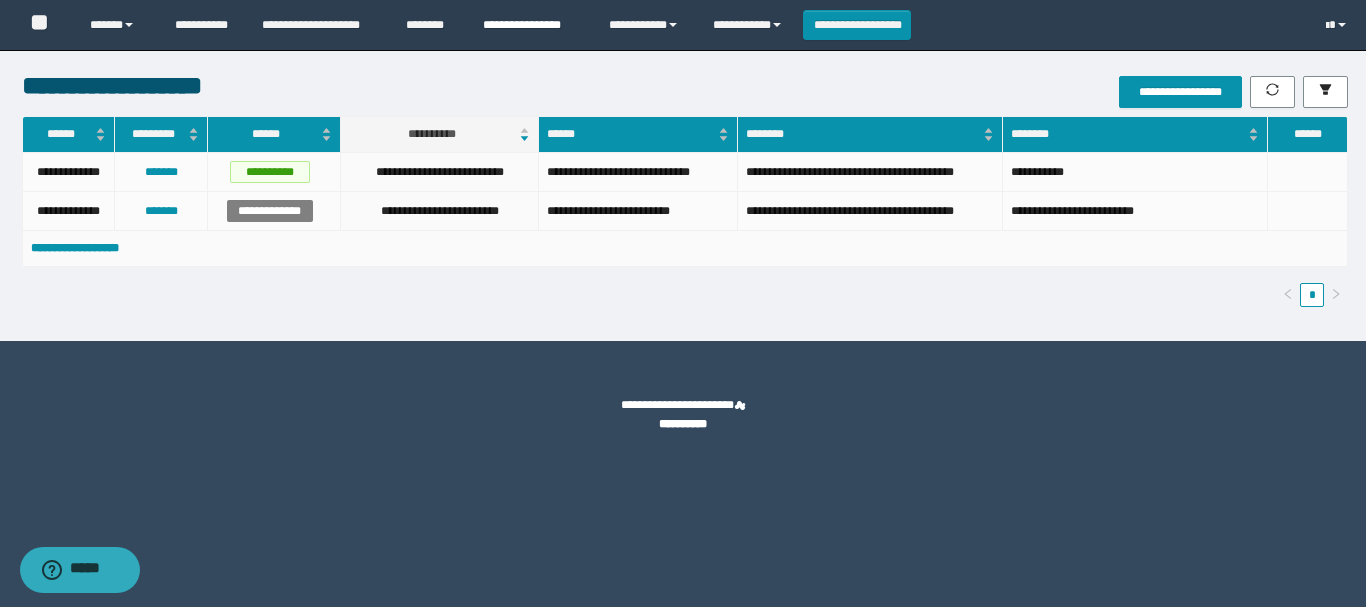 click on "**********" at bounding box center [531, 25] 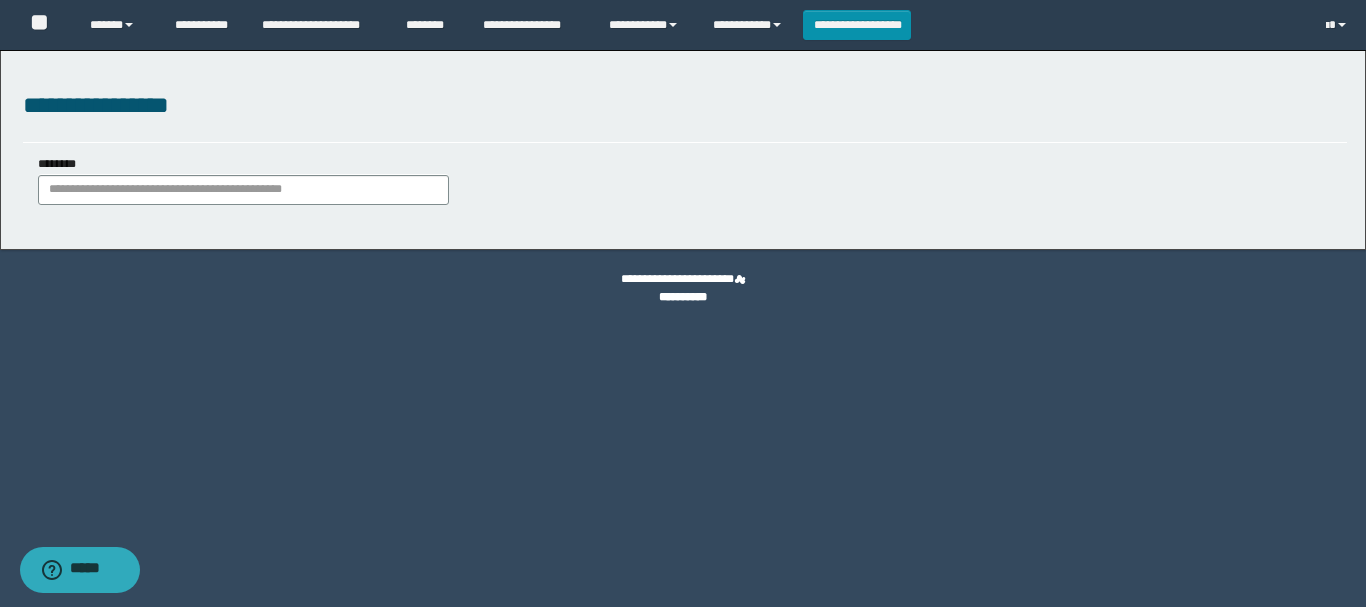 scroll, scrollTop: 0, scrollLeft: 0, axis: both 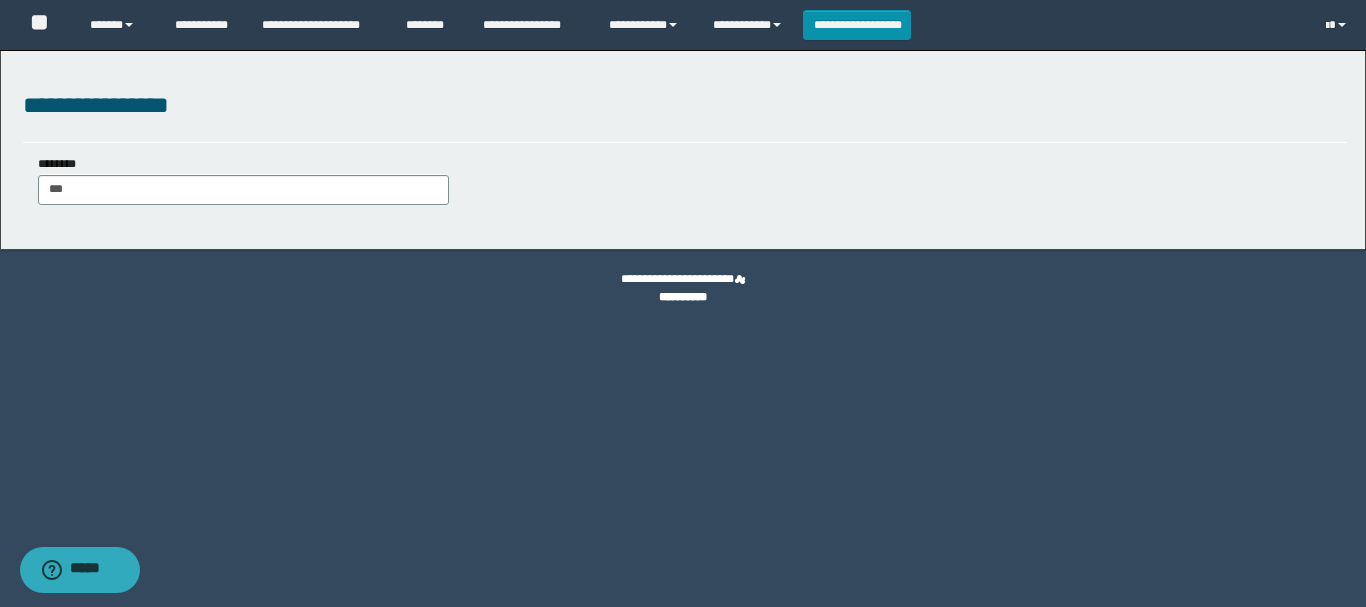 type on "****" 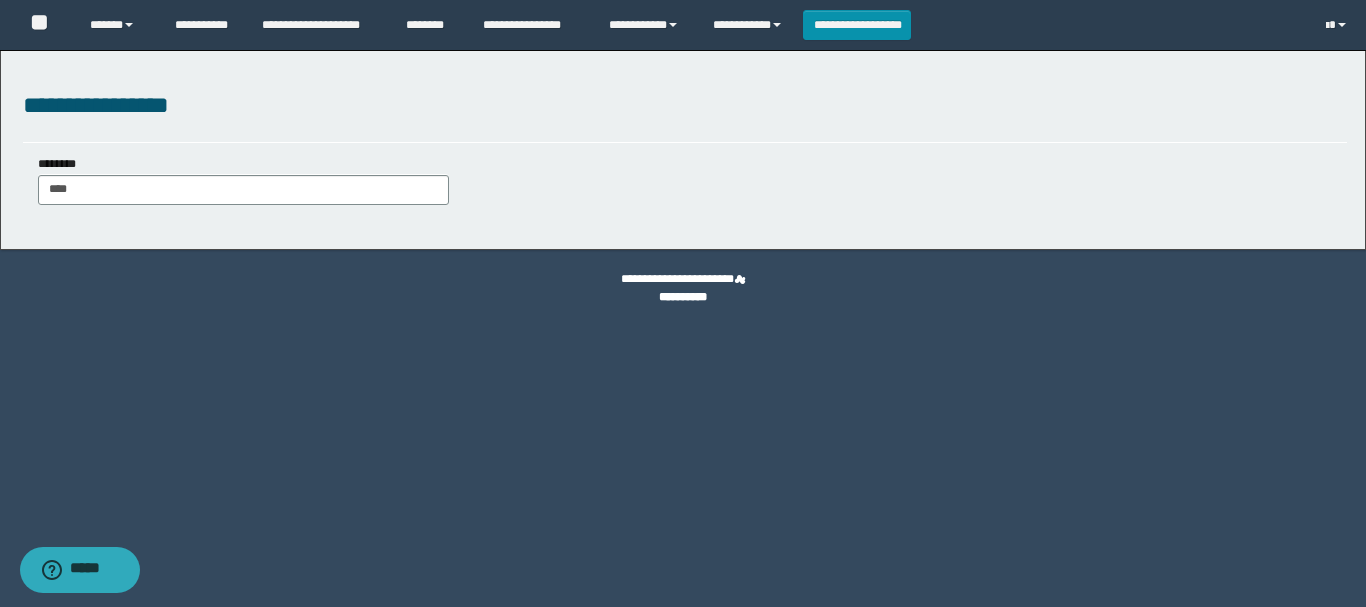 type on "****" 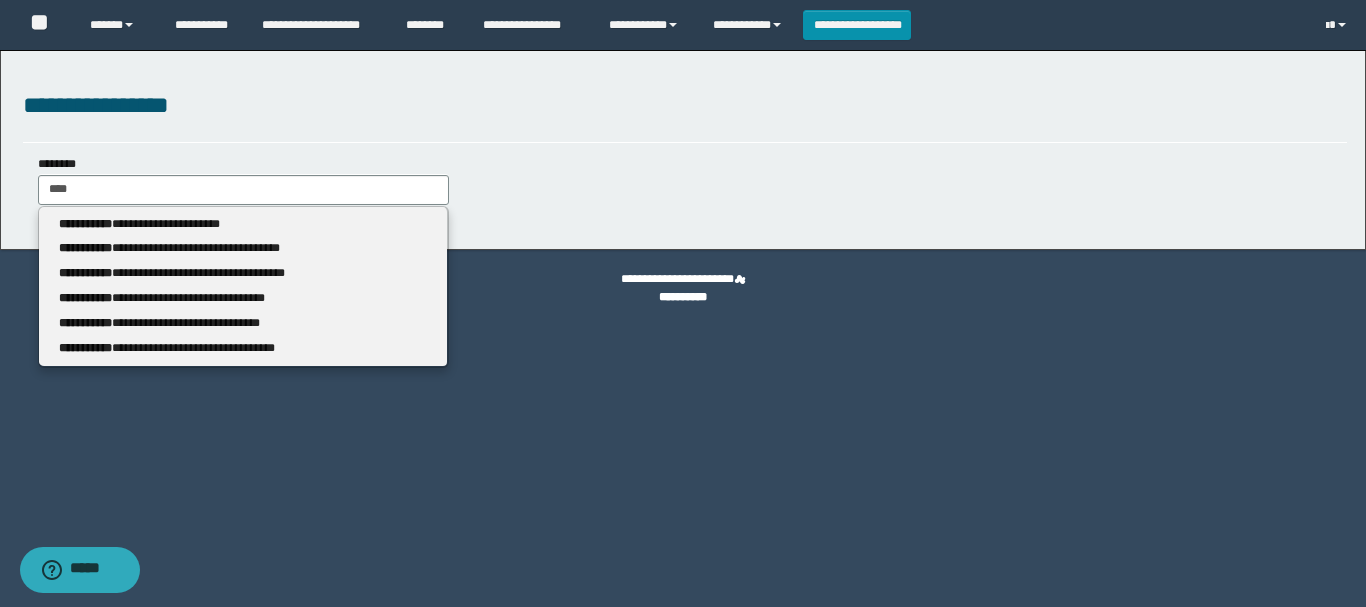 type 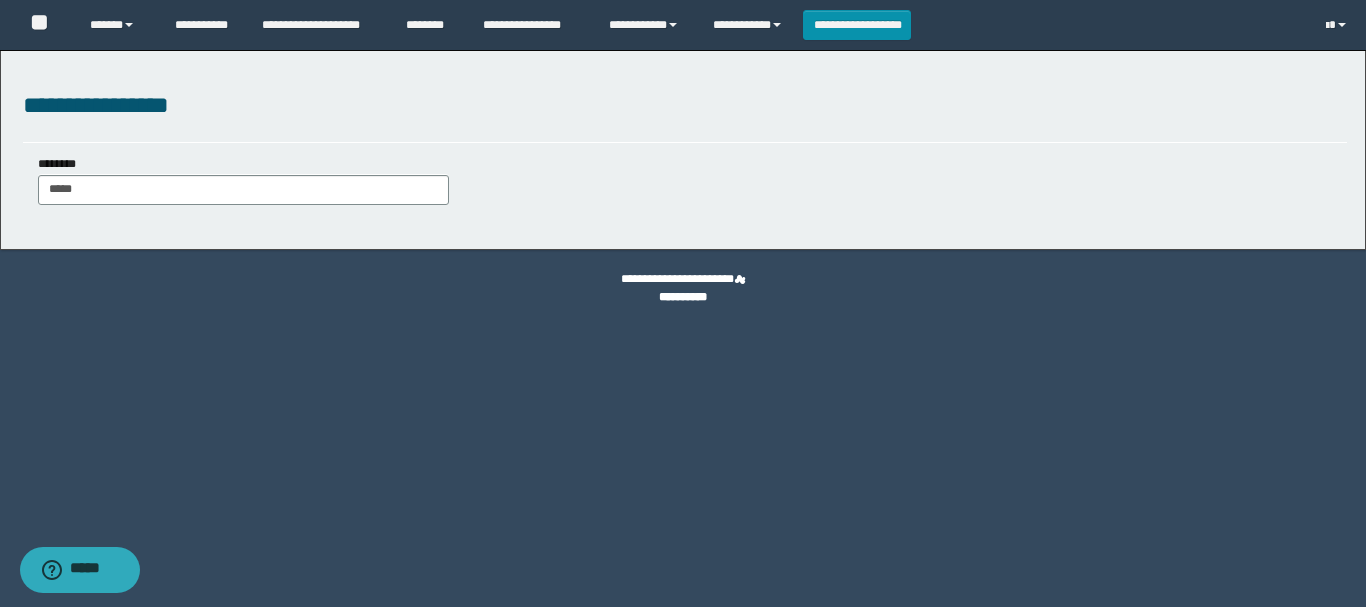 type on "******" 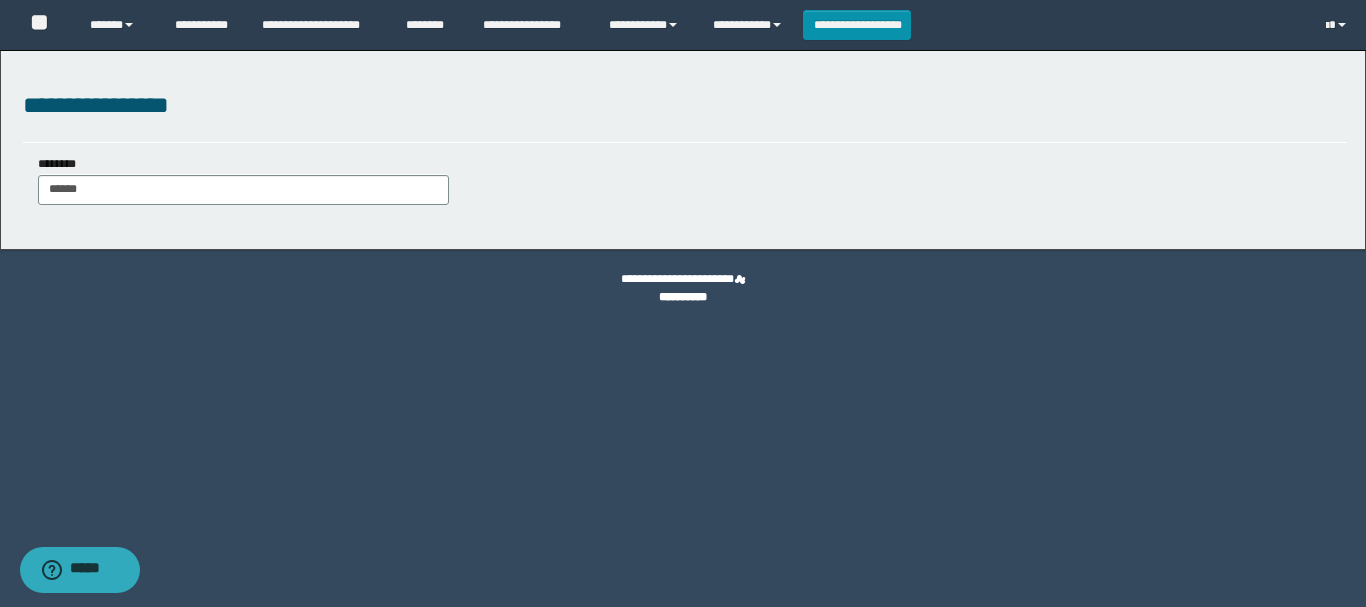 type on "******" 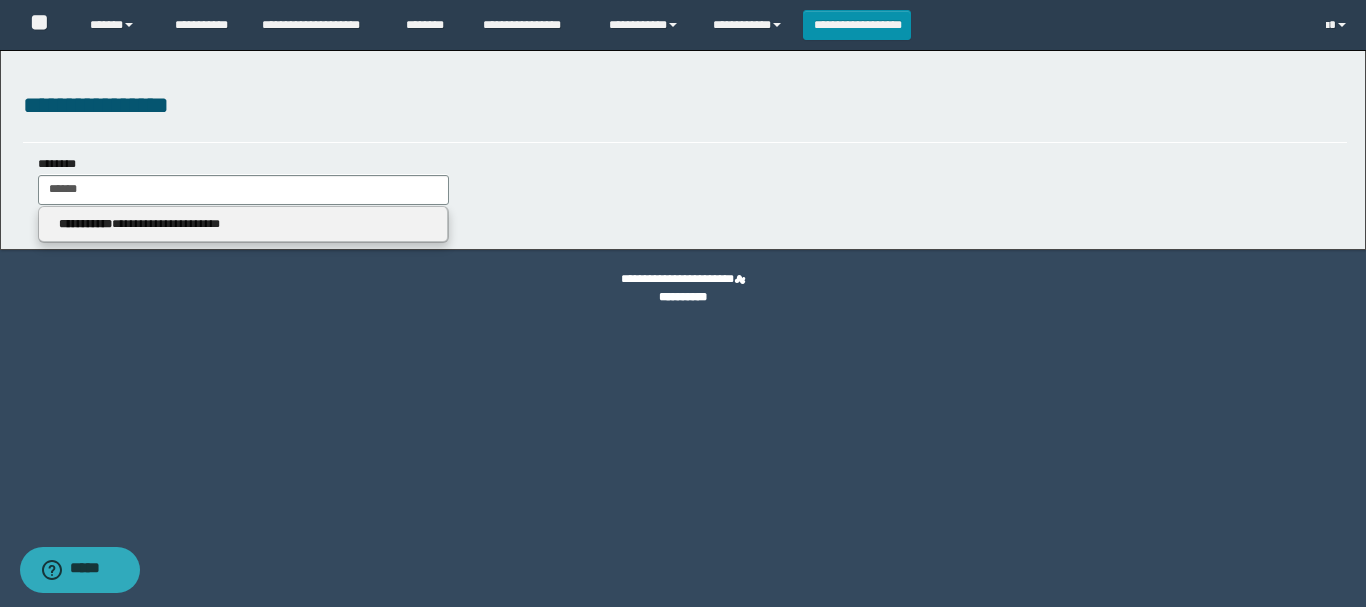 type 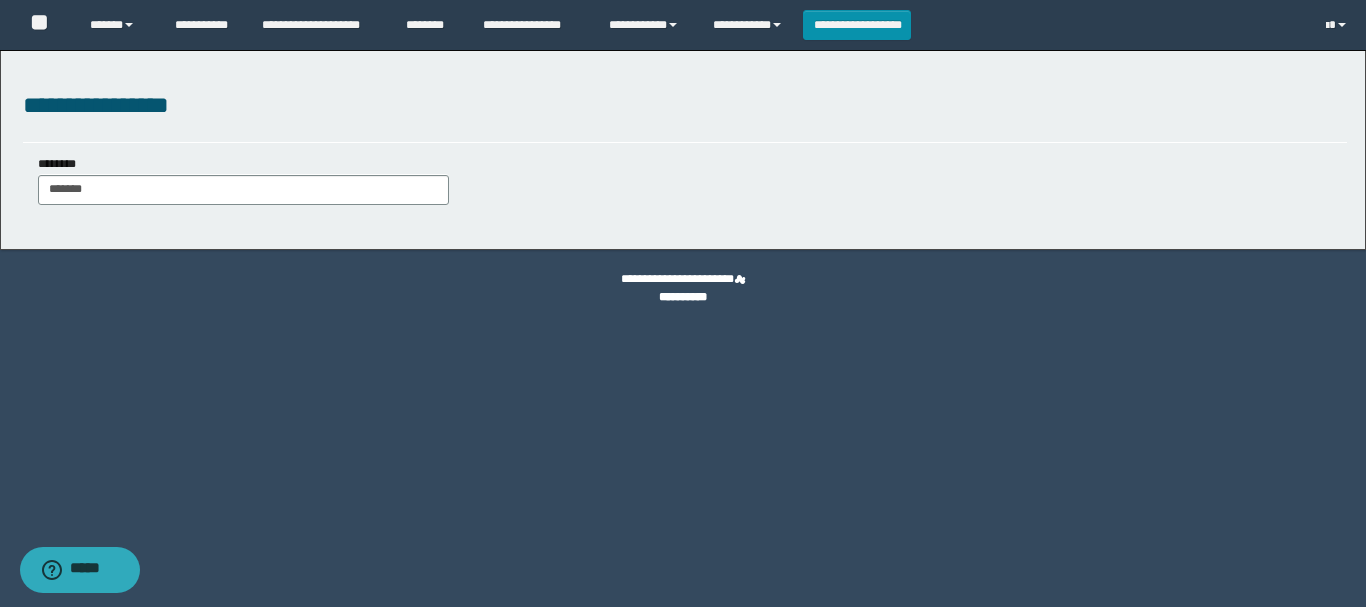 type on "********" 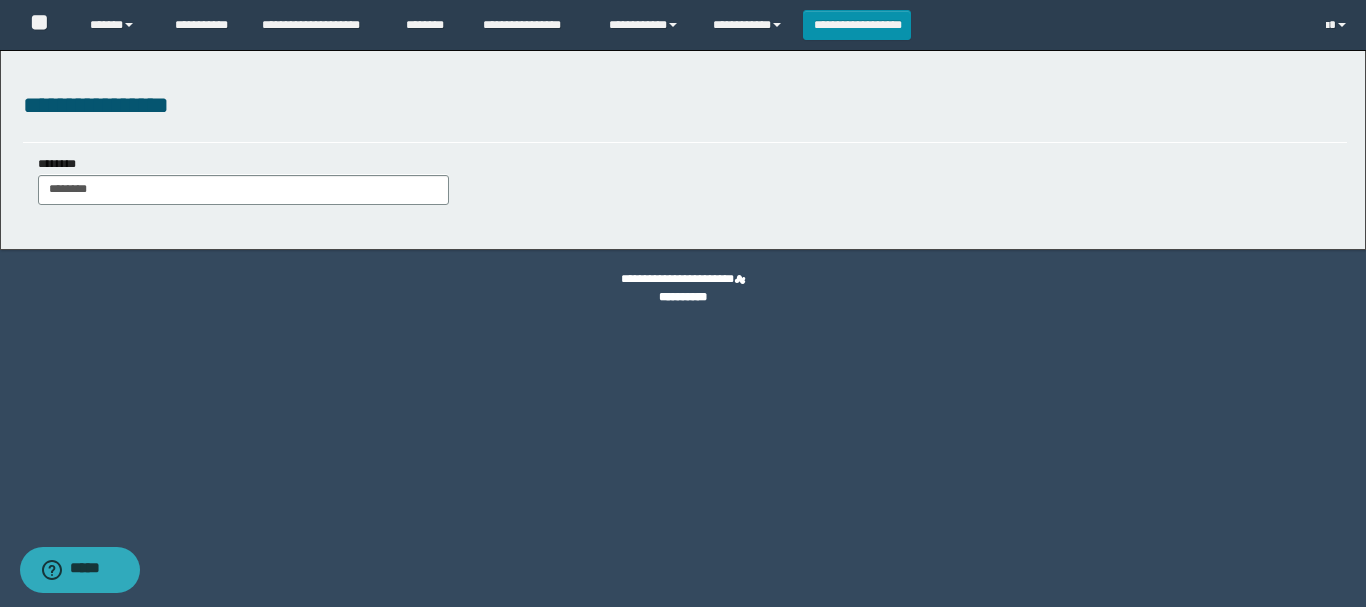 type on "********" 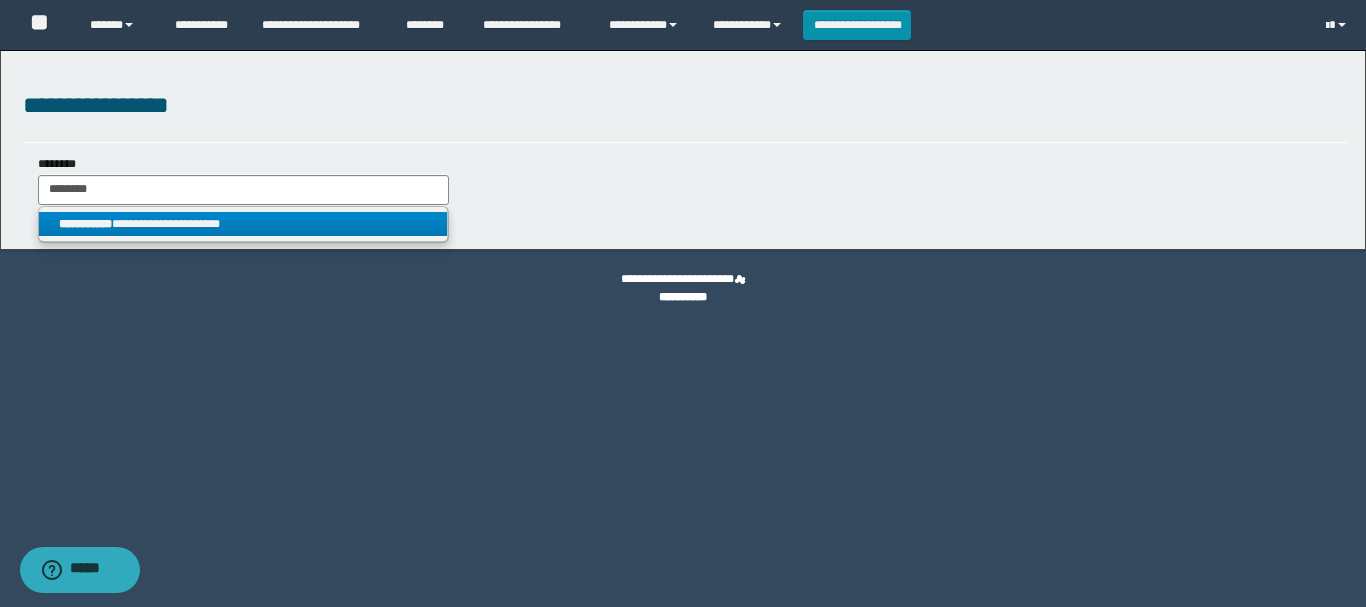 type on "********" 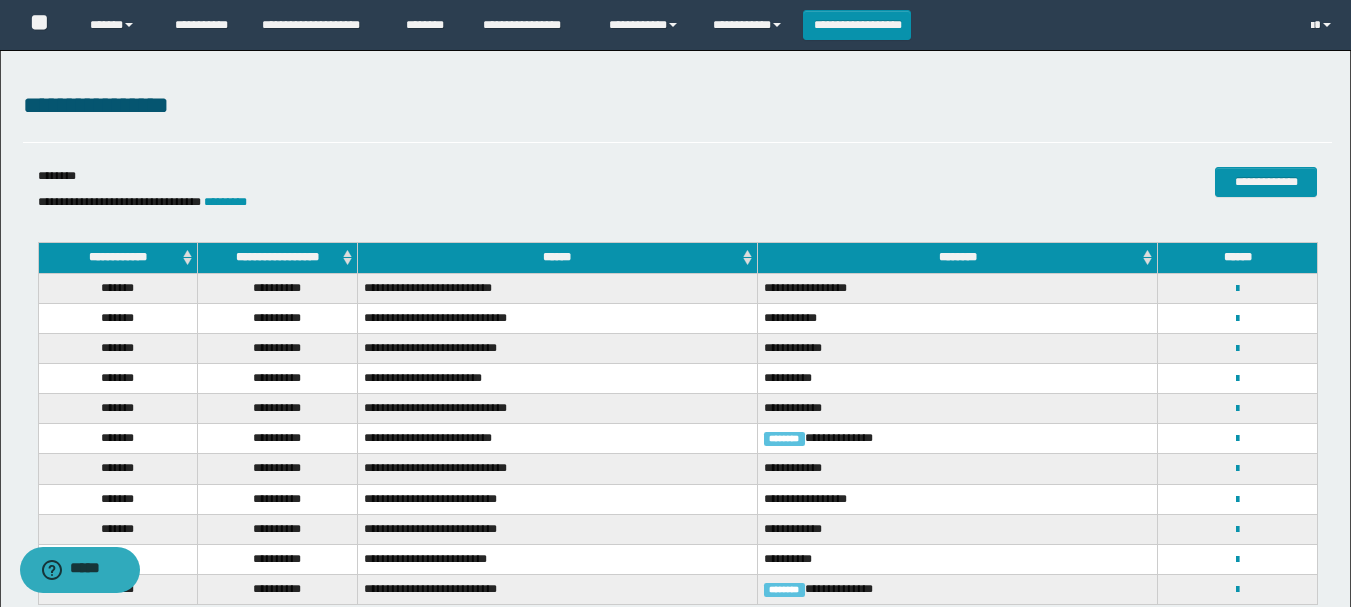 scroll, scrollTop: 155, scrollLeft: 0, axis: vertical 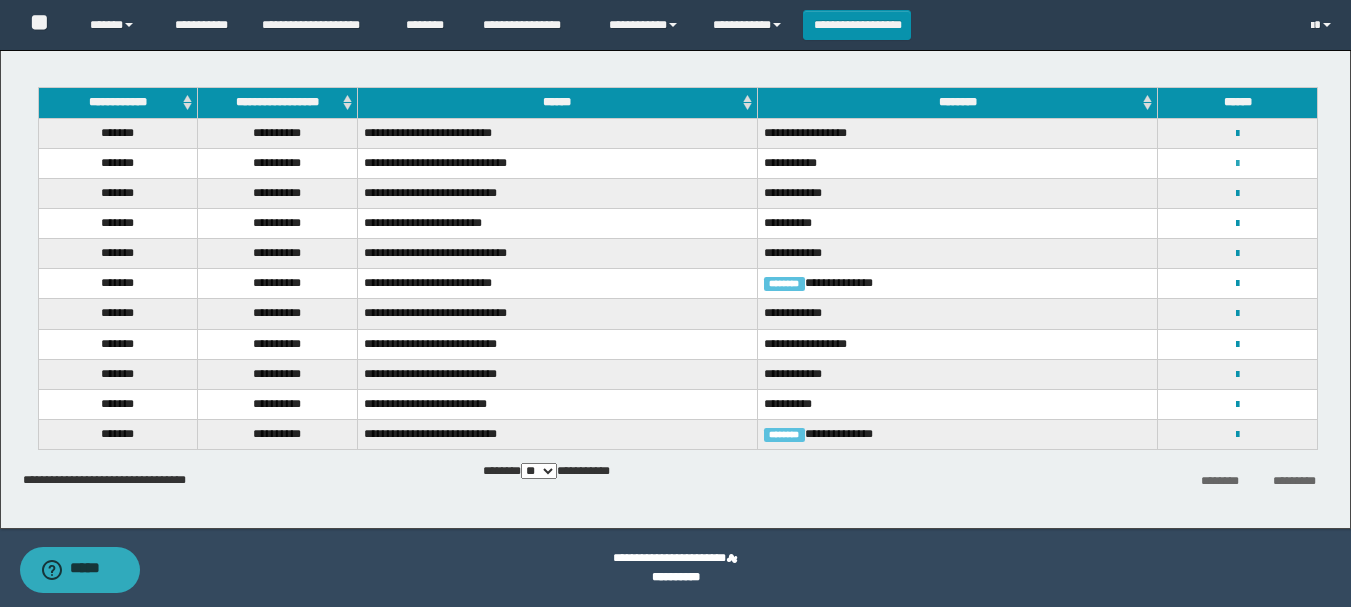 click at bounding box center (1237, 164) 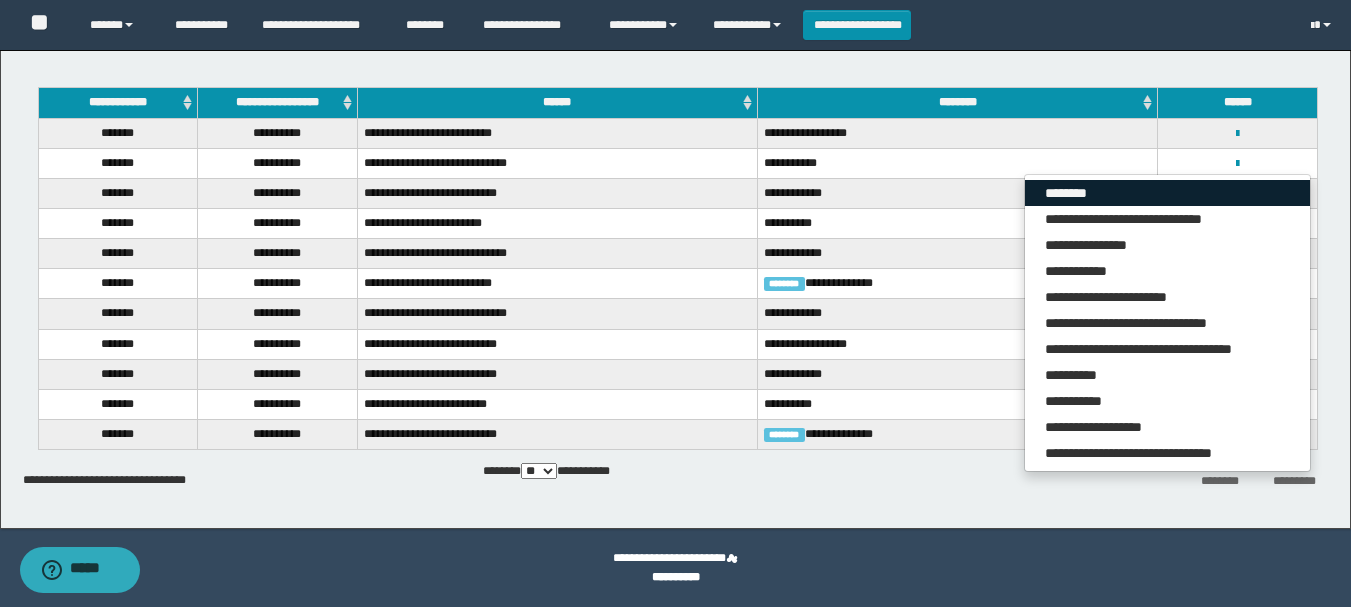click on "********" at bounding box center [1167, 193] 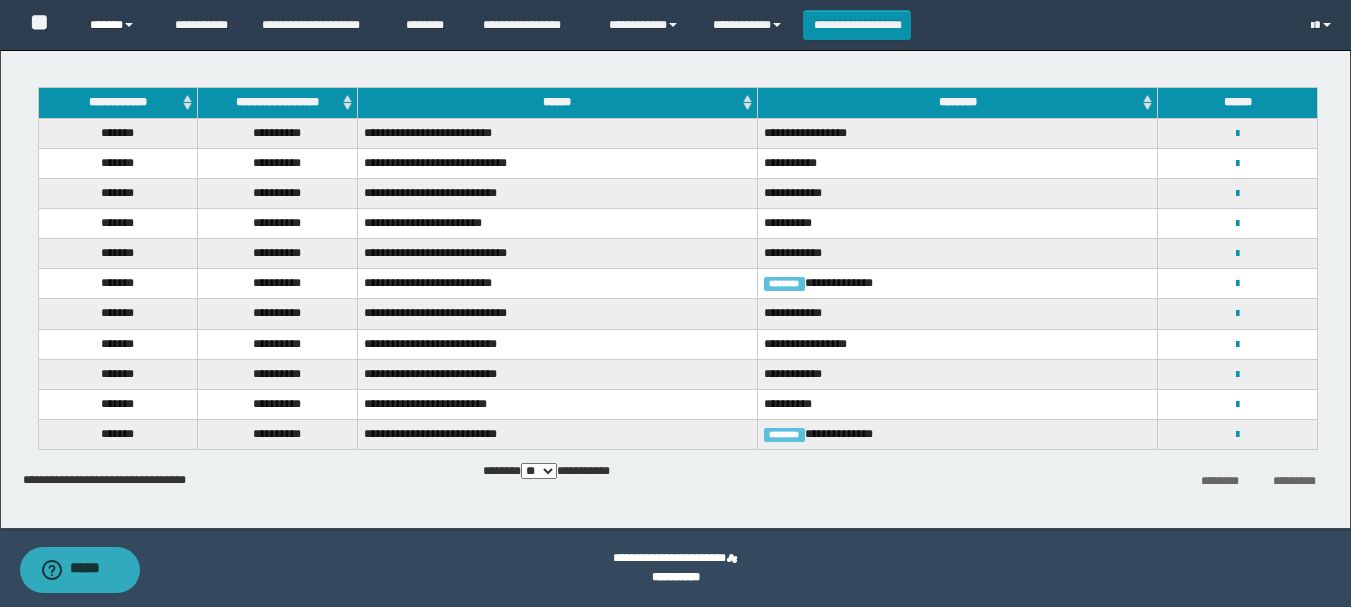 click on "******" at bounding box center (117, 25) 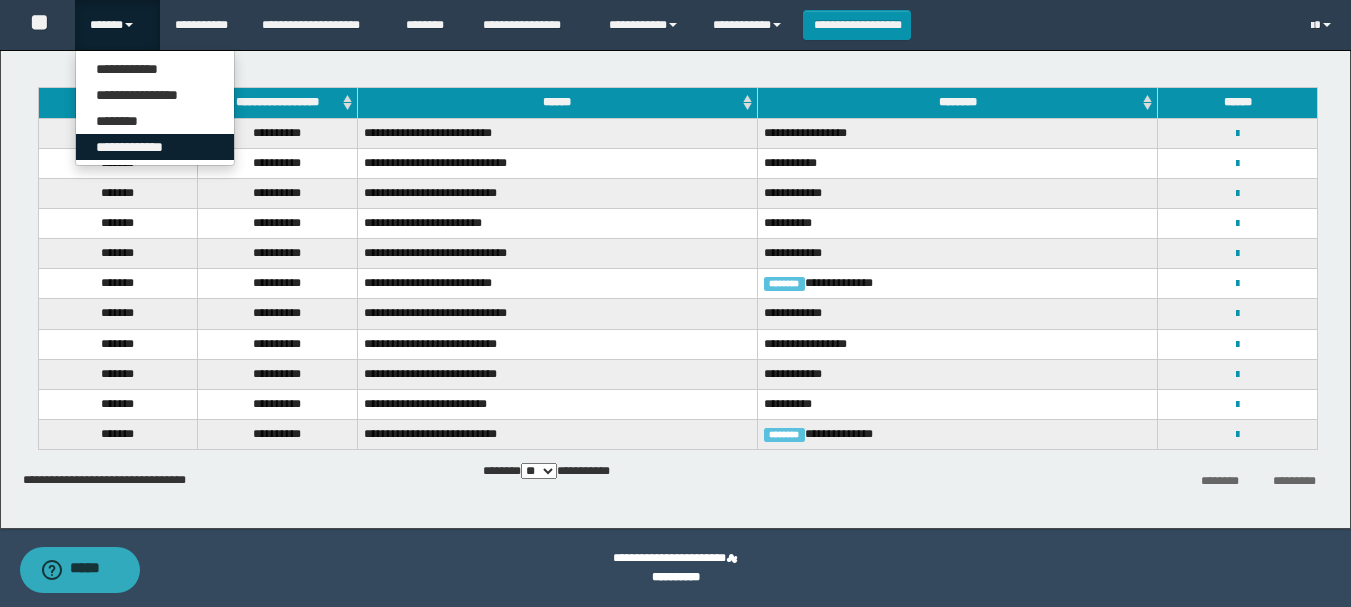 click on "**********" at bounding box center [155, 147] 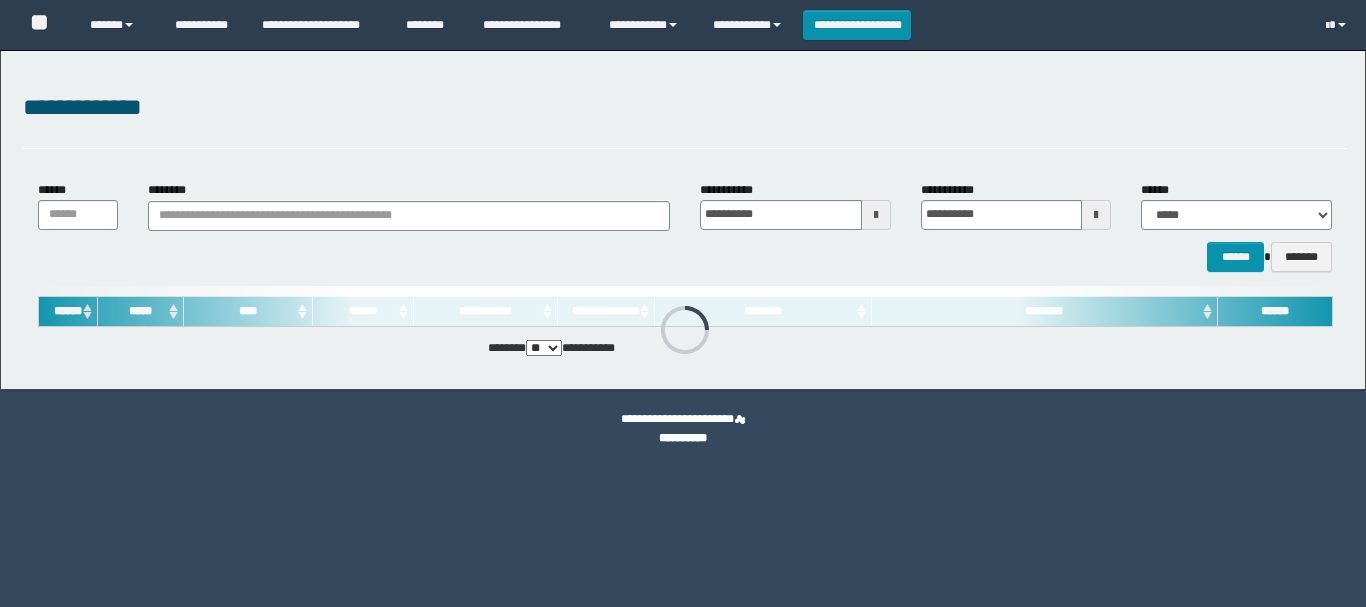 scroll, scrollTop: 0, scrollLeft: 0, axis: both 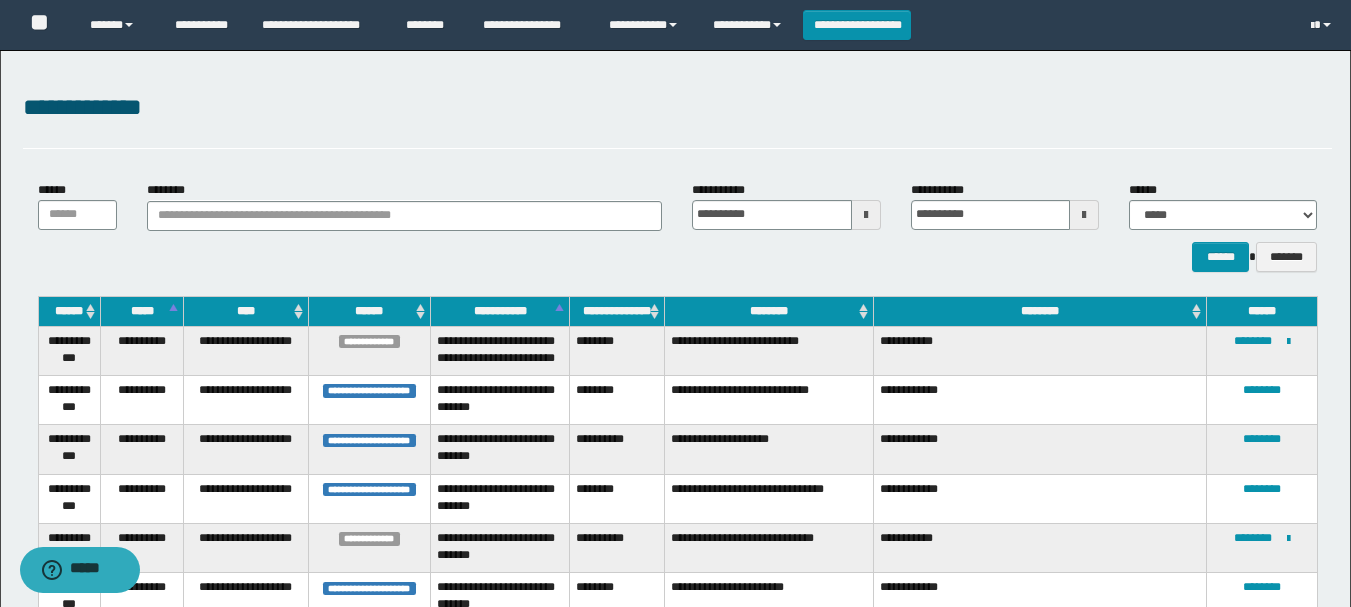 click on "********" at bounding box center [769, 311] 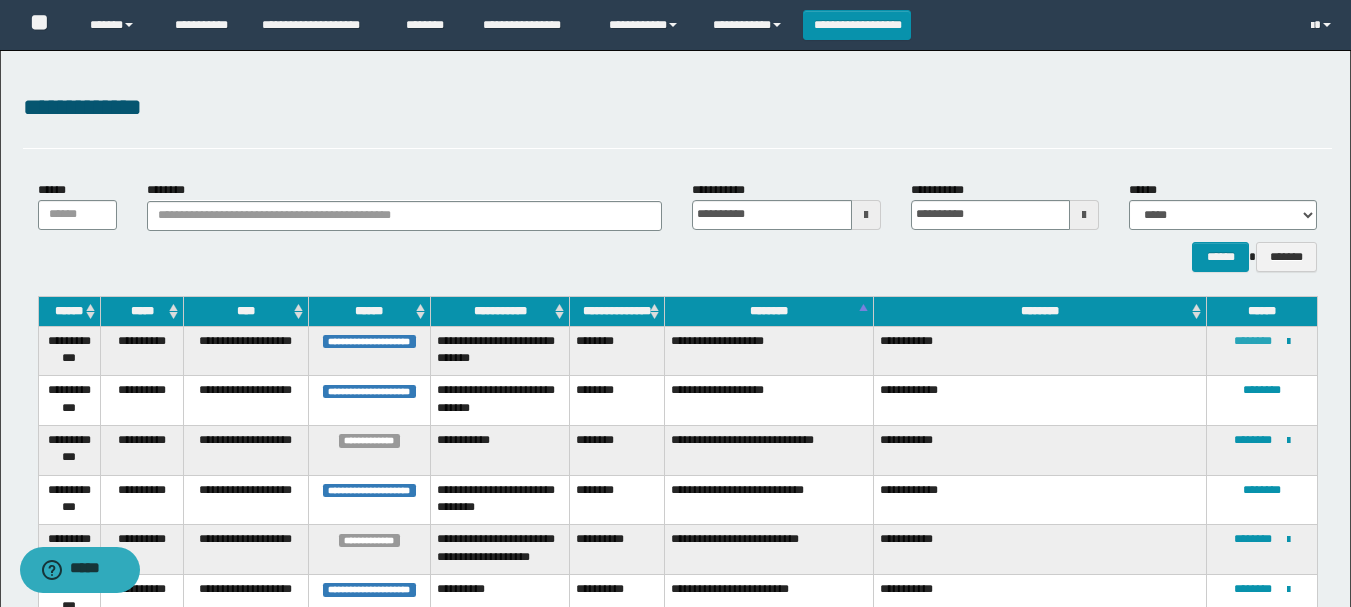 click on "********" at bounding box center [1253, 341] 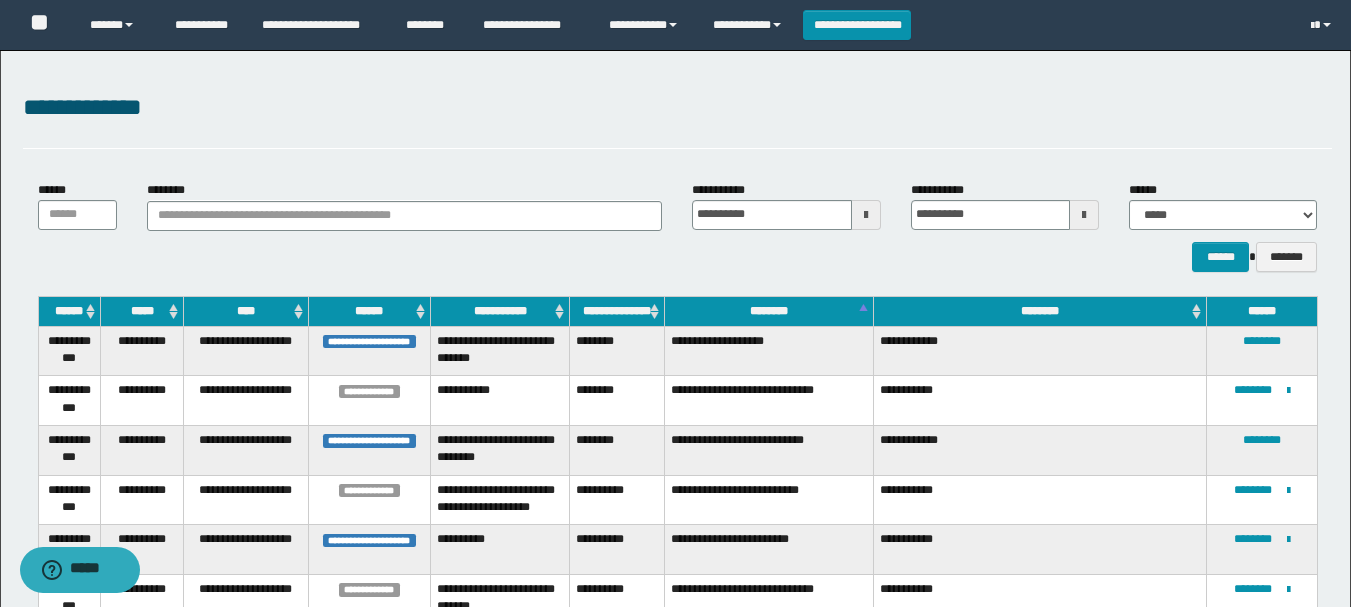 scroll, scrollTop: 200, scrollLeft: 0, axis: vertical 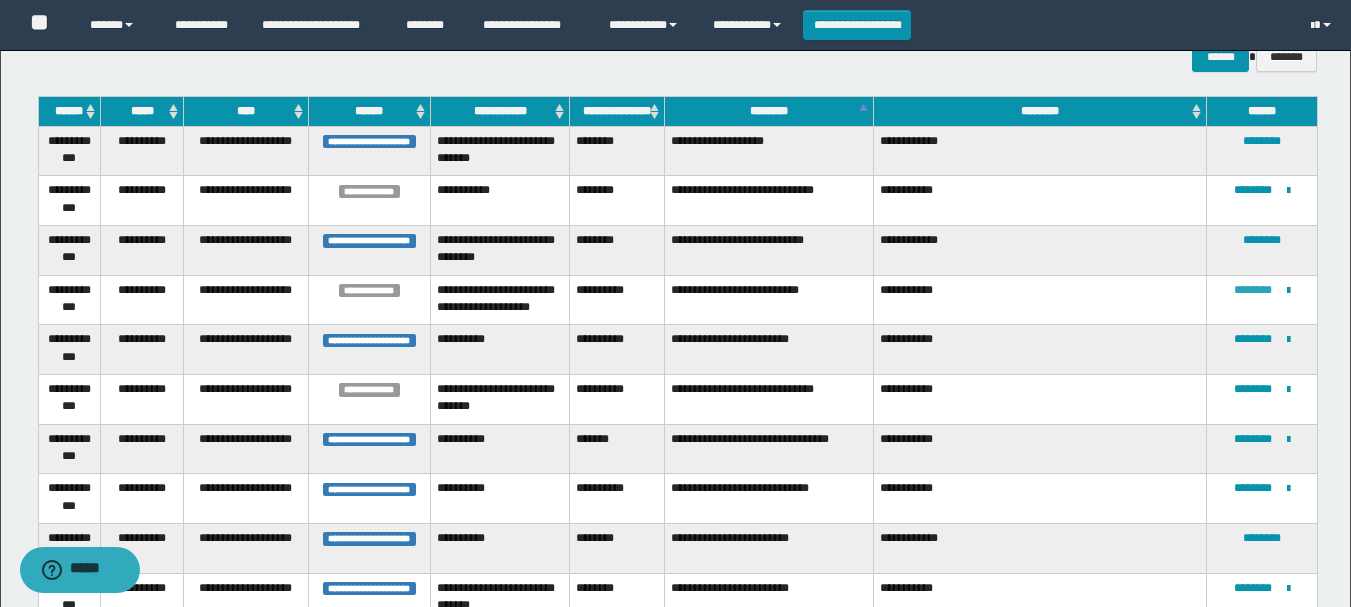 click on "********" at bounding box center (1253, 290) 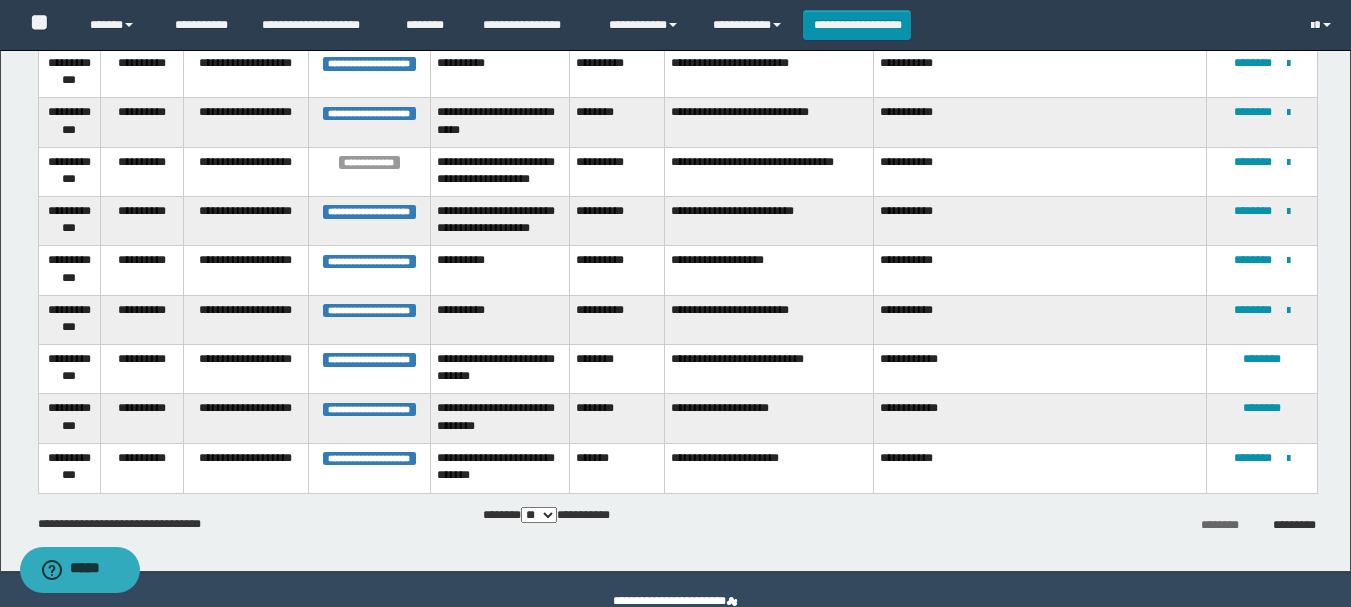 scroll, scrollTop: 2243, scrollLeft: 0, axis: vertical 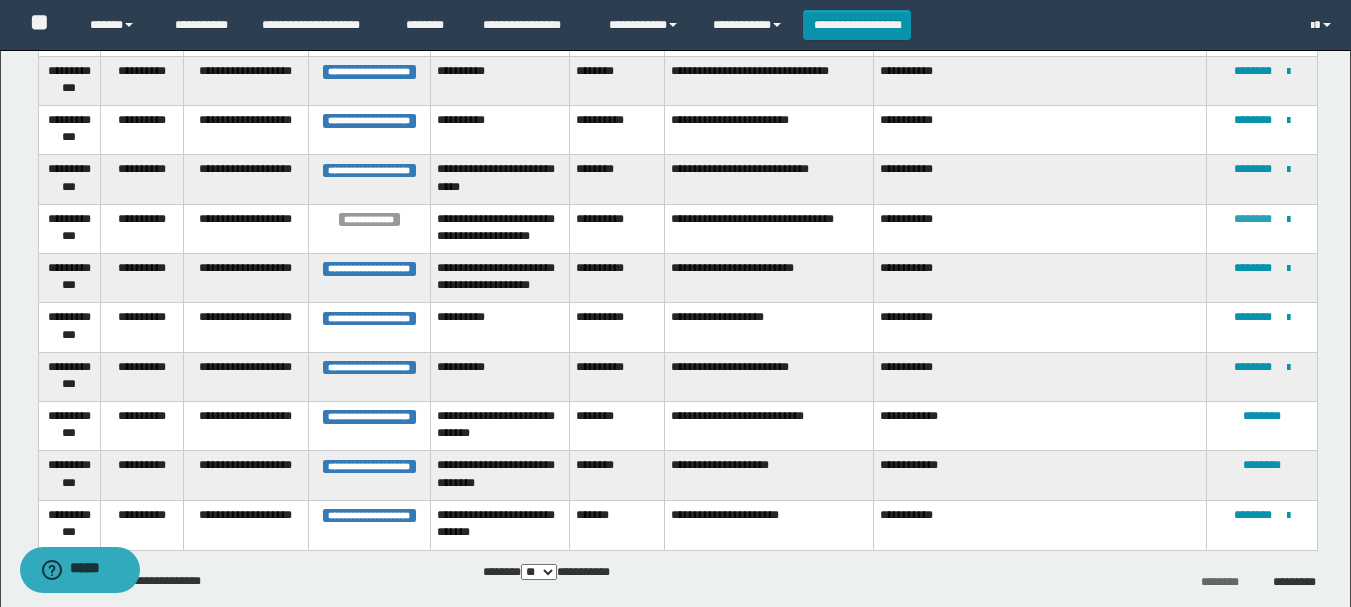 click on "********" at bounding box center (1253, 219) 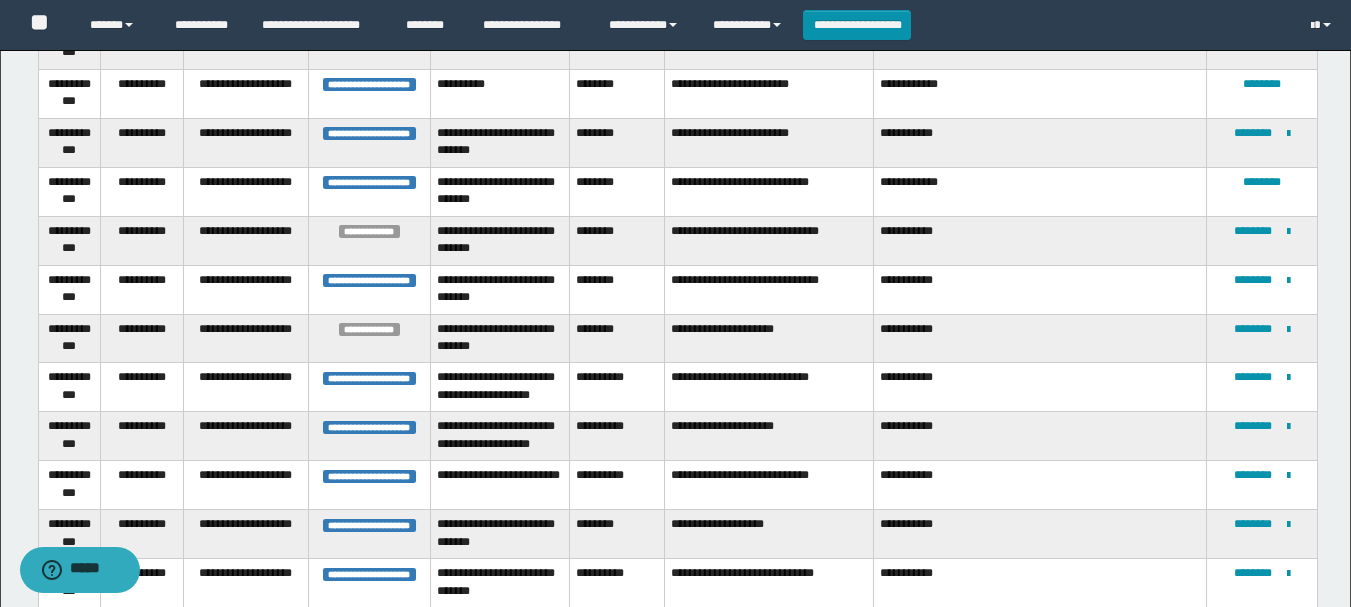 scroll, scrollTop: 700, scrollLeft: 0, axis: vertical 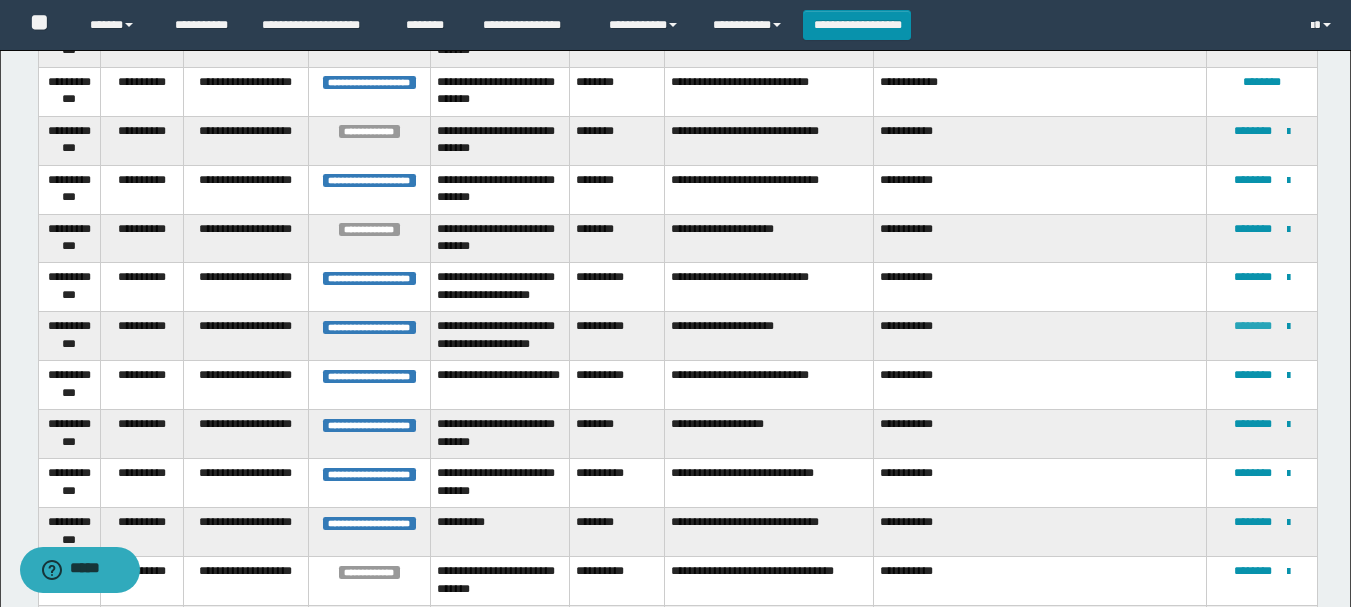 click on "********" at bounding box center [1253, 326] 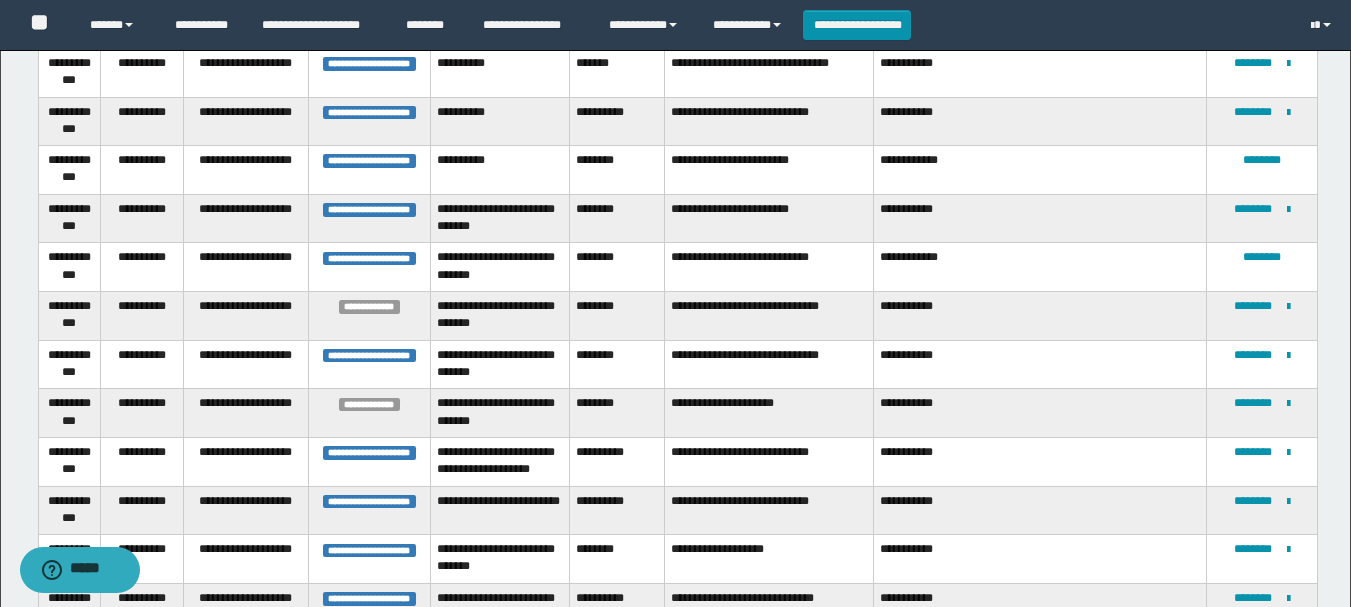 scroll, scrollTop: 721, scrollLeft: 0, axis: vertical 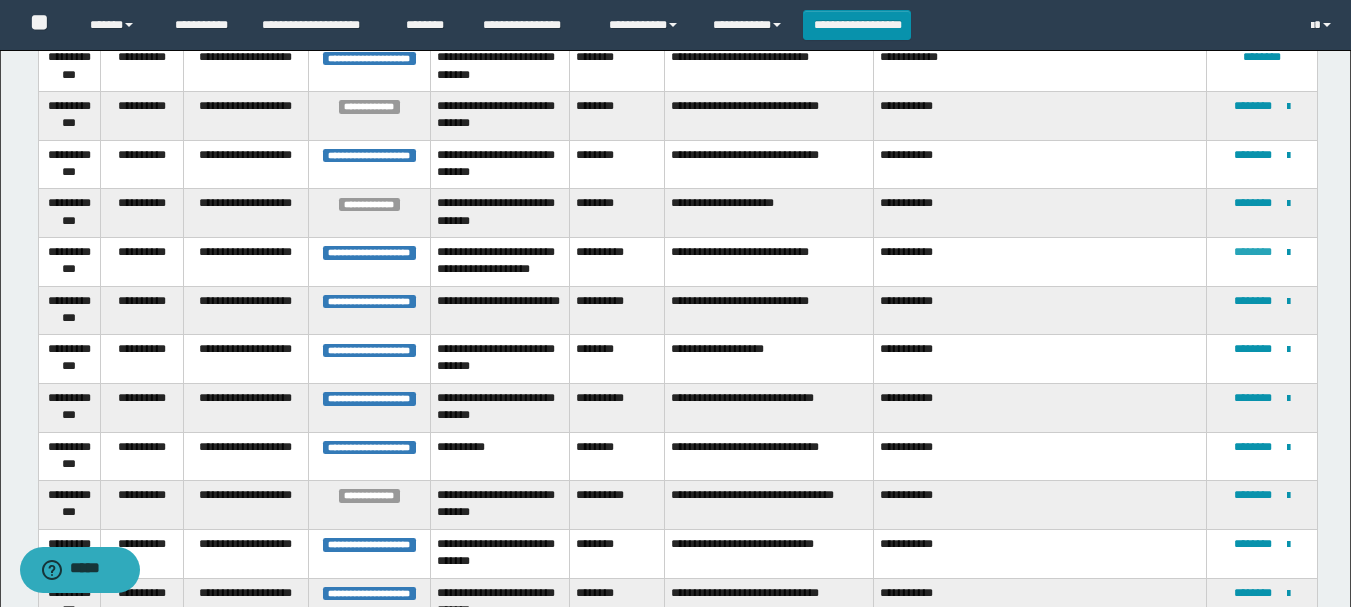 click on "********" at bounding box center [1253, 252] 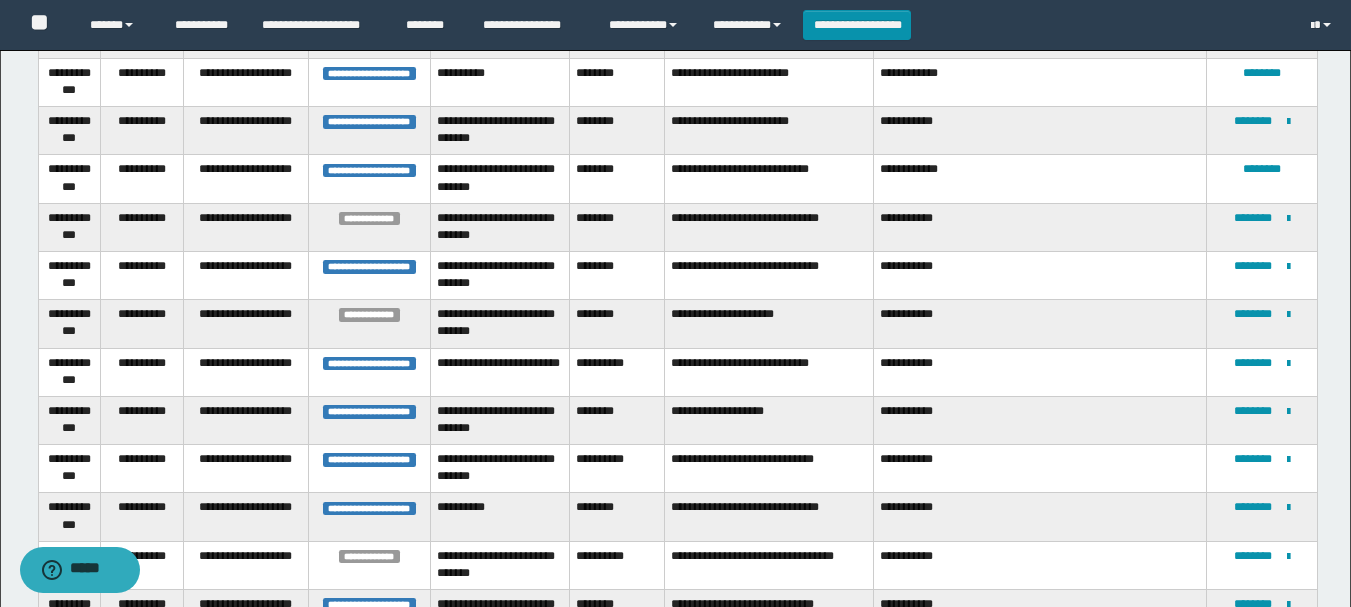 scroll, scrollTop: 0, scrollLeft: 0, axis: both 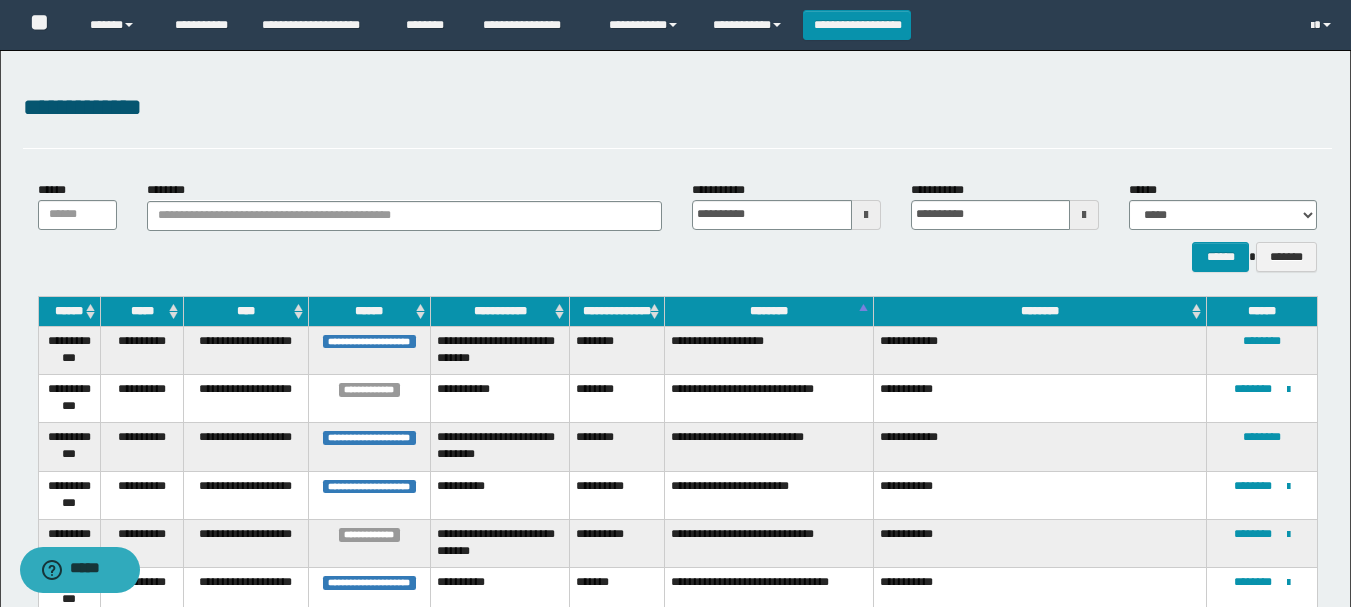 click on "********" at bounding box center (769, 311) 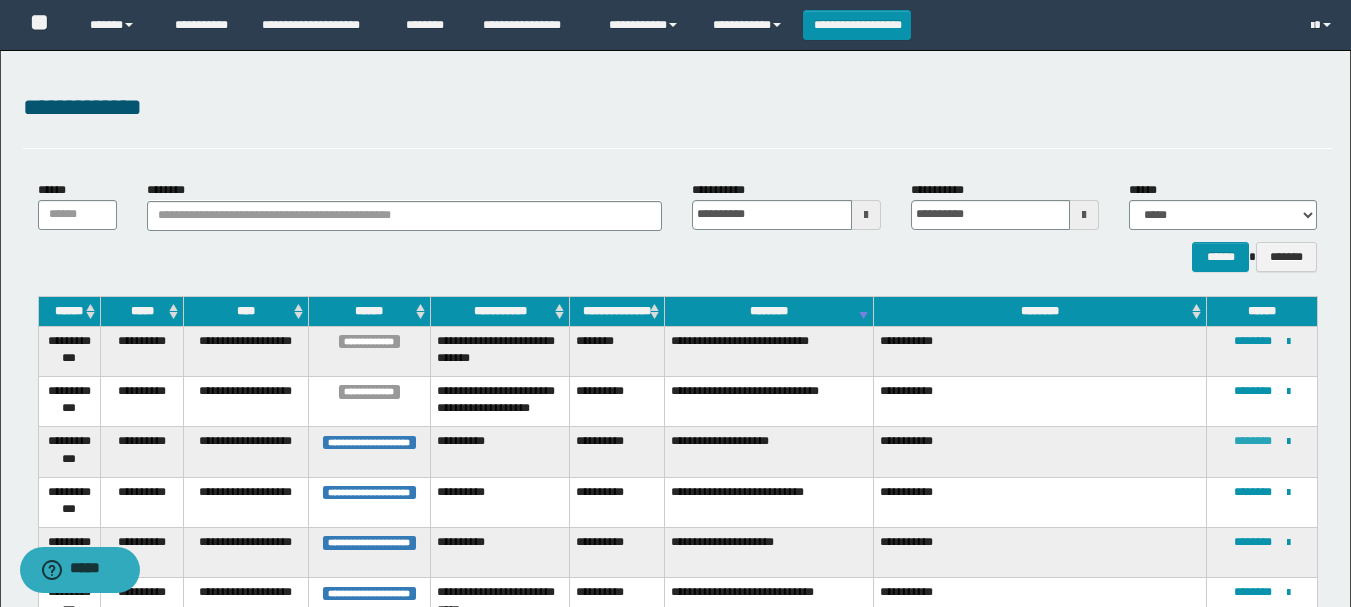 click on "********" at bounding box center (1253, 441) 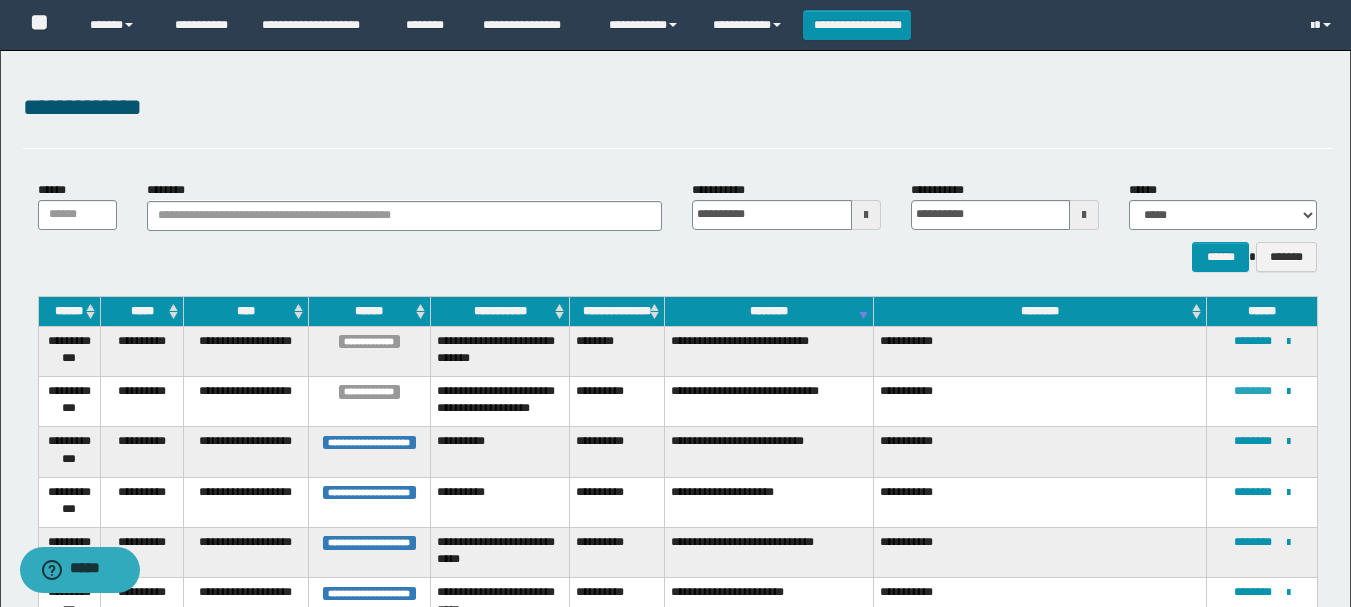 click on "********" at bounding box center [1253, 391] 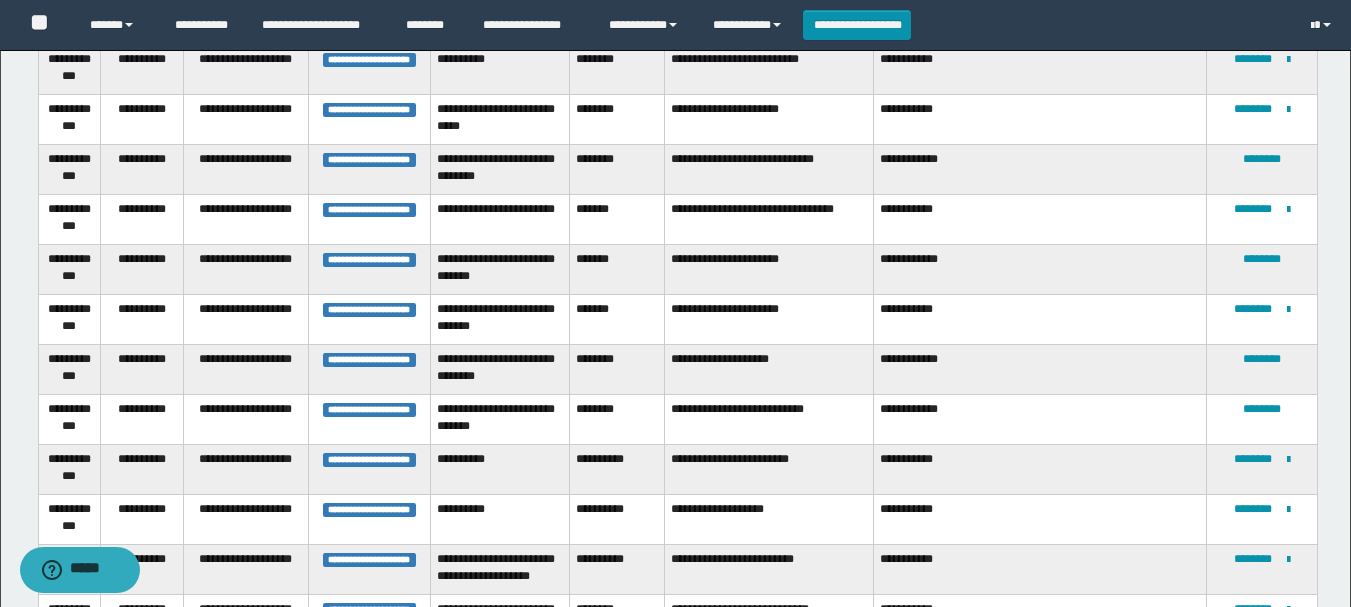 scroll, scrollTop: 1200, scrollLeft: 0, axis: vertical 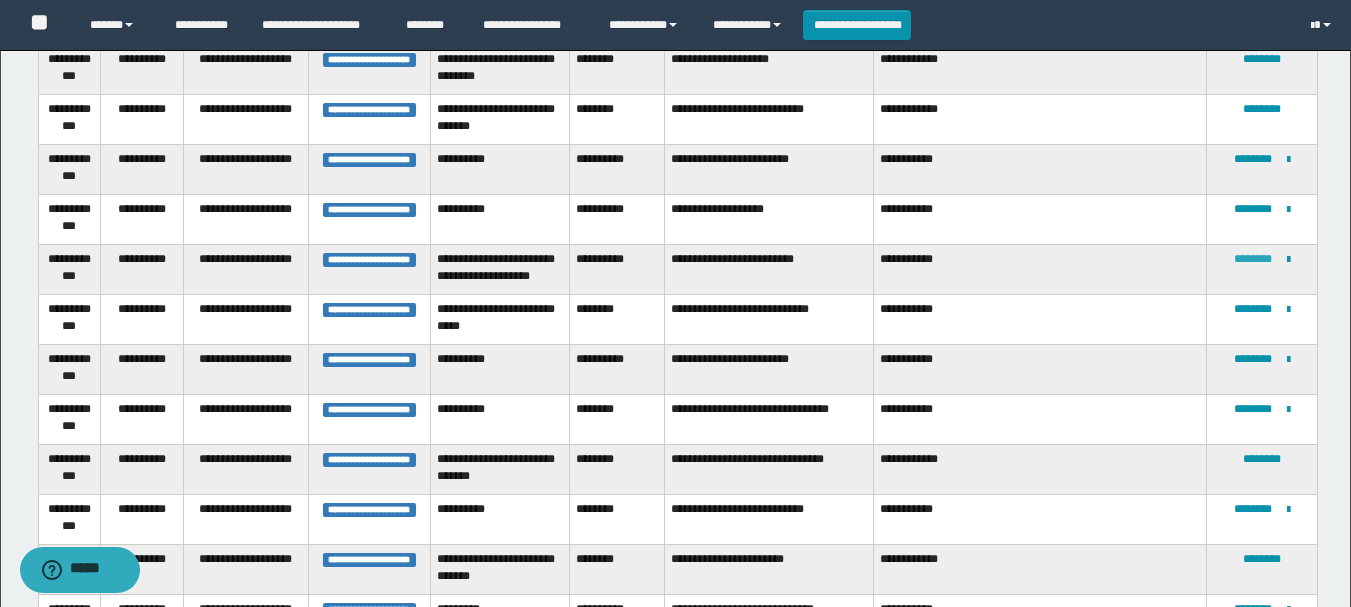 click on "********" at bounding box center (1253, 259) 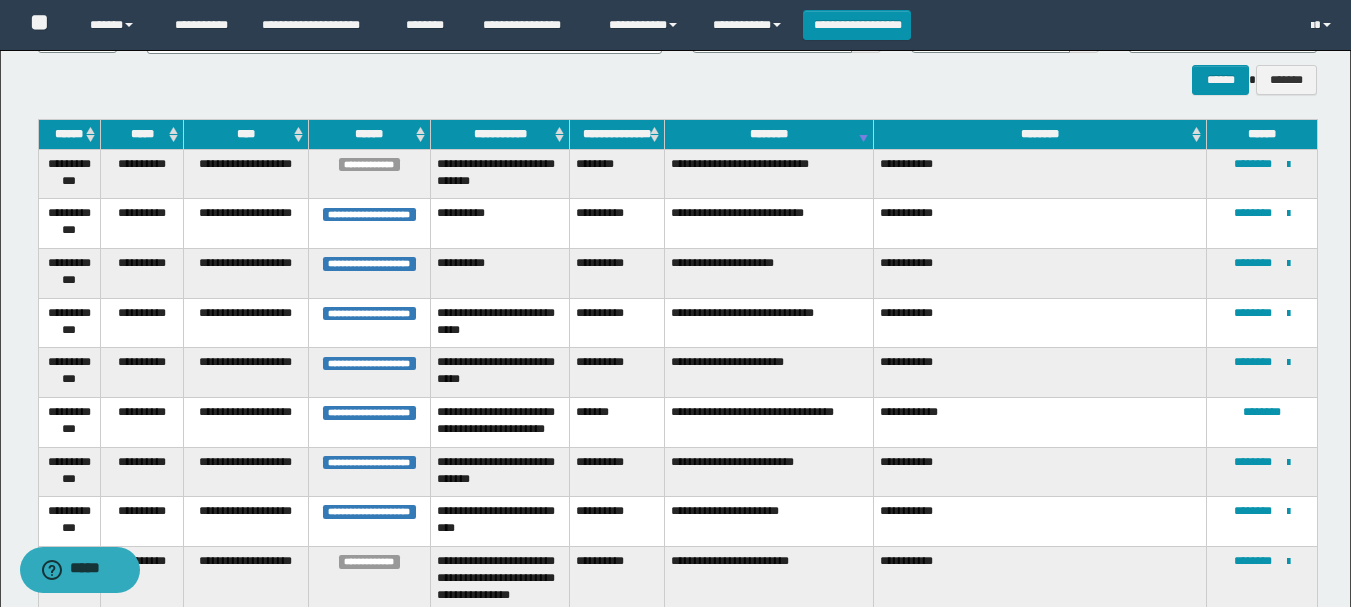scroll, scrollTop: 77, scrollLeft: 0, axis: vertical 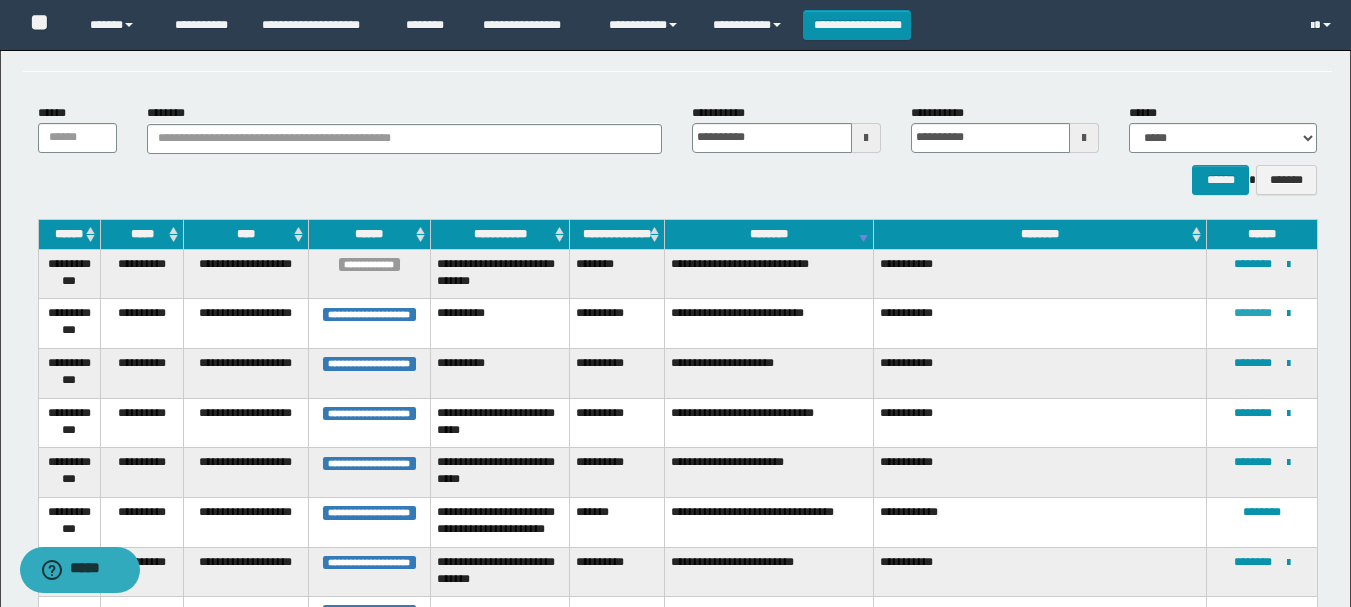 click on "********" at bounding box center (1253, 313) 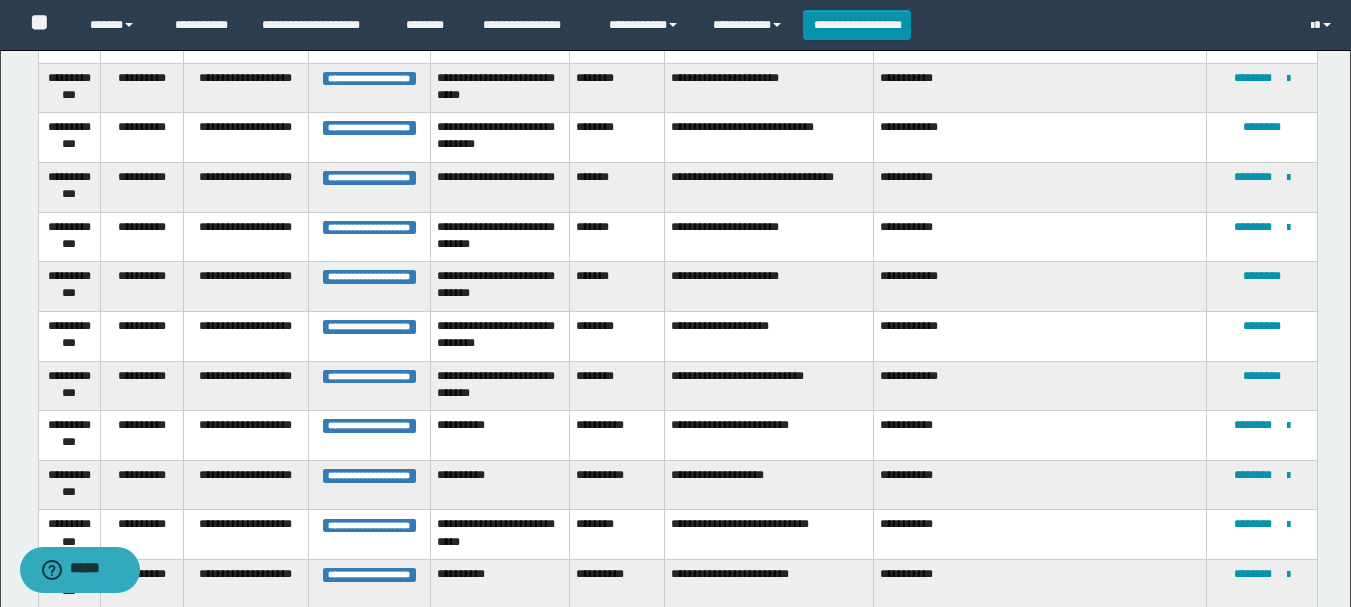 scroll, scrollTop: 1077, scrollLeft: 0, axis: vertical 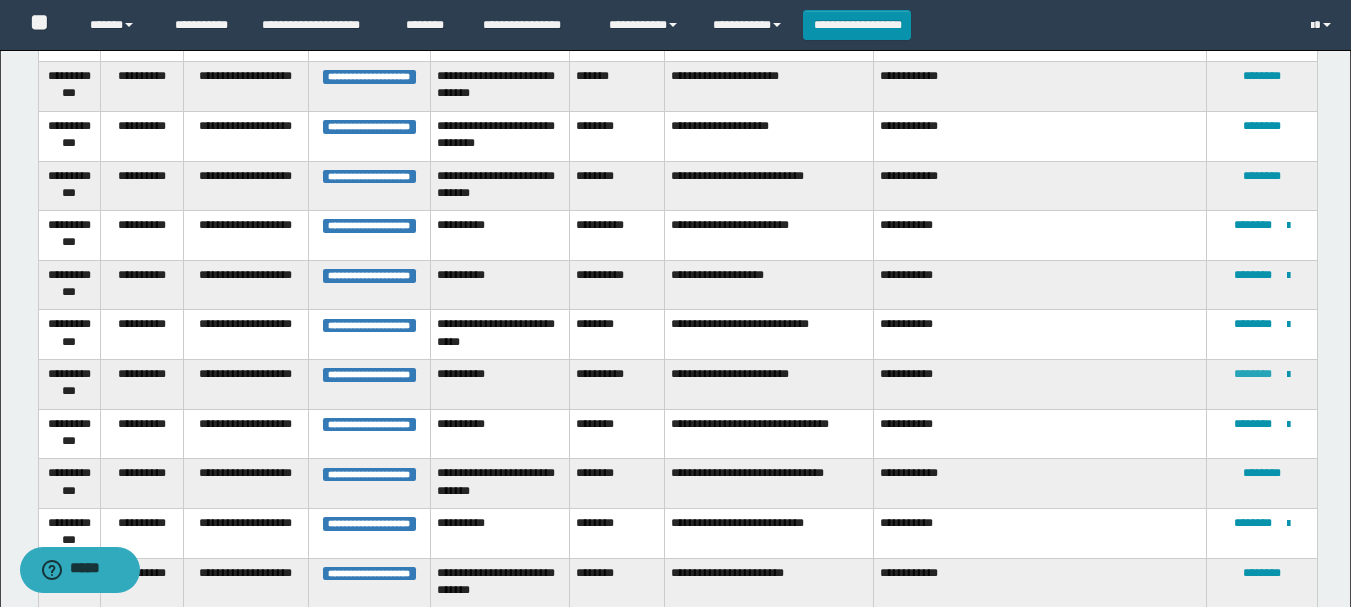 click on "********" at bounding box center (1253, 374) 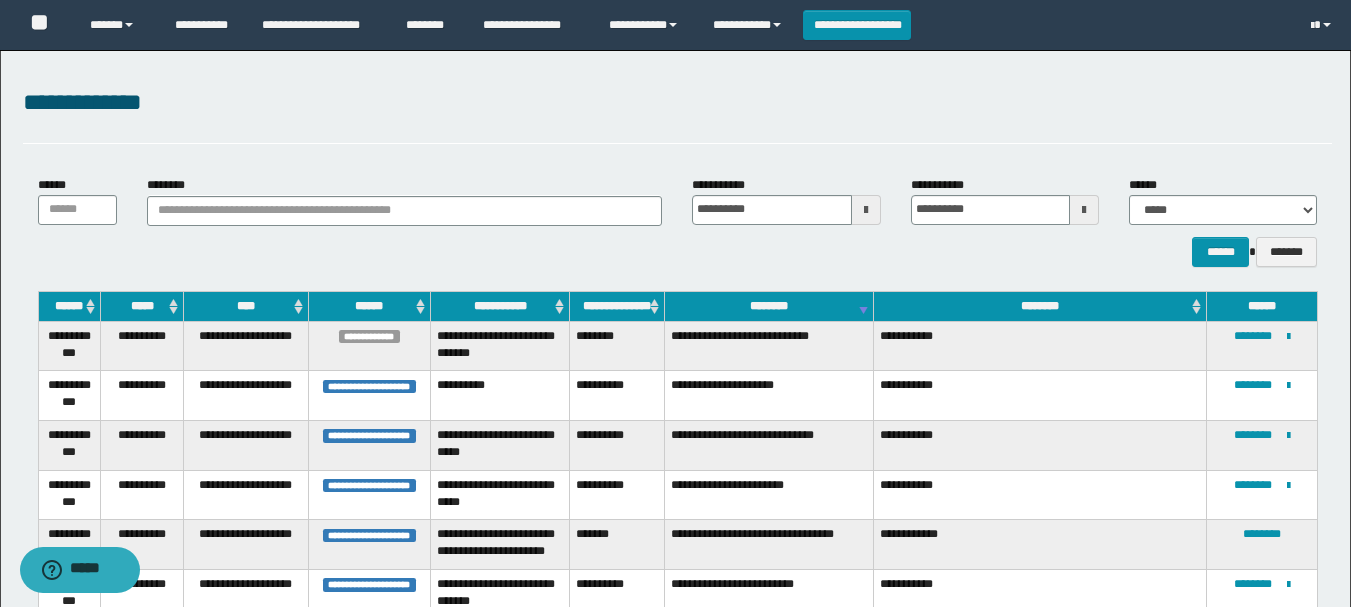 scroll, scrollTop: 0, scrollLeft: 0, axis: both 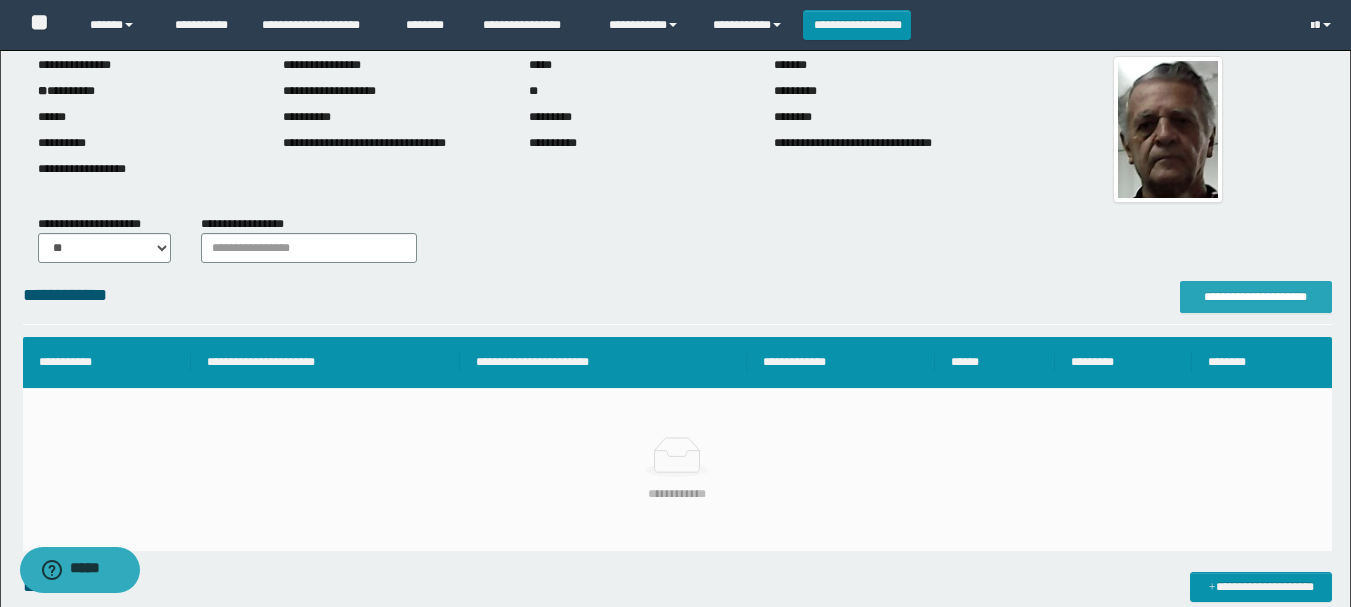 click on "**********" at bounding box center (1256, 297) 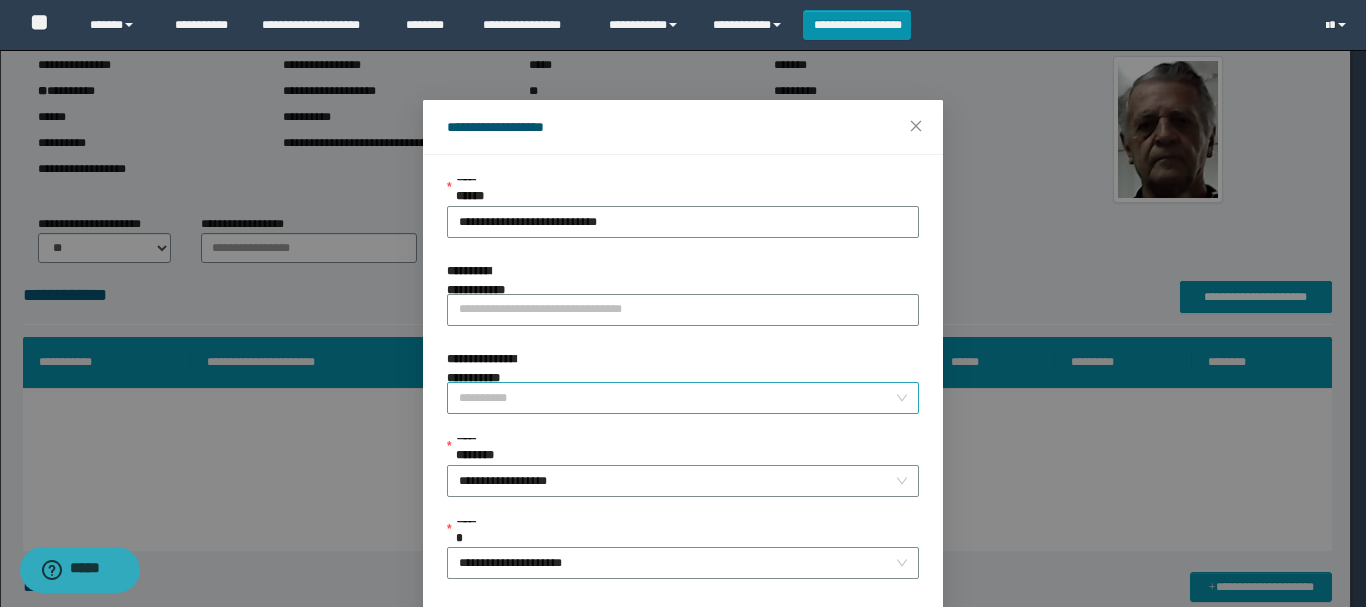 click on "**********" at bounding box center [677, 398] 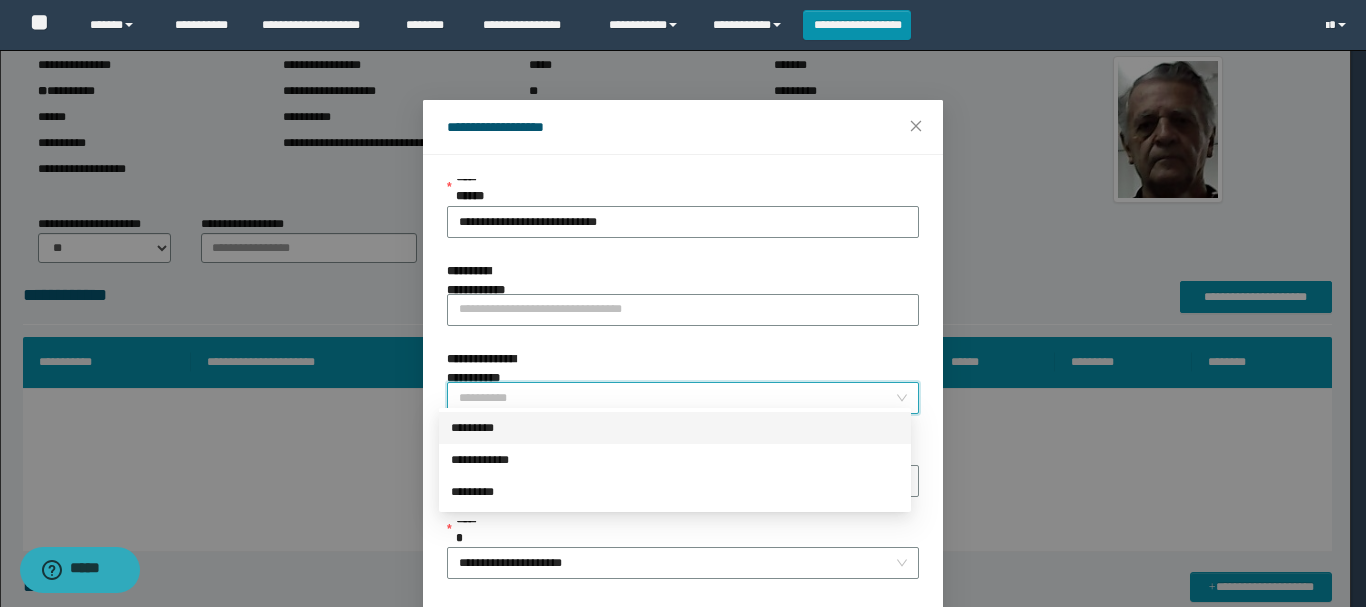 click on "*********" at bounding box center (675, 428) 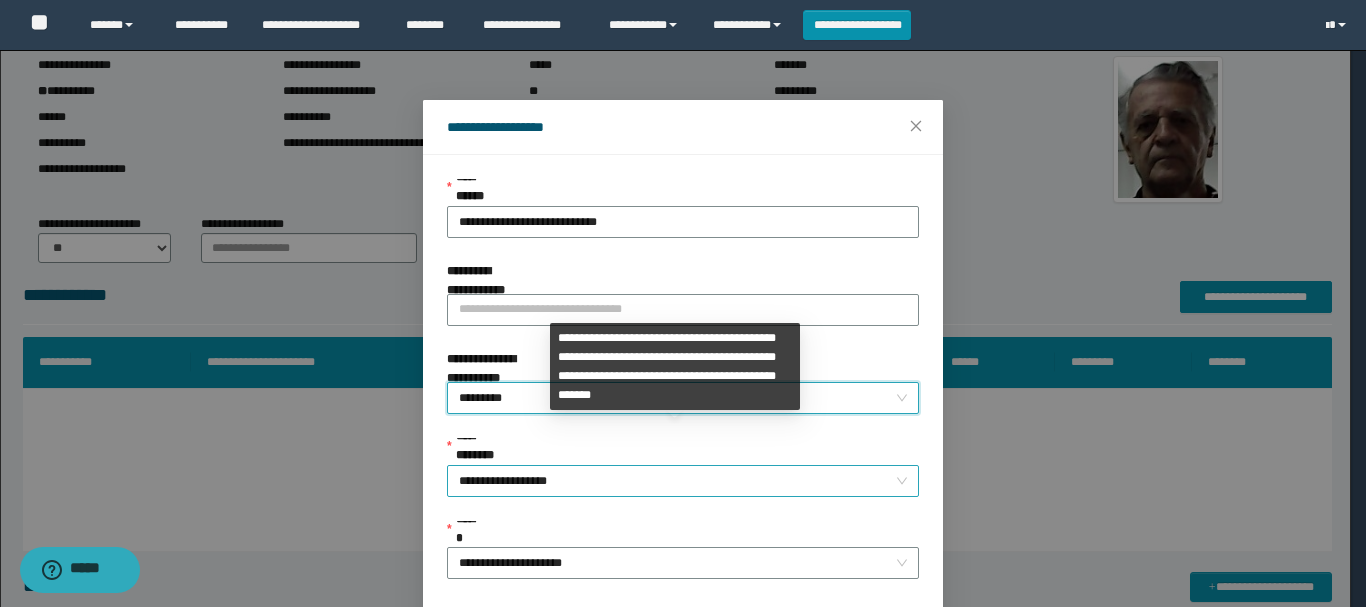 click on "**********" at bounding box center [683, 481] 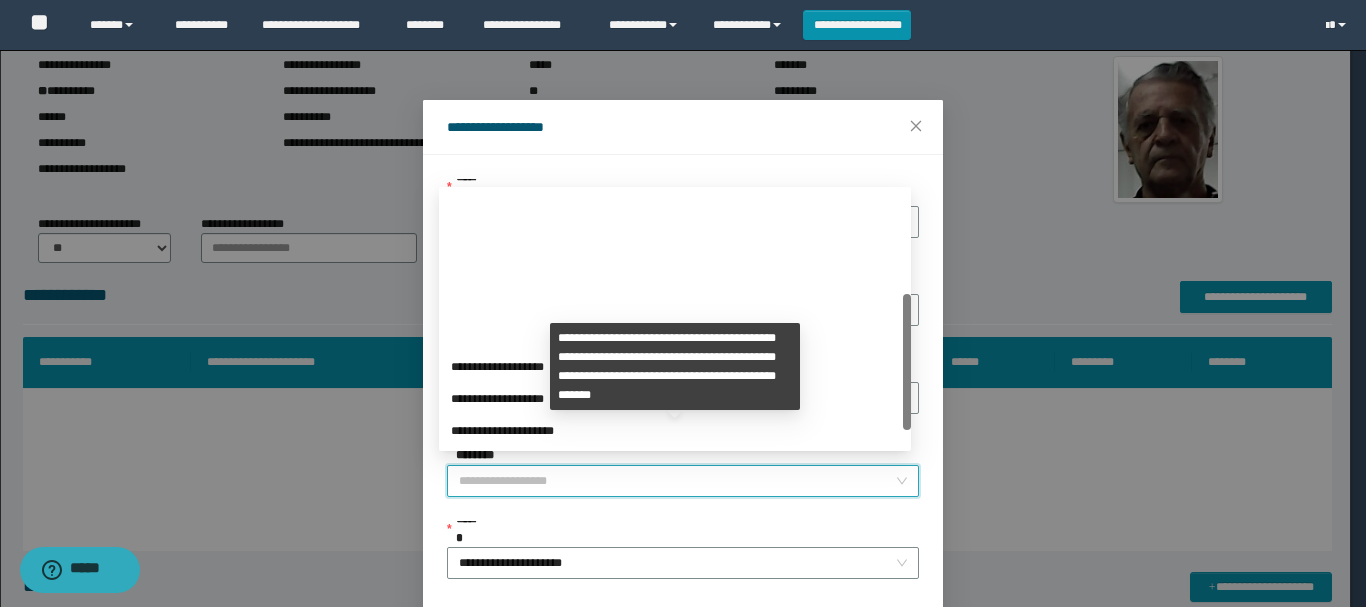 scroll, scrollTop: 192, scrollLeft: 0, axis: vertical 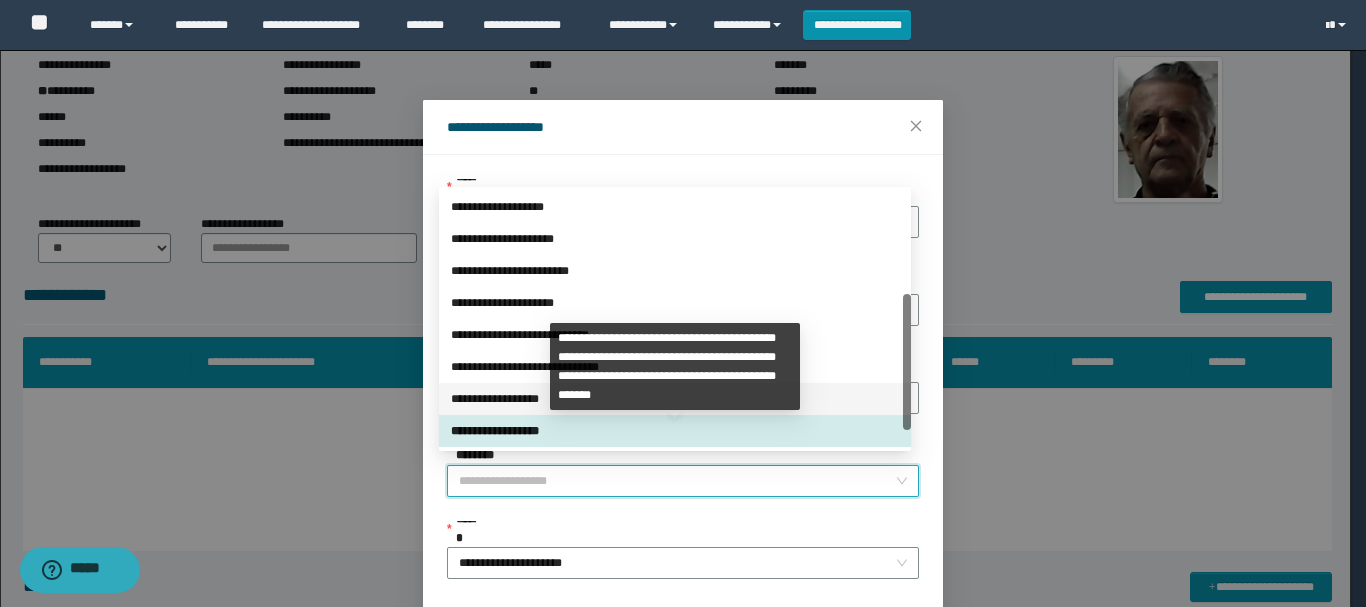 click on "**********" at bounding box center [675, 399] 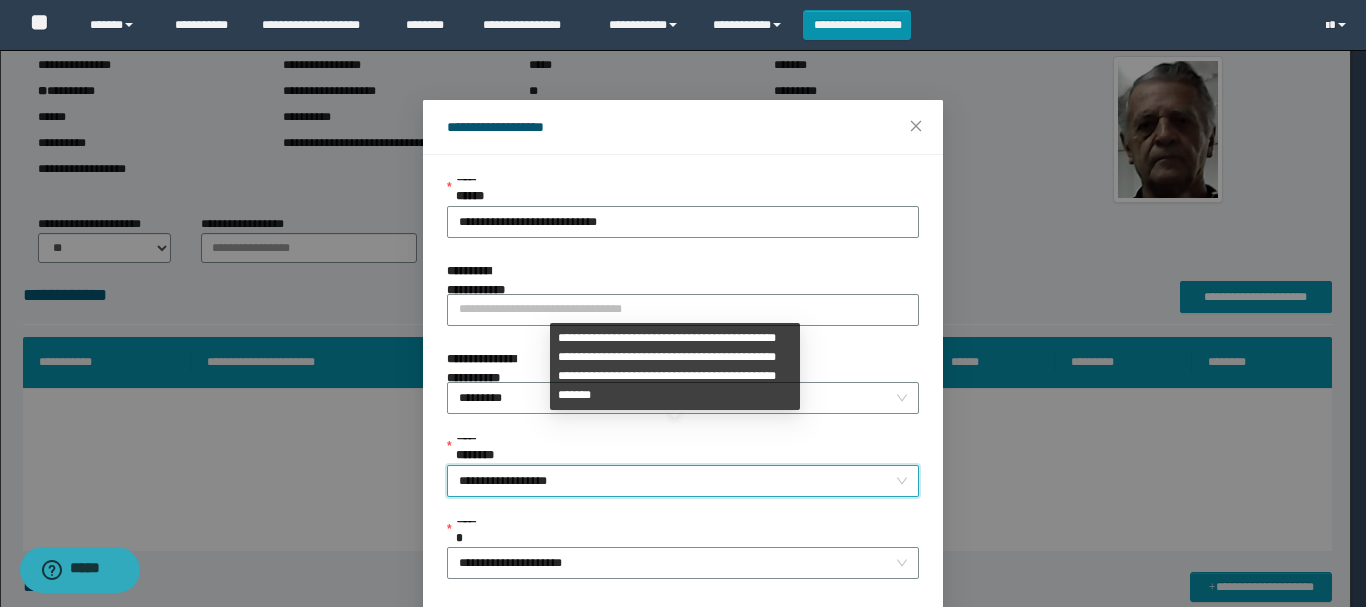 scroll, scrollTop: 145, scrollLeft: 0, axis: vertical 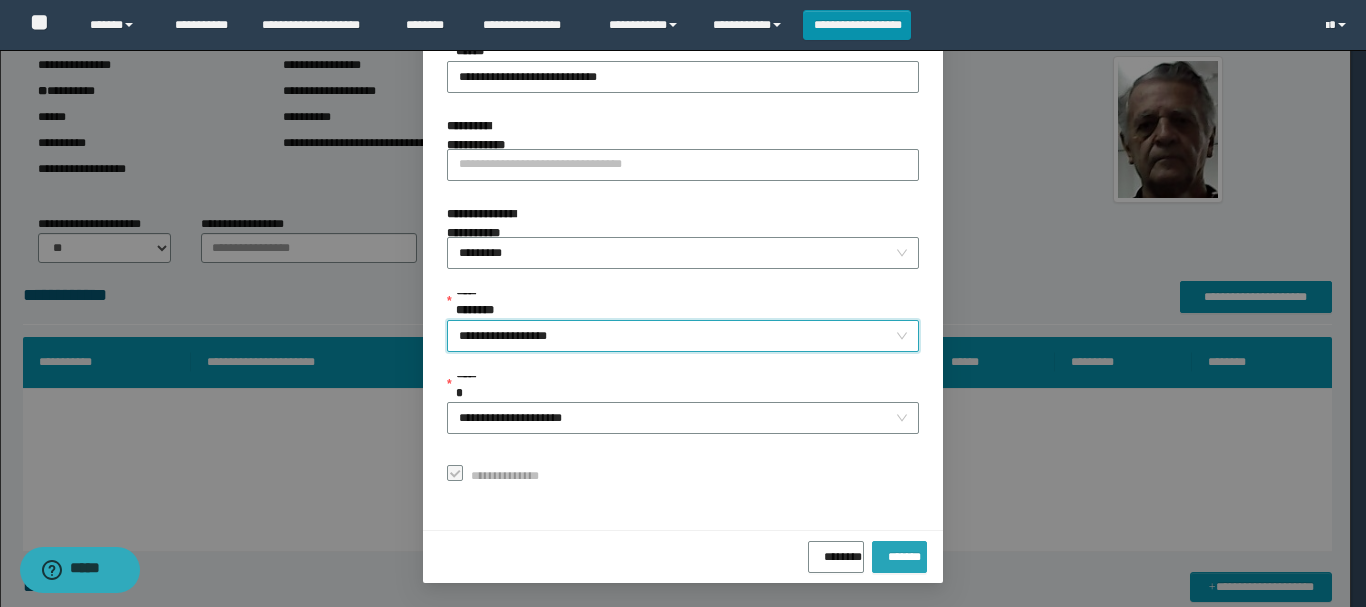 click on "*******" at bounding box center (899, 557) 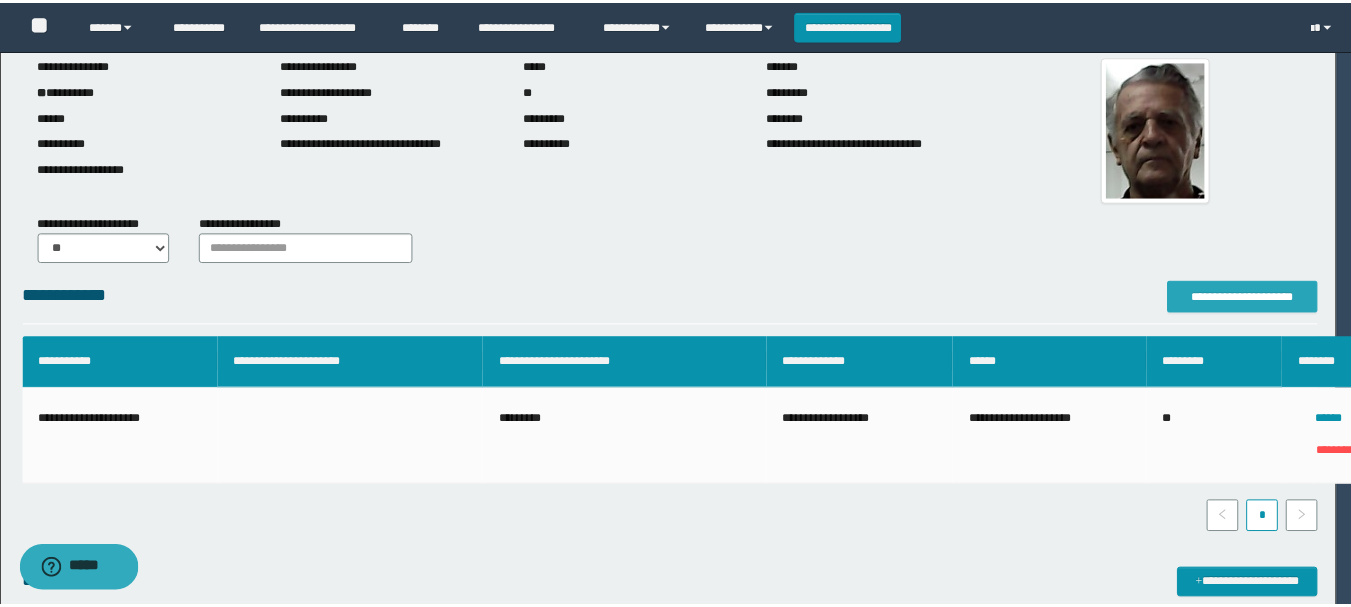 scroll, scrollTop: 0, scrollLeft: 0, axis: both 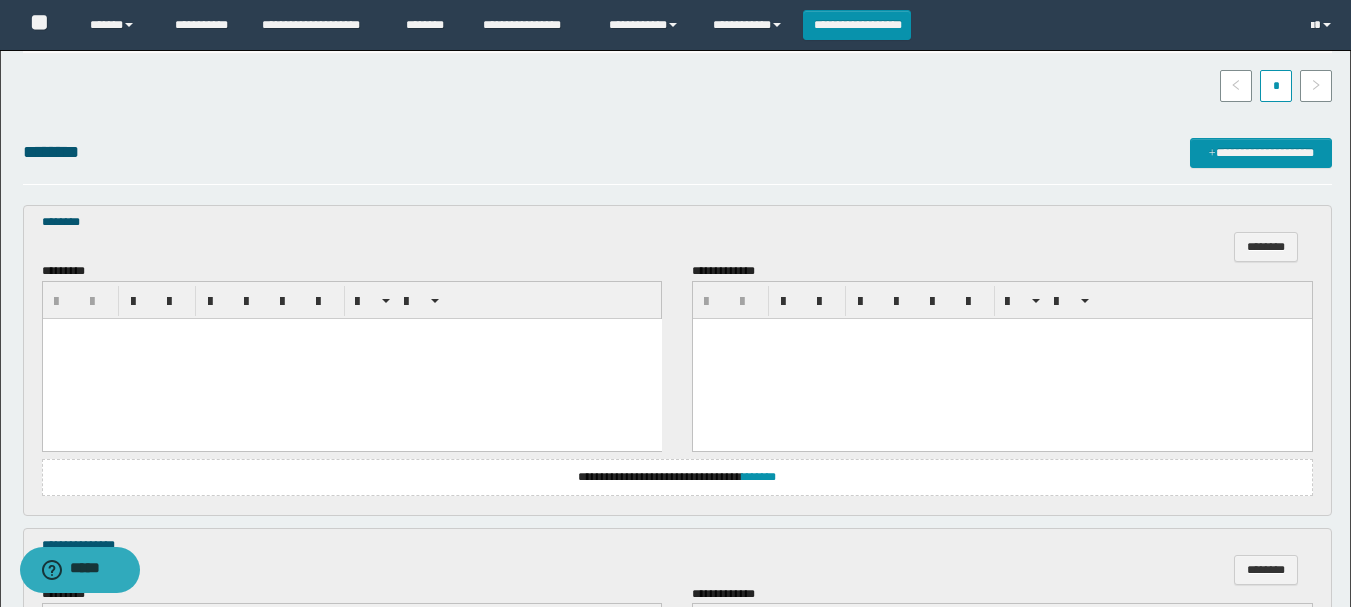 click at bounding box center [351, 358] 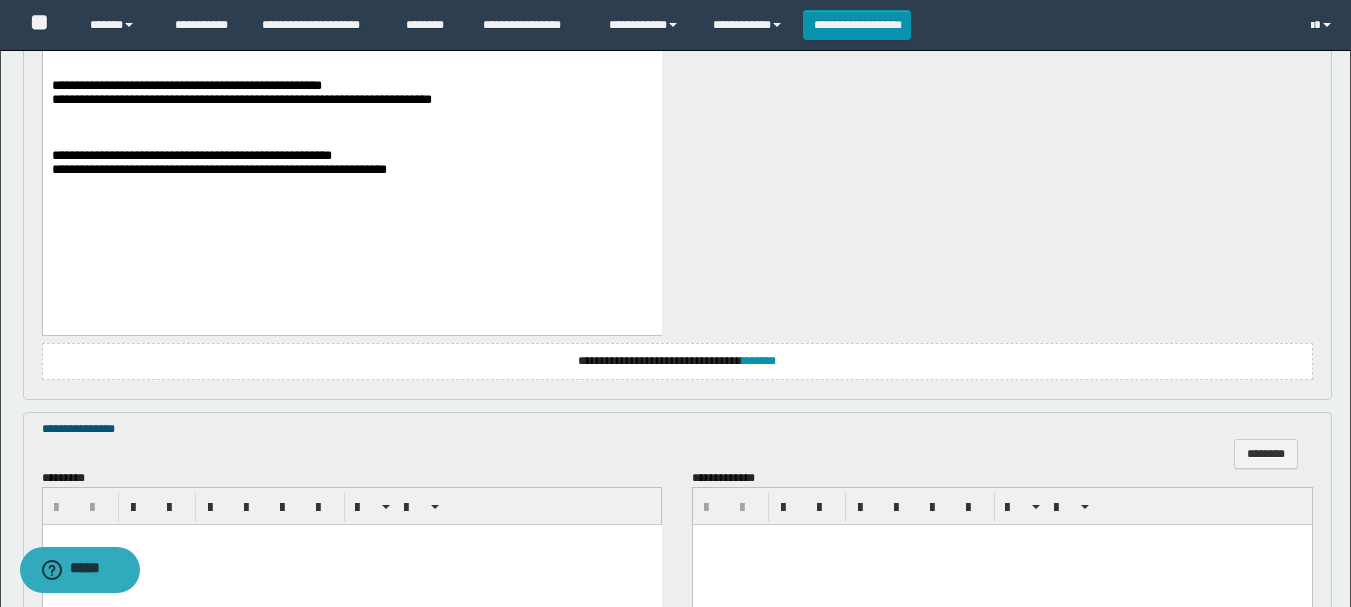 scroll, scrollTop: 1200, scrollLeft: 0, axis: vertical 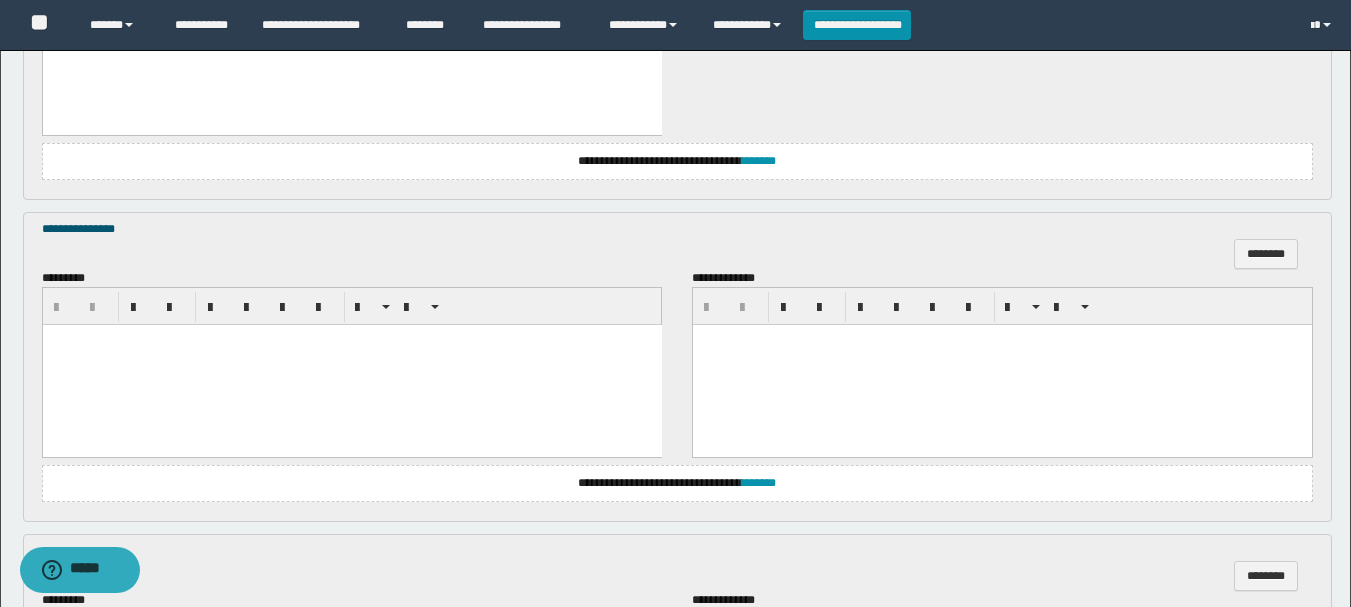 click at bounding box center [351, 365] 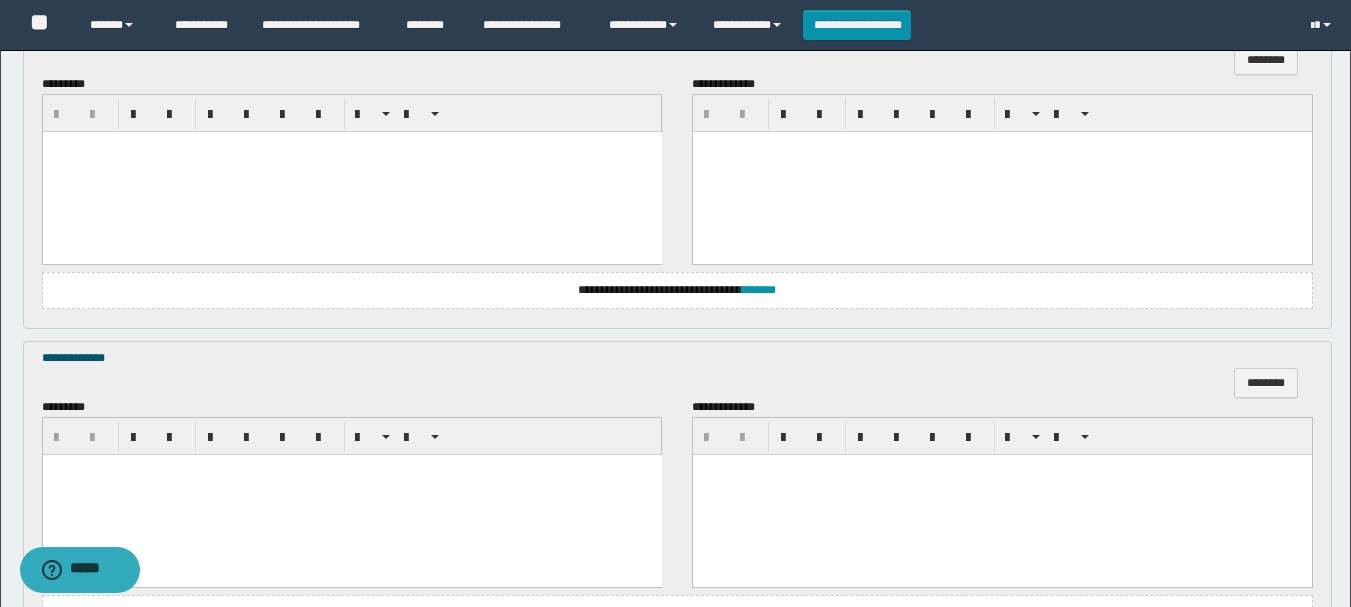 scroll, scrollTop: 2000, scrollLeft: 0, axis: vertical 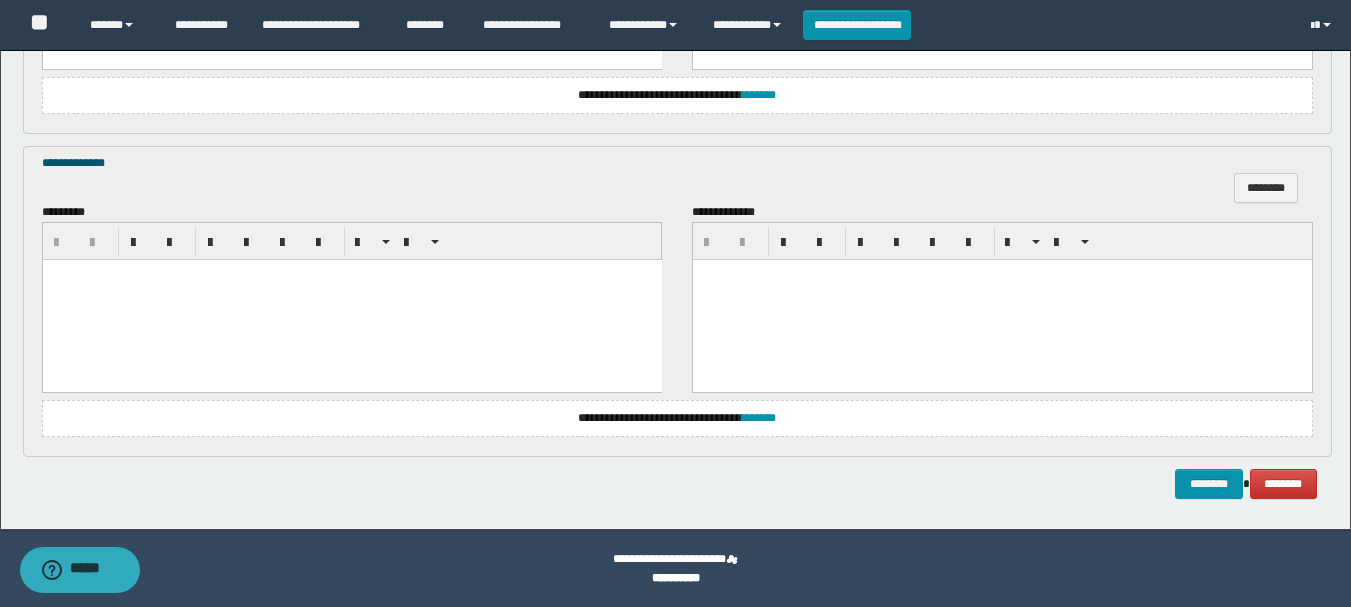 click at bounding box center (351, 299) 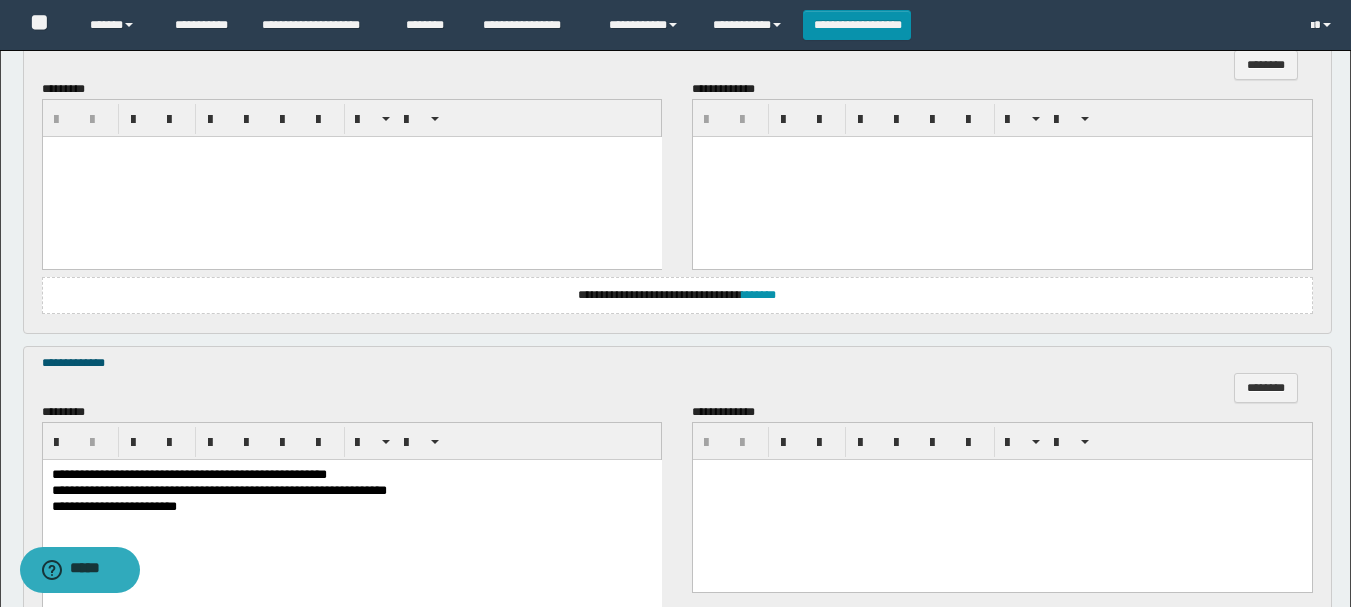 scroll, scrollTop: 1995, scrollLeft: 0, axis: vertical 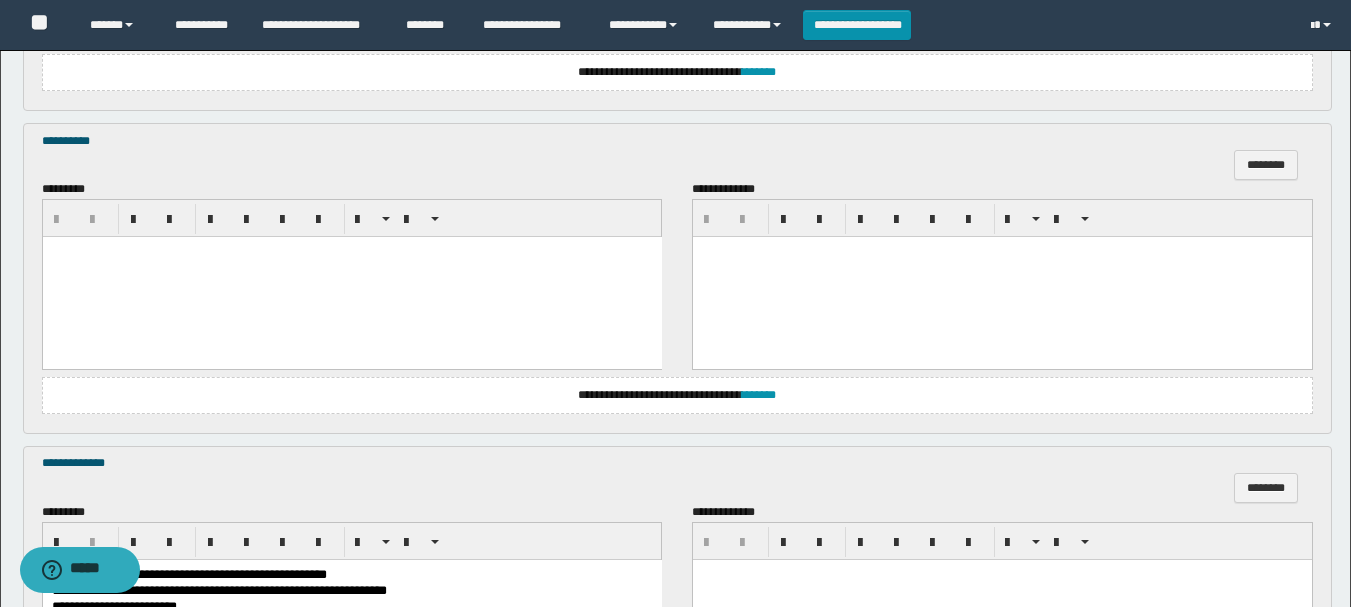 click at bounding box center [351, 277] 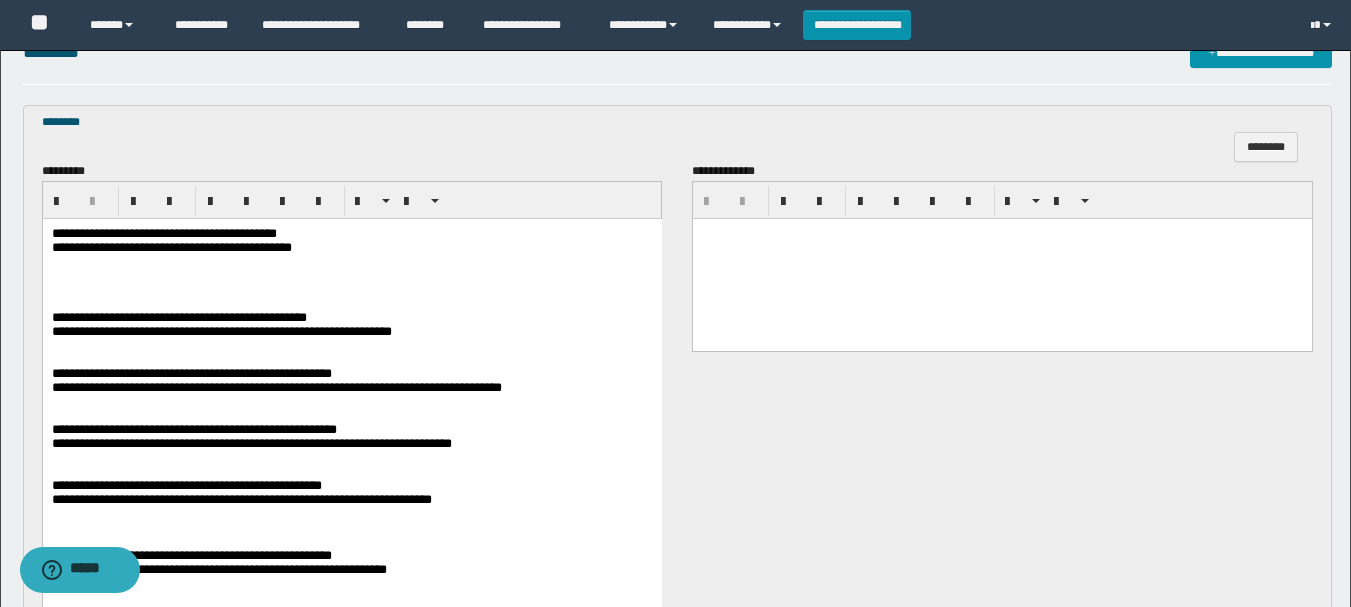 scroll, scrollTop: 700, scrollLeft: 0, axis: vertical 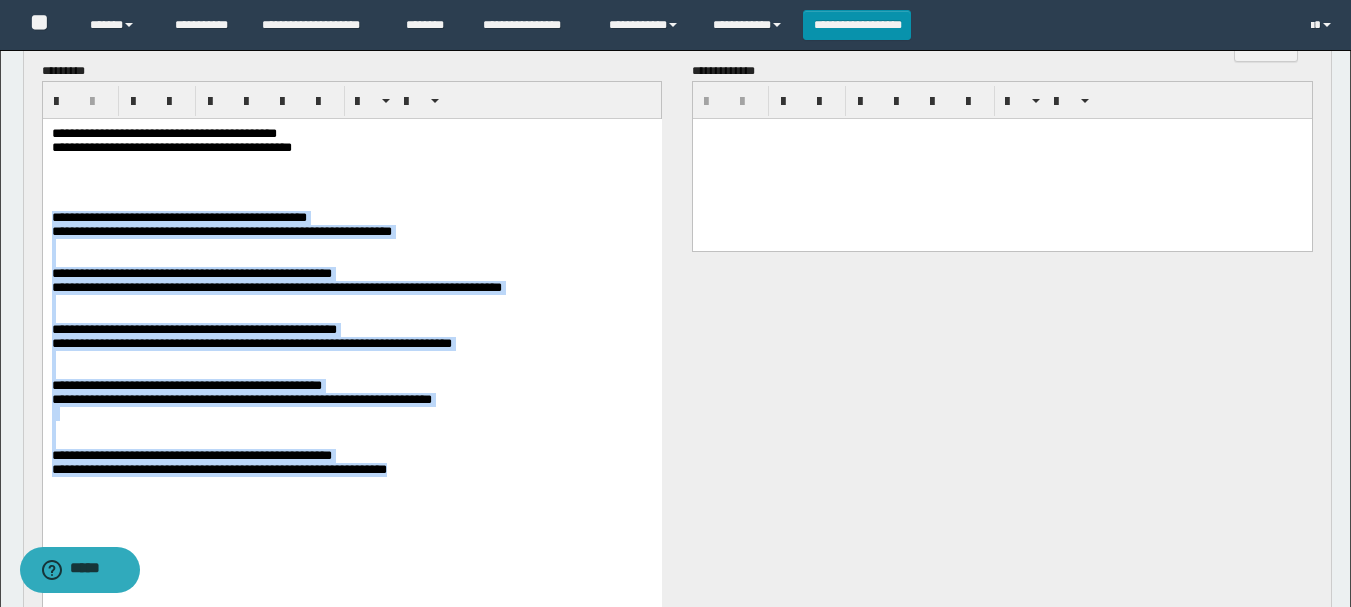 drag, startPoint x: 53, startPoint y: 230, endPoint x: 541, endPoint y: 529, distance: 572.3155 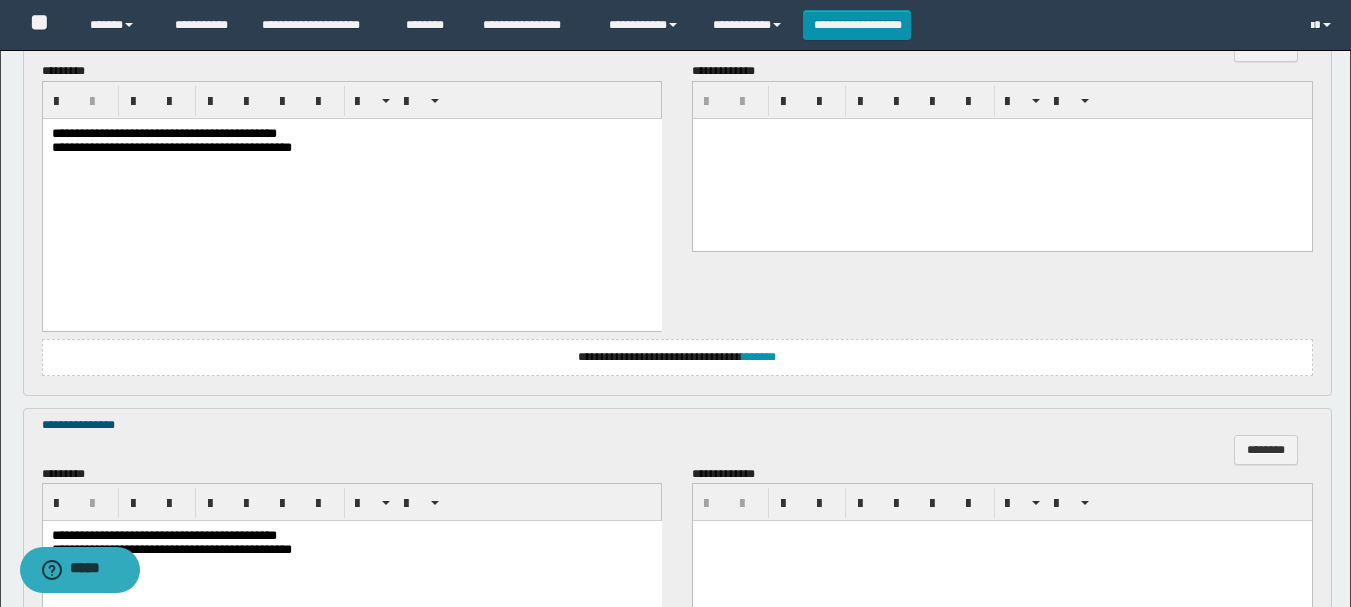 click on "**********" at bounding box center [163, 132] 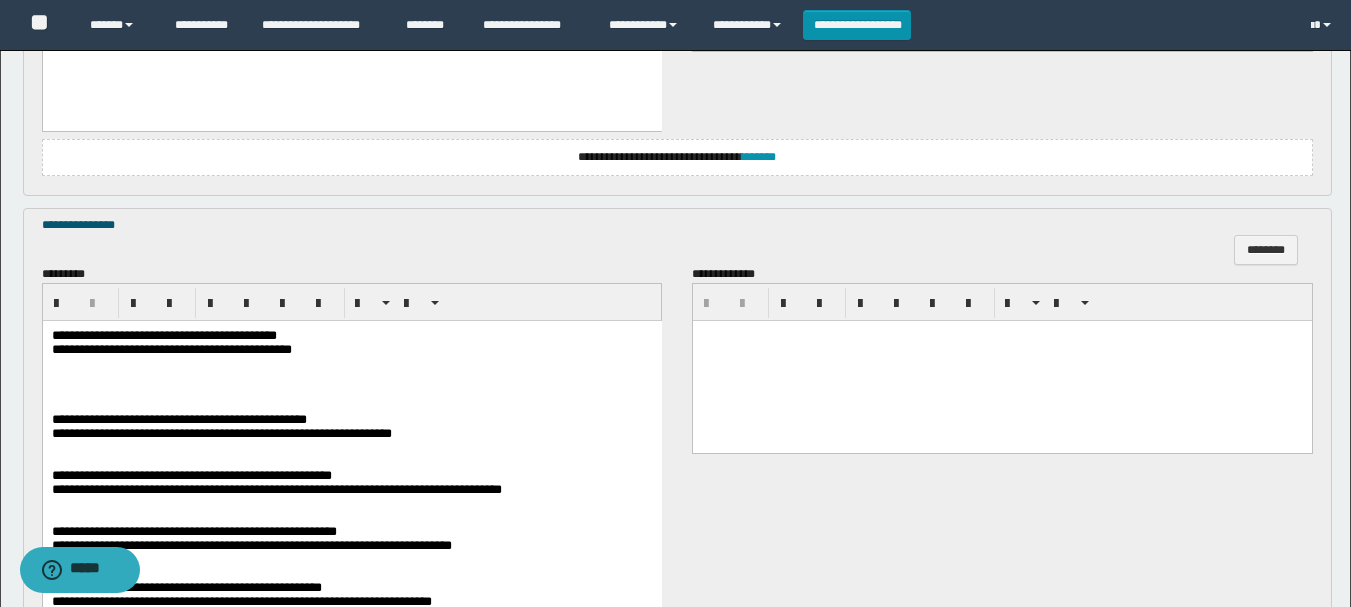 scroll, scrollTop: 1000, scrollLeft: 0, axis: vertical 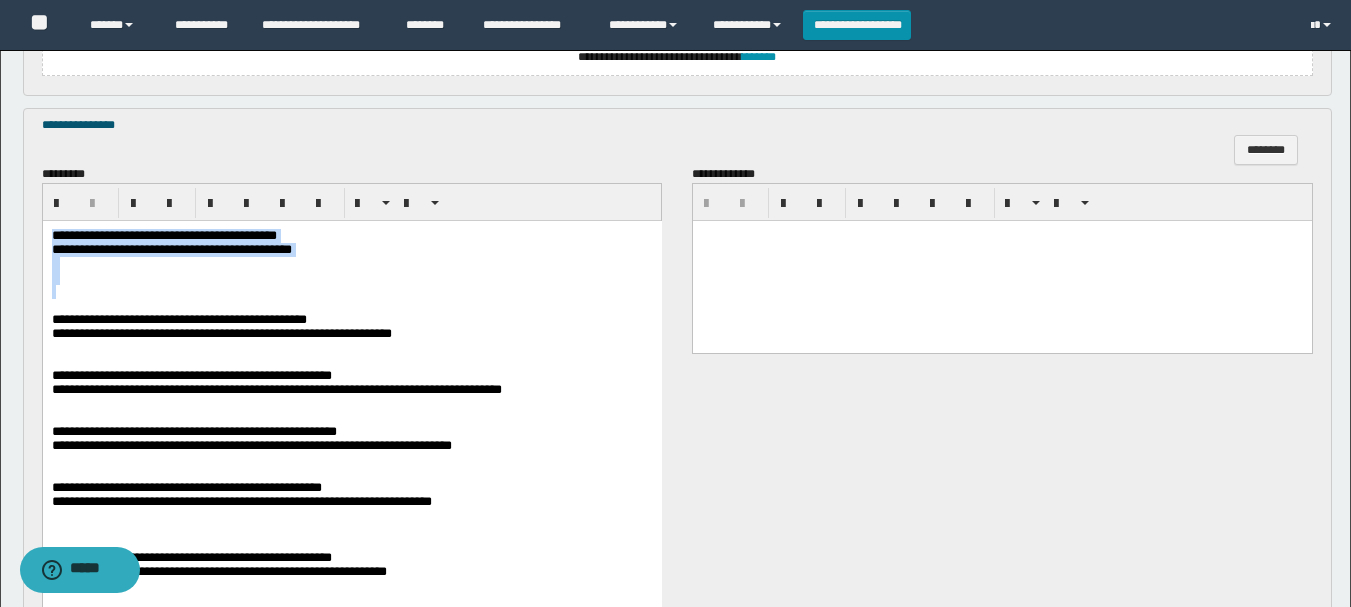 drag, startPoint x: 51, startPoint y: 235, endPoint x: 525, endPoint y: 296, distance: 477.909 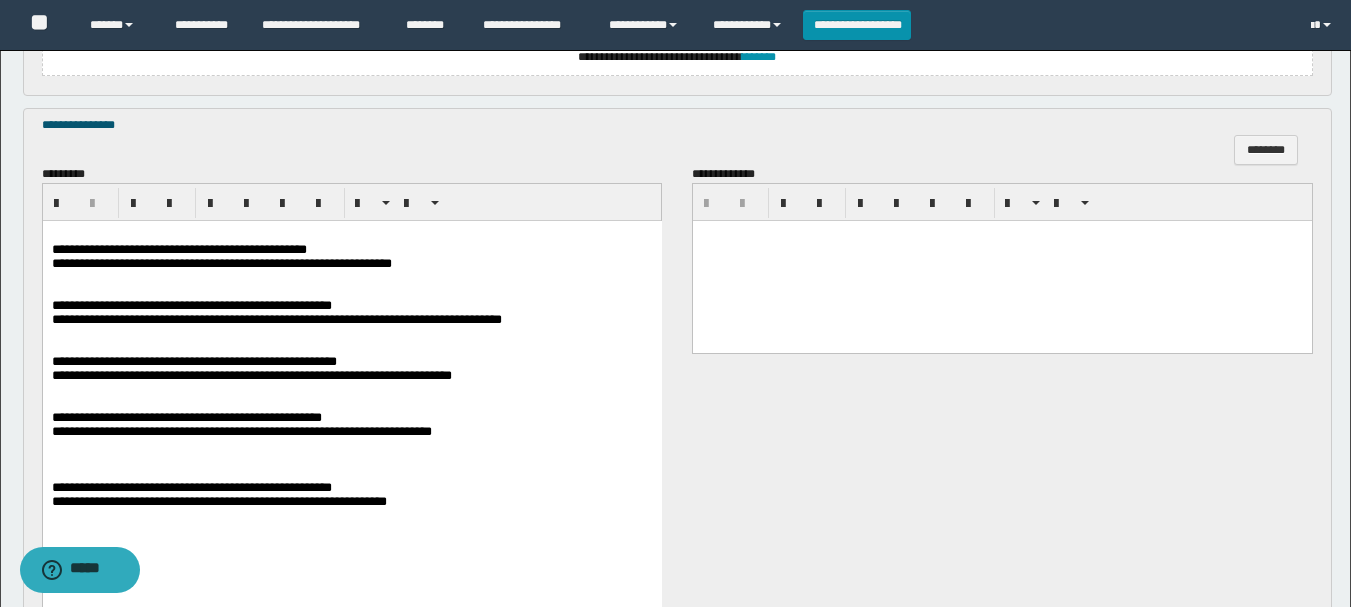 scroll, scrollTop: 1100, scrollLeft: 0, axis: vertical 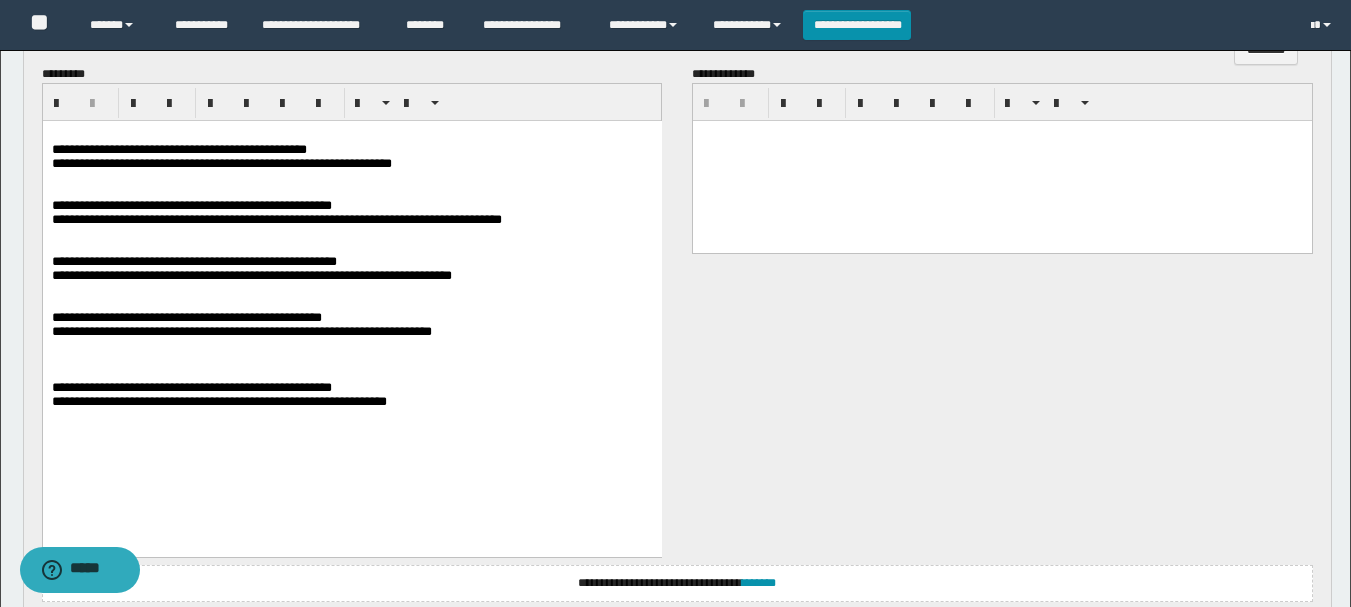 click on "**********" at bounding box center (178, 149) 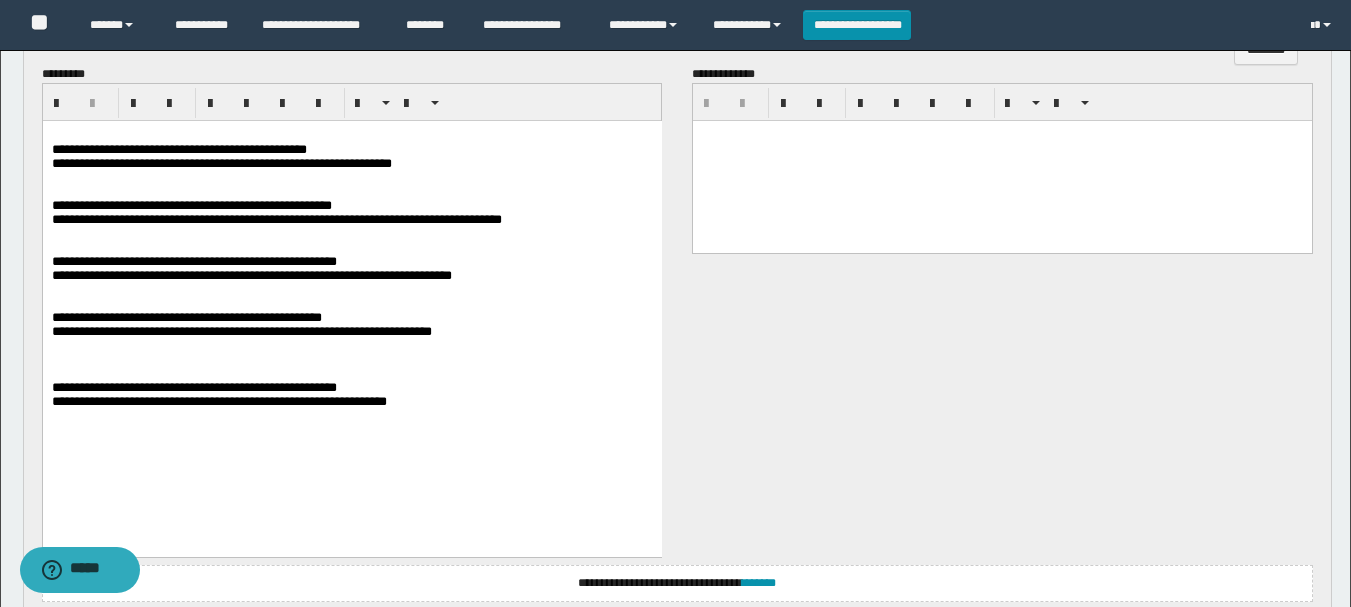 click on "**********" at bounding box center (191, 205) 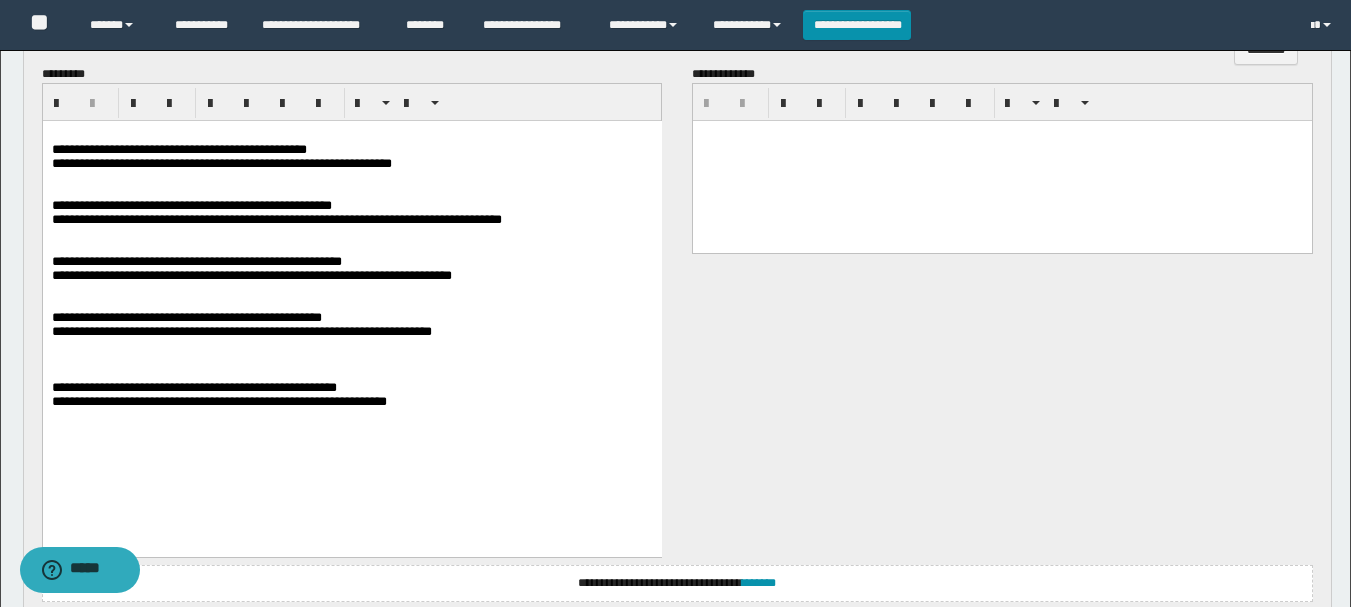 click on "**********" at bounding box center [186, 317] 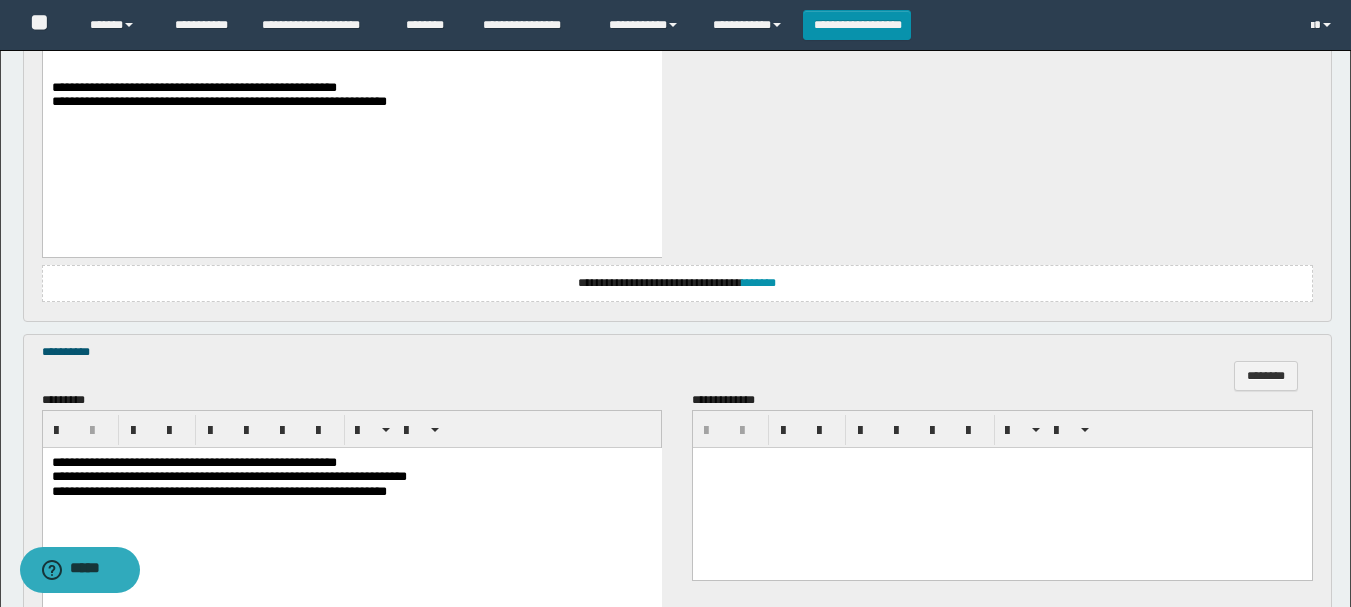 scroll, scrollTop: 1500, scrollLeft: 0, axis: vertical 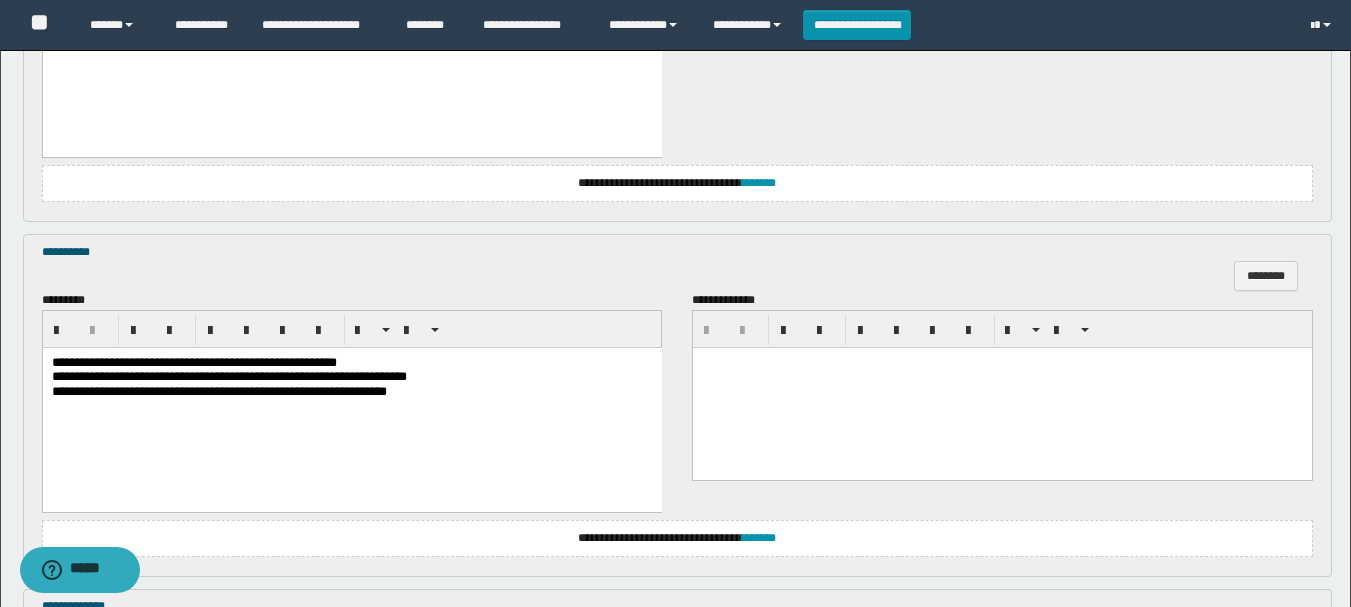 click on "**********" at bounding box center (193, 362) 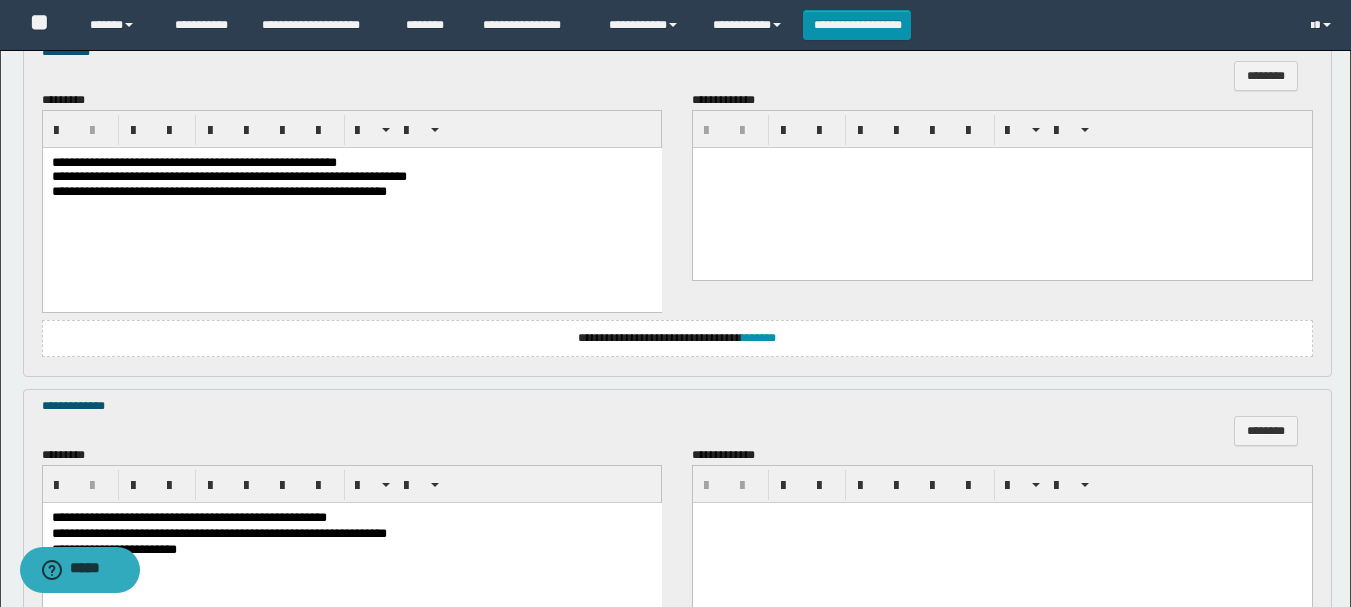scroll, scrollTop: 1900, scrollLeft: 0, axis: vertical 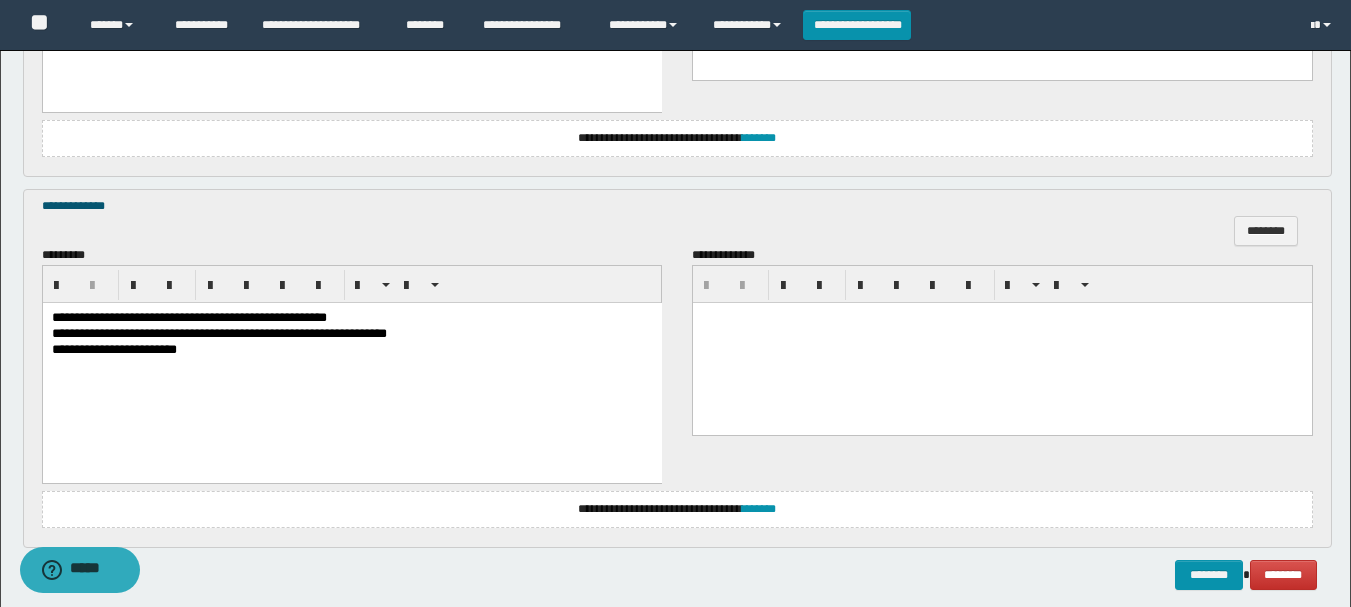 click on "**********" at bounding box center [351, 318] 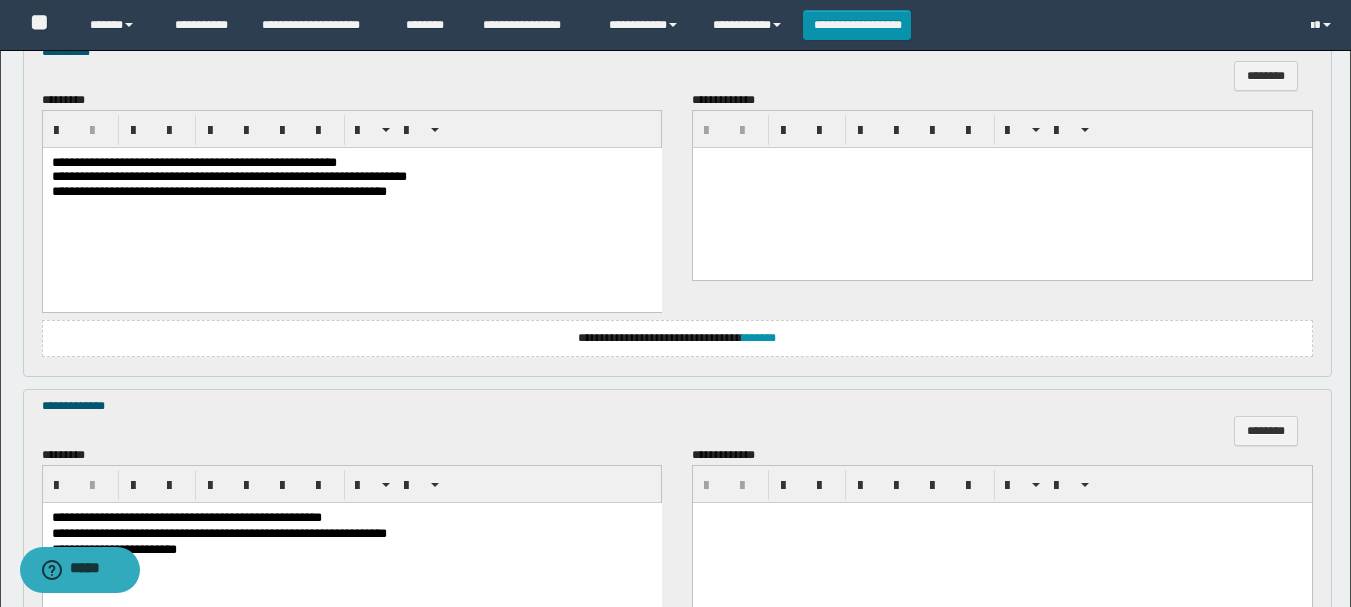 scroll, scrollTop: 1991, scrollLeft: 0, axis: vertical 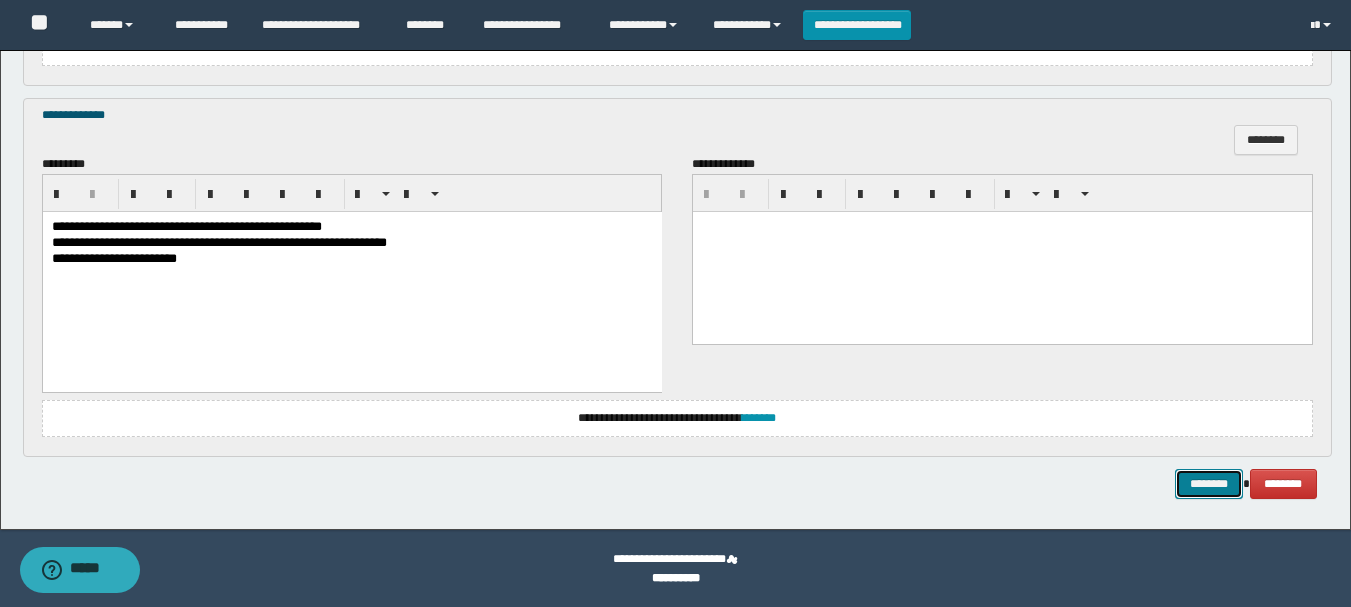 click on "********" at bounding box center [1209, 484] 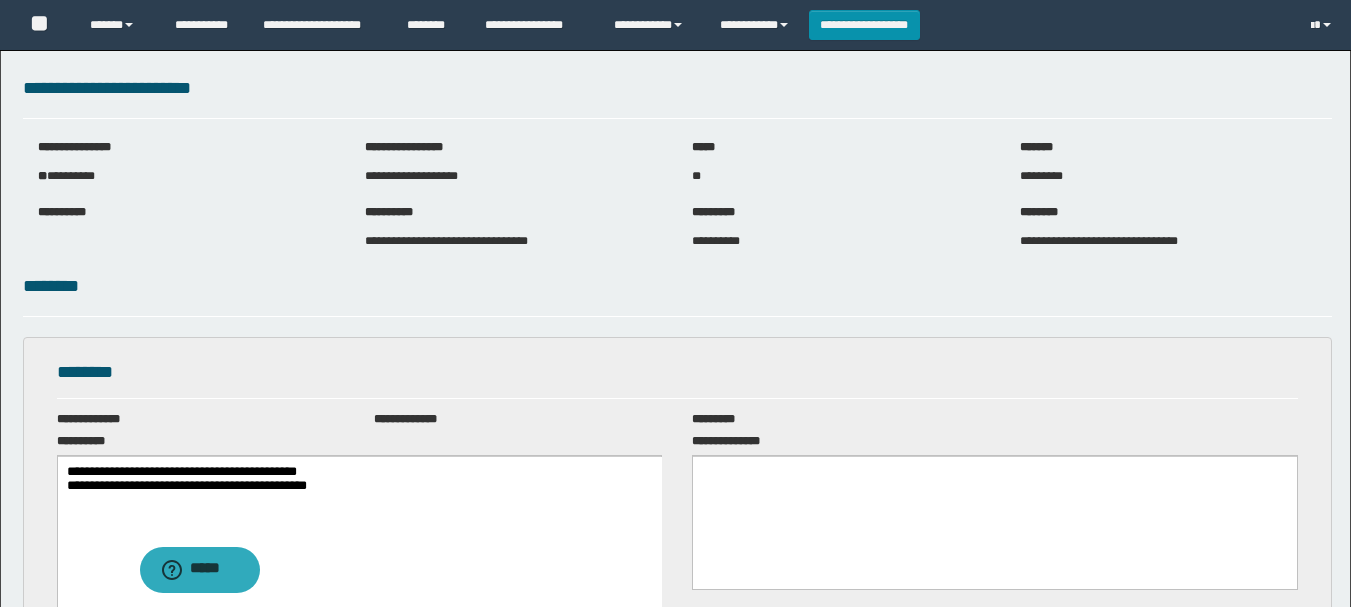 scroll, scrollTop: 0, scrollLeft: 0, axis: both 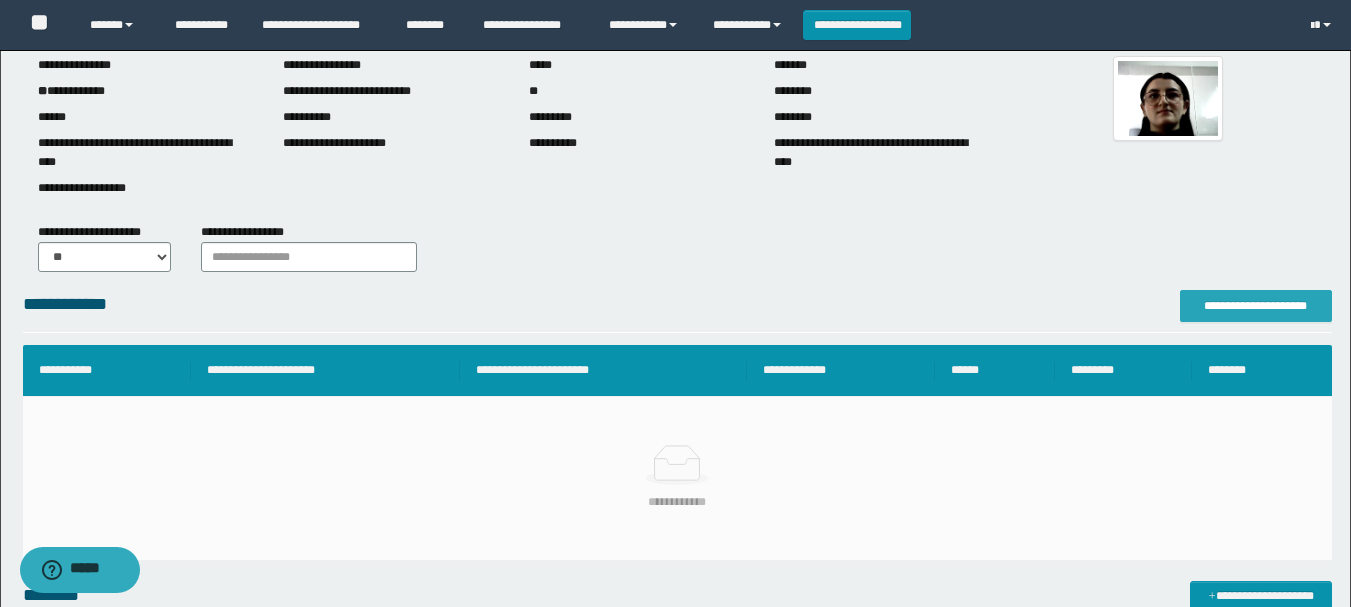 click on "**********" at bounding box center [1256, 306] 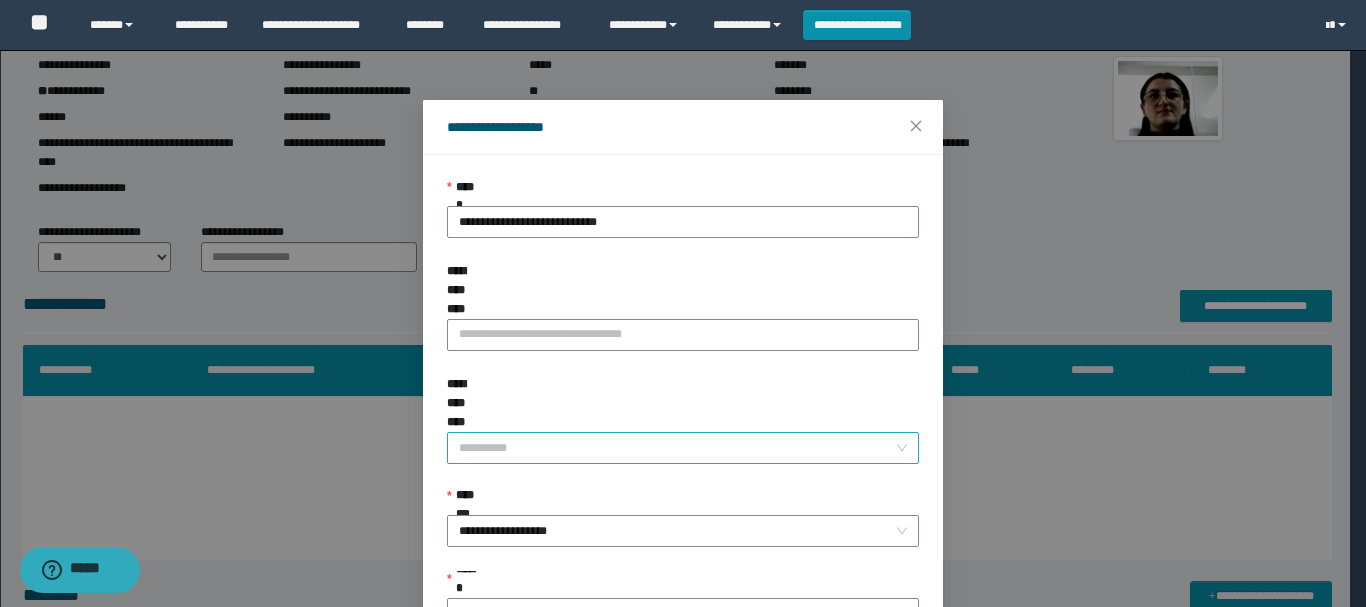 click on "**********" at bounding box center [677, 448] 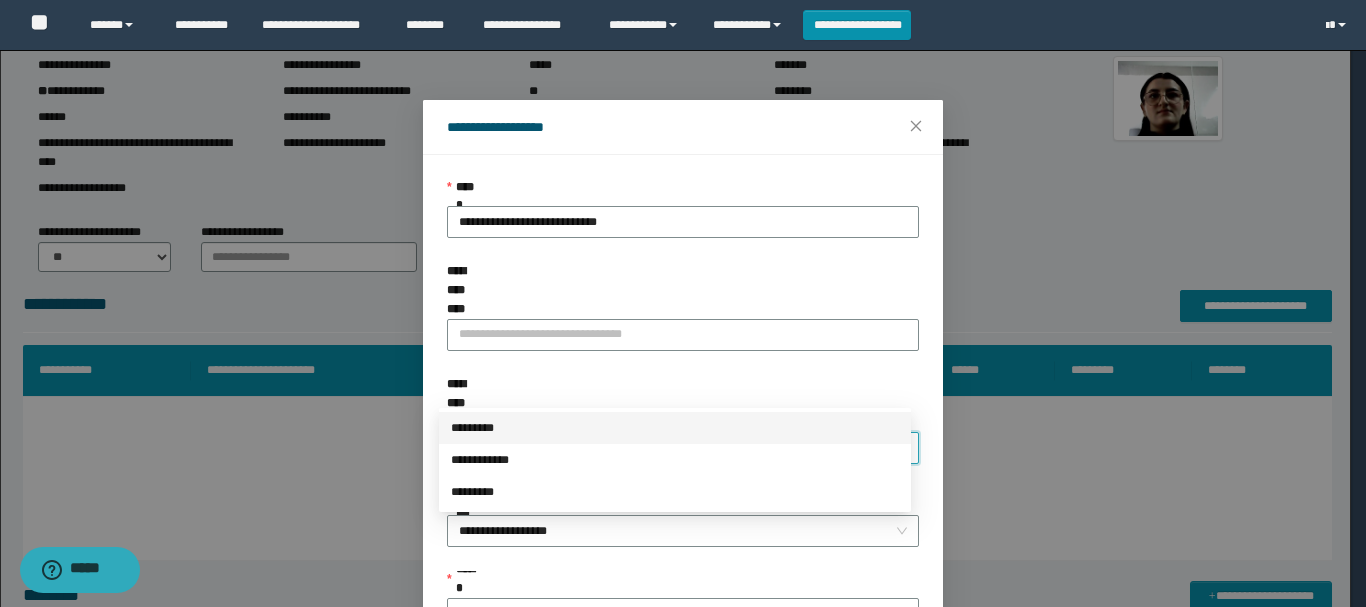 click on "*********" at bounding box center (675, 428) 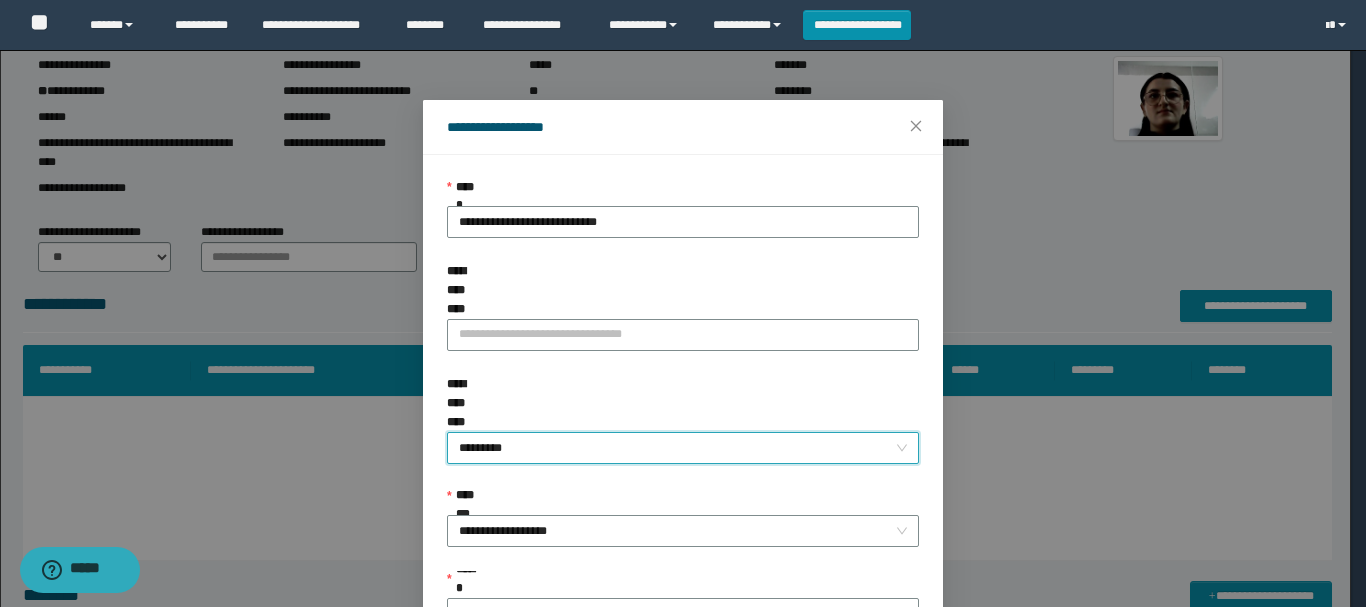 scroll, scrollTop: 100, scrollLeft: 0, axis: vertical 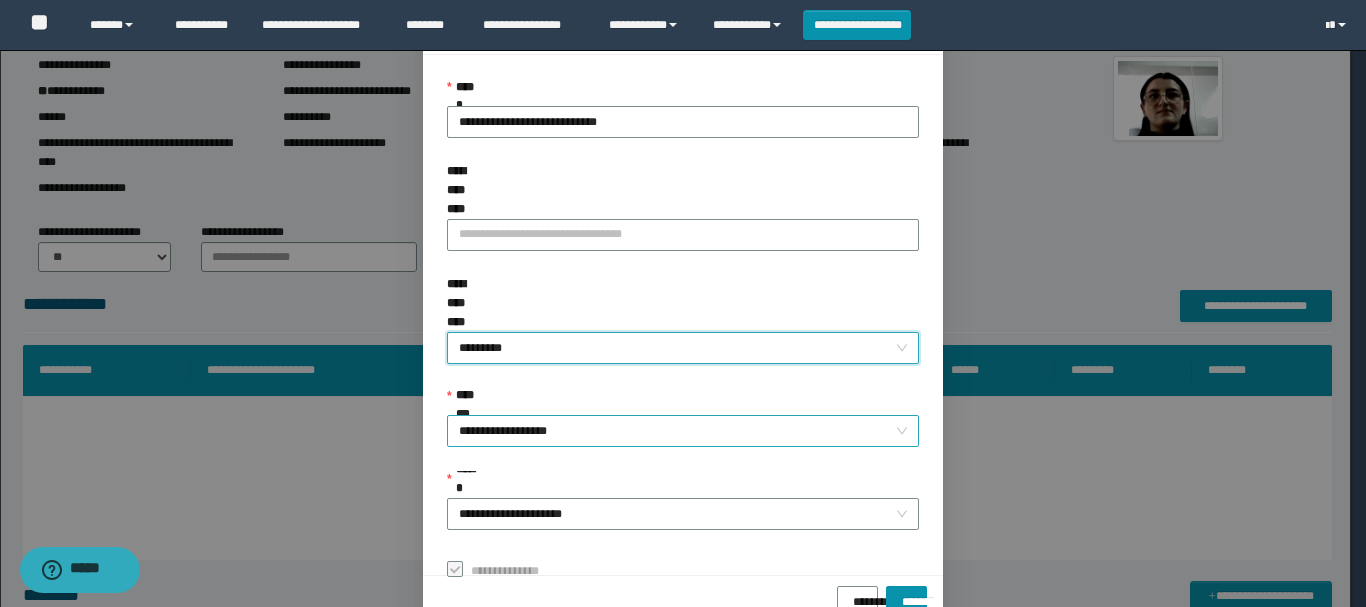 click on "**********" at bounding box center (683, 431) 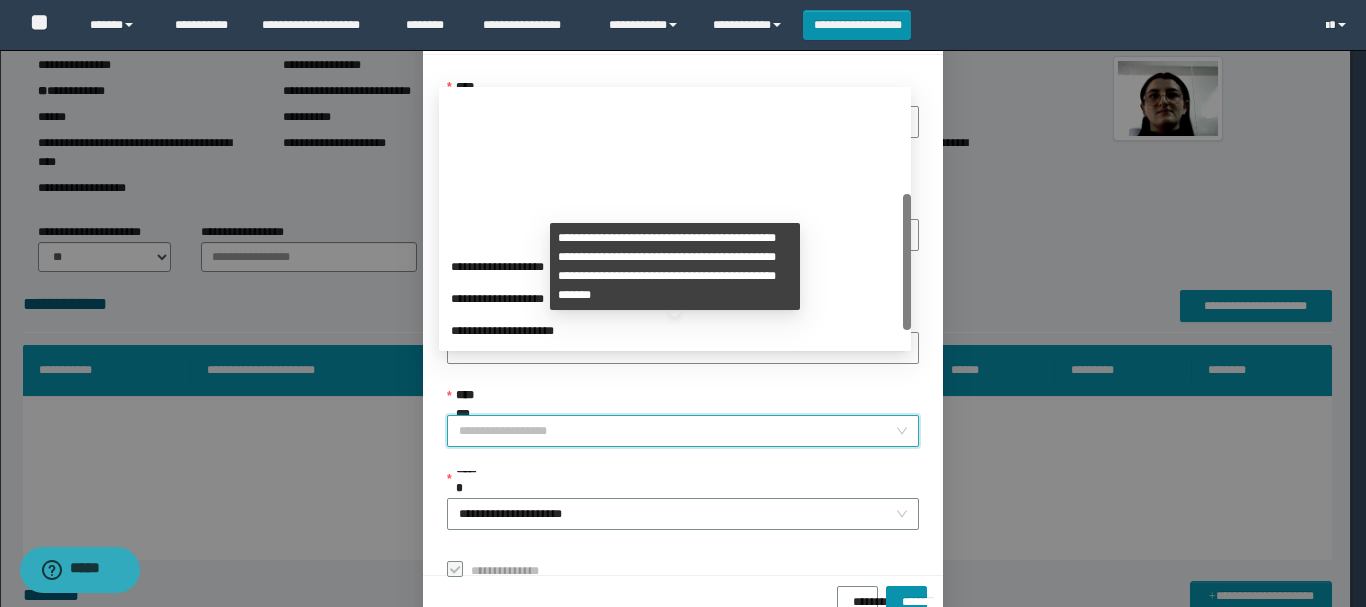 scroll, scrollTop: 192, scrollLeft: 0, axis: vertical 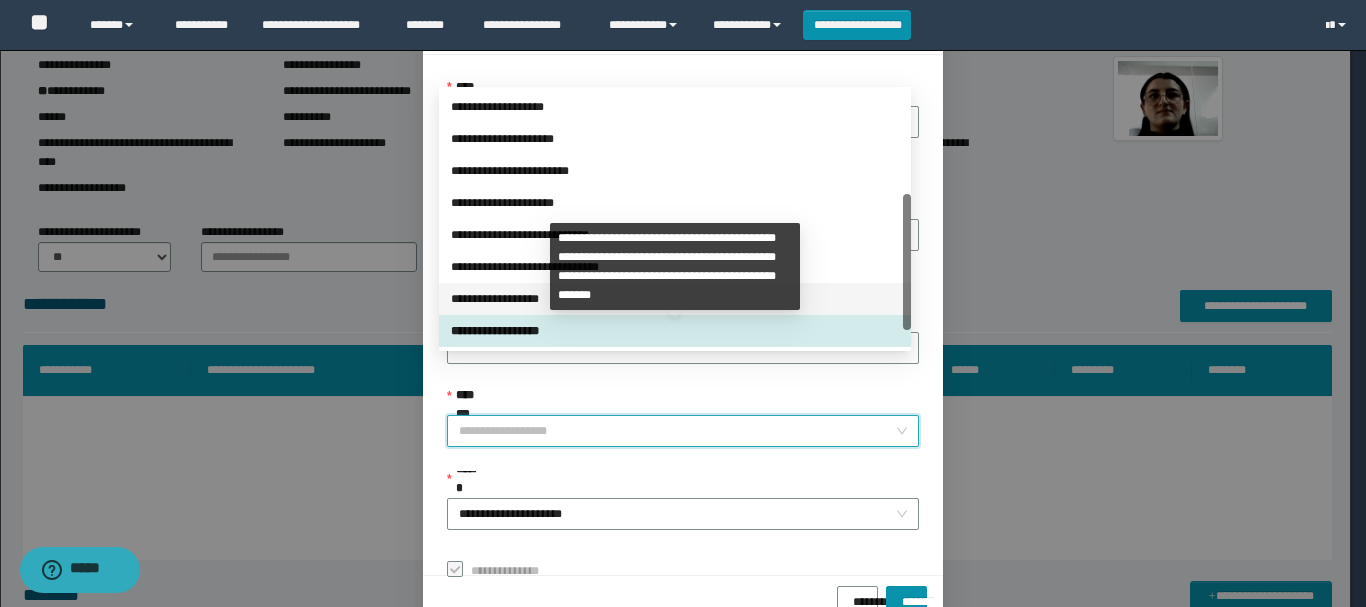 click on "**********" at bounding box center [675, 299] 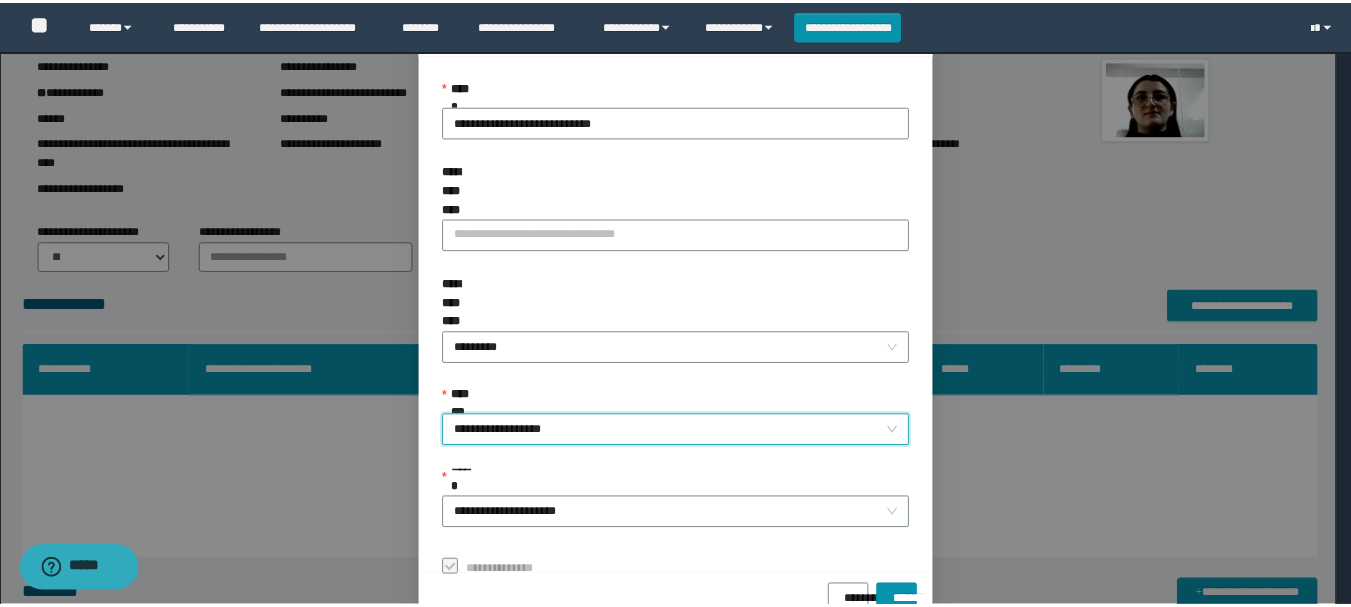 scroll, scrollTop: 145, scrollLeft: 0, axis: vertical 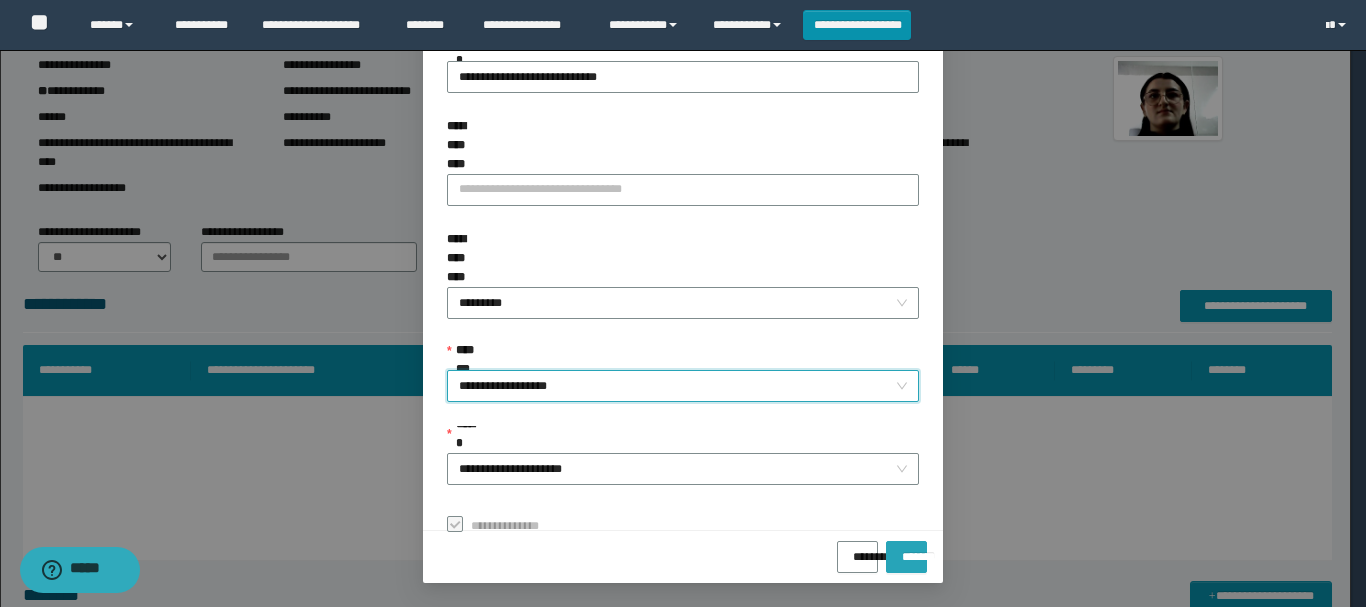 click on "*******" at bounding box center [906, 550] 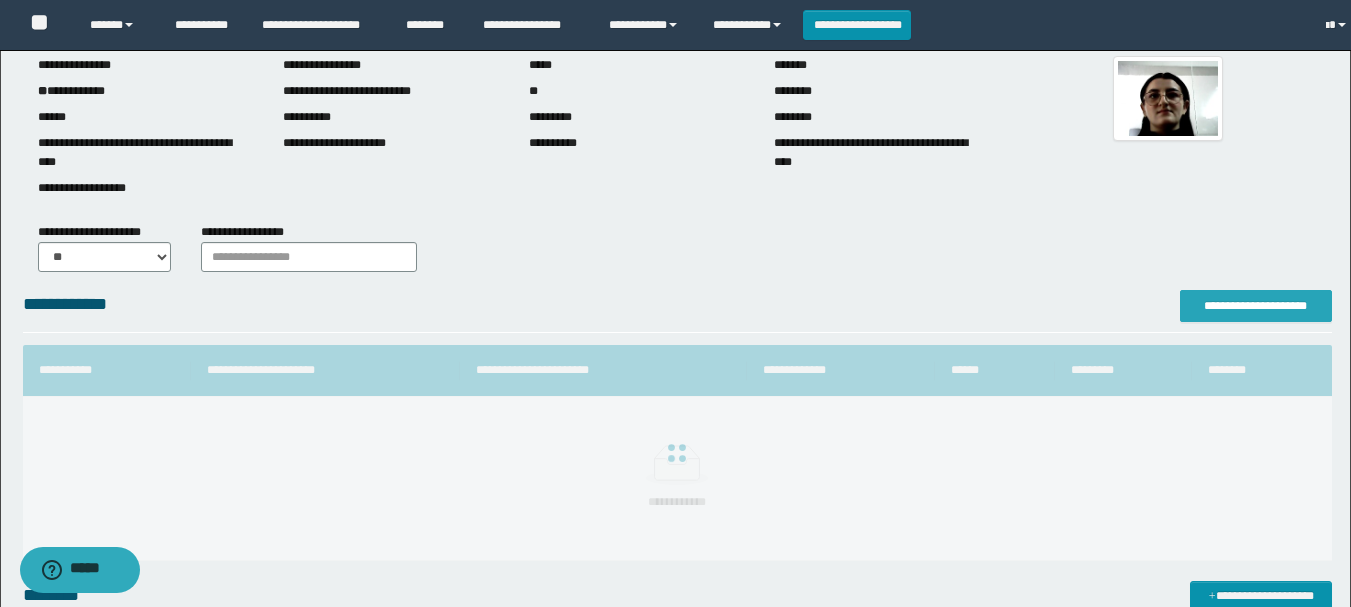 scroll, scrollTop: 0, scrollLeft: 0, axis: both 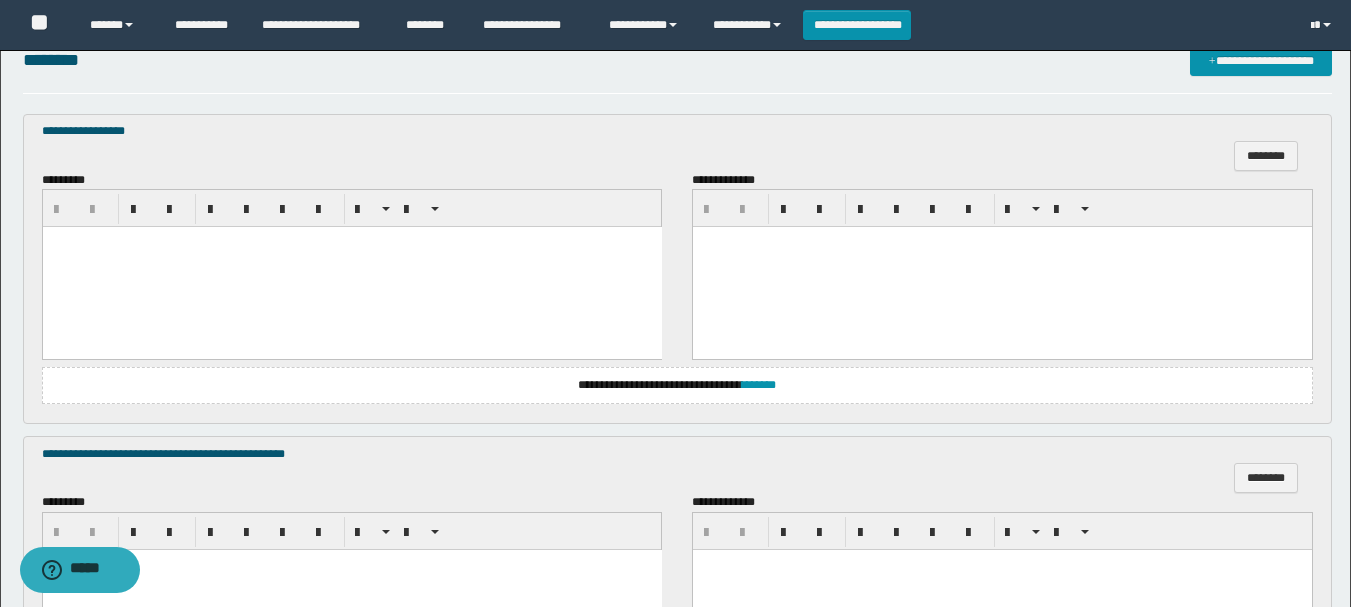 click at bounding box center [351, 267] 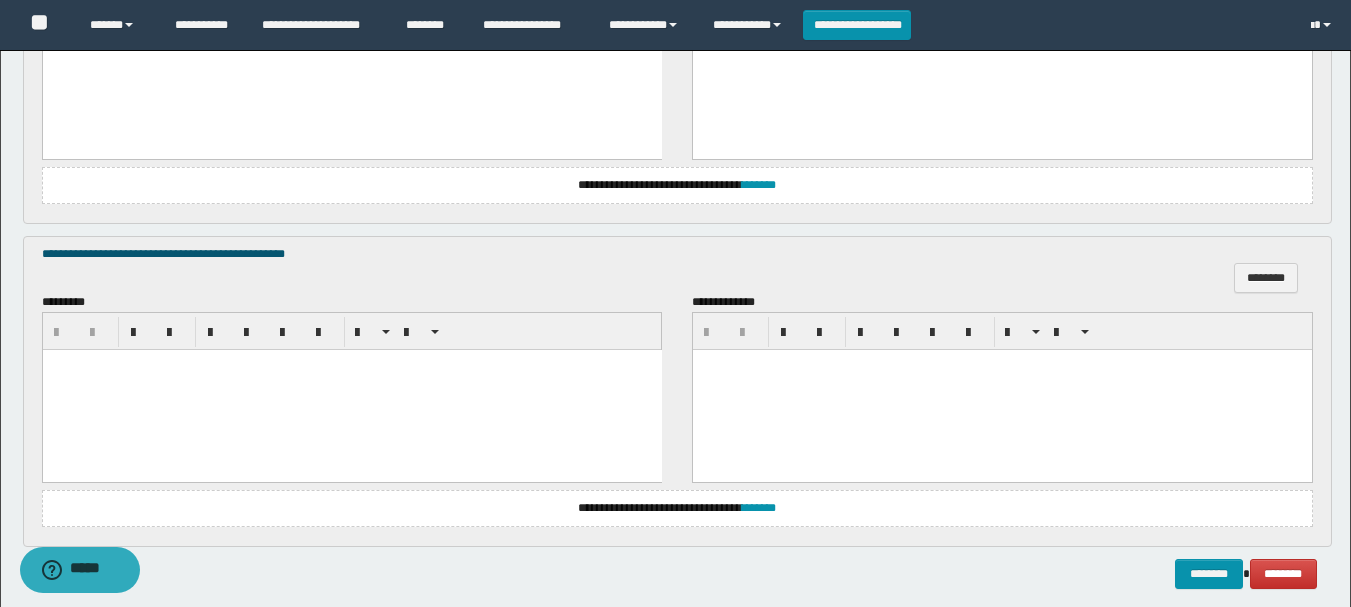click at bounding box center [351, 390] 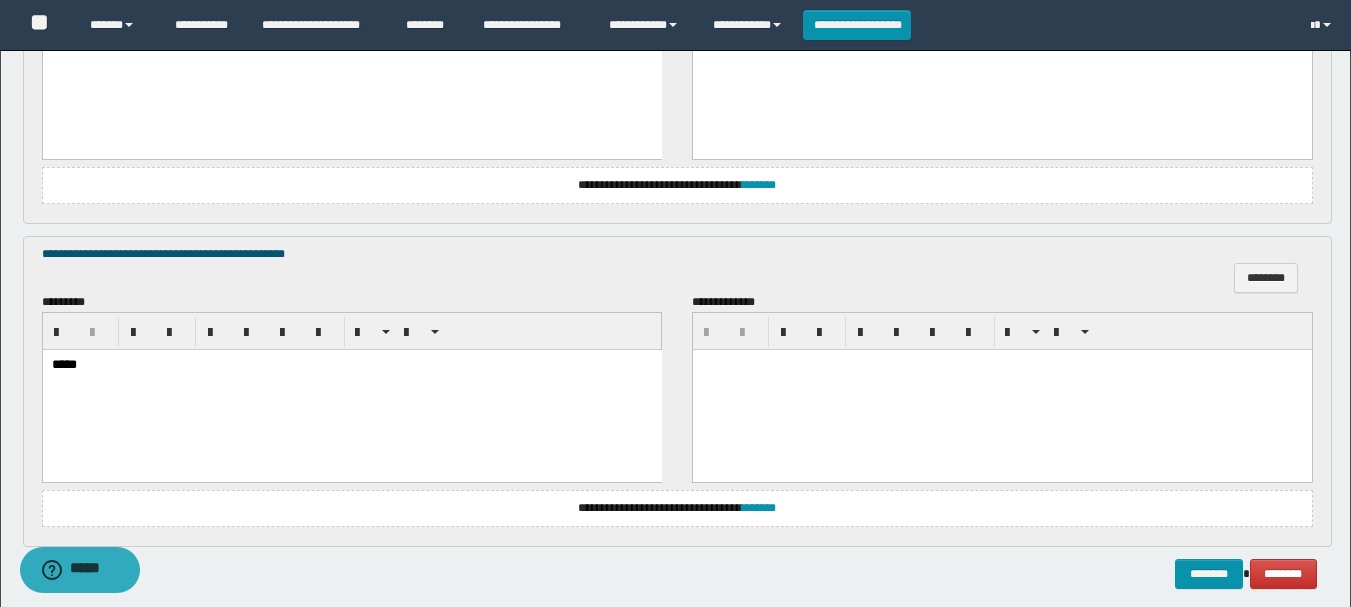 scroll, scrollTop: 500, scrollLeft: 0, axis: vertical 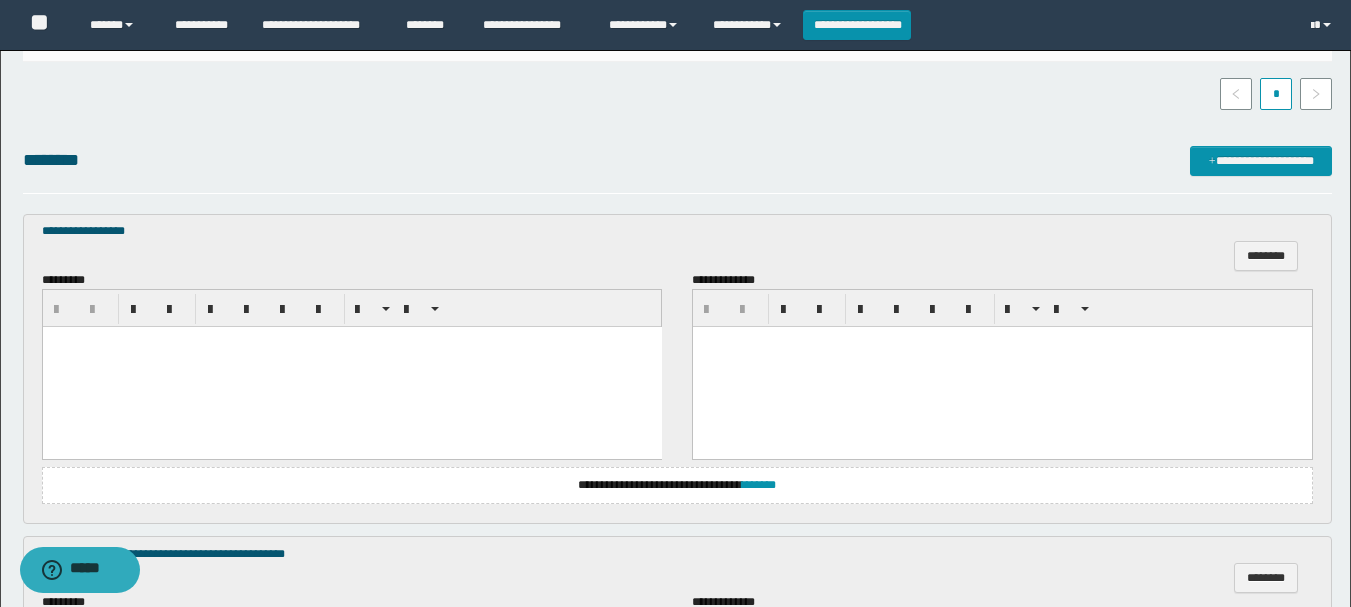 click at bounding box center [351, 367] 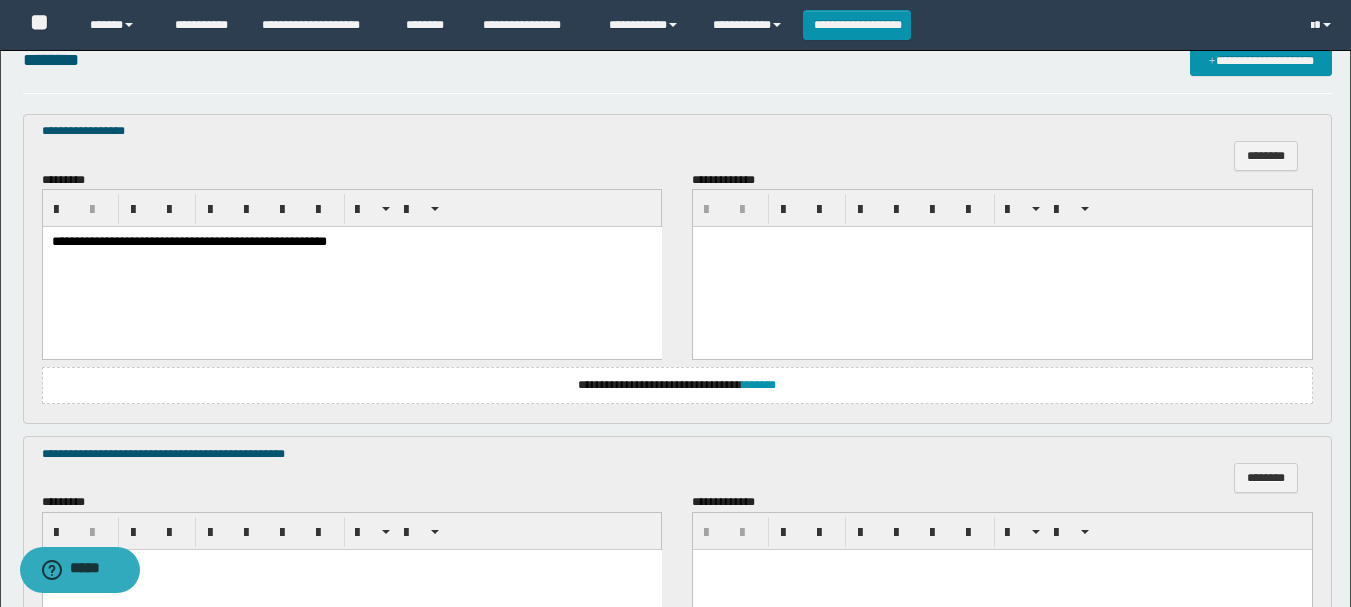 scroll, scrollTop: 891, scrollLeft: 0, axis: vertical 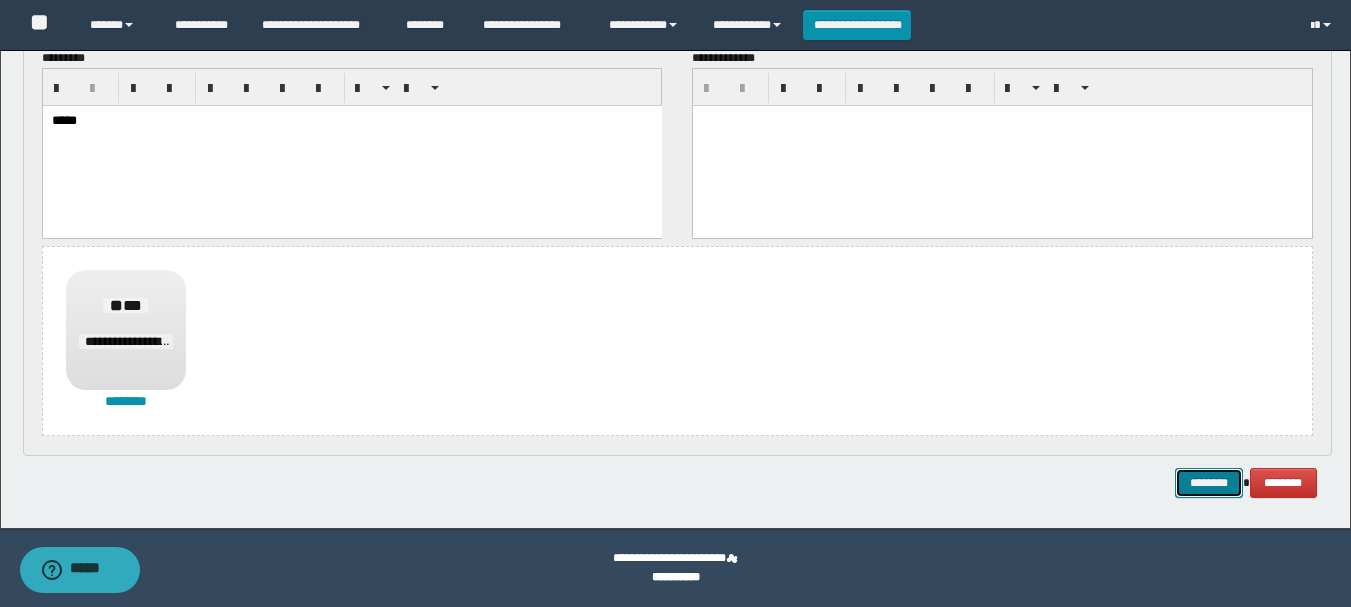 click on "********" at bounding box center [1209, 483] 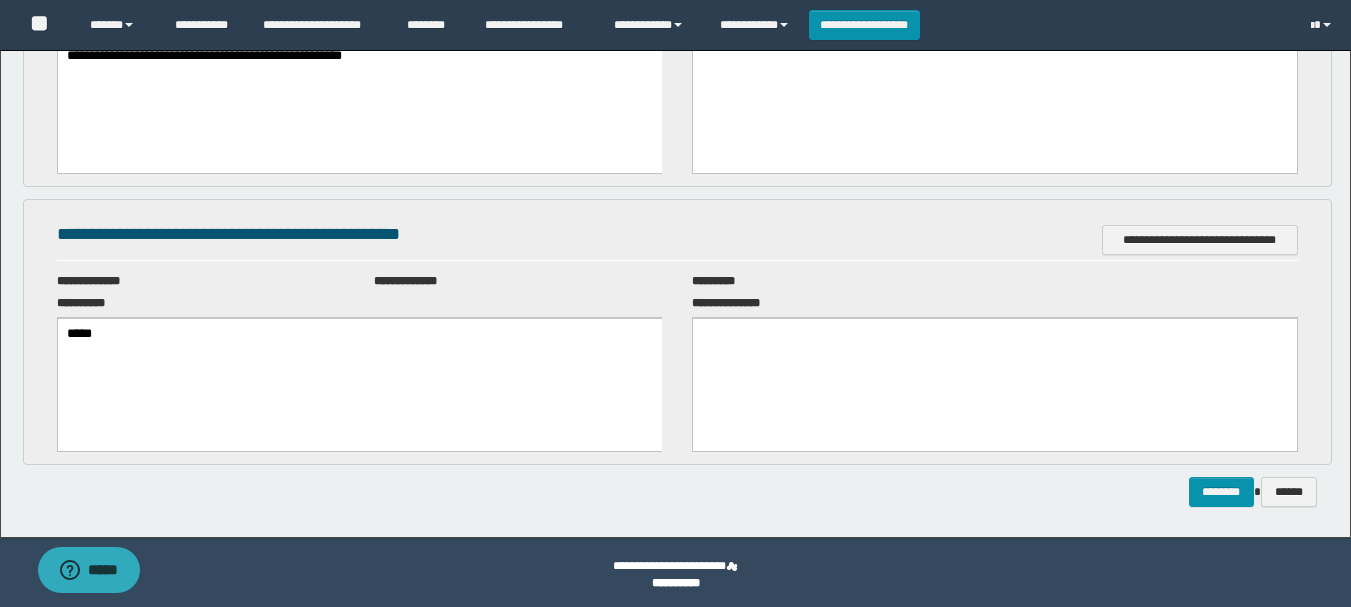 scroll, scrollTop: 0, scrollLeft: 0, axis: both 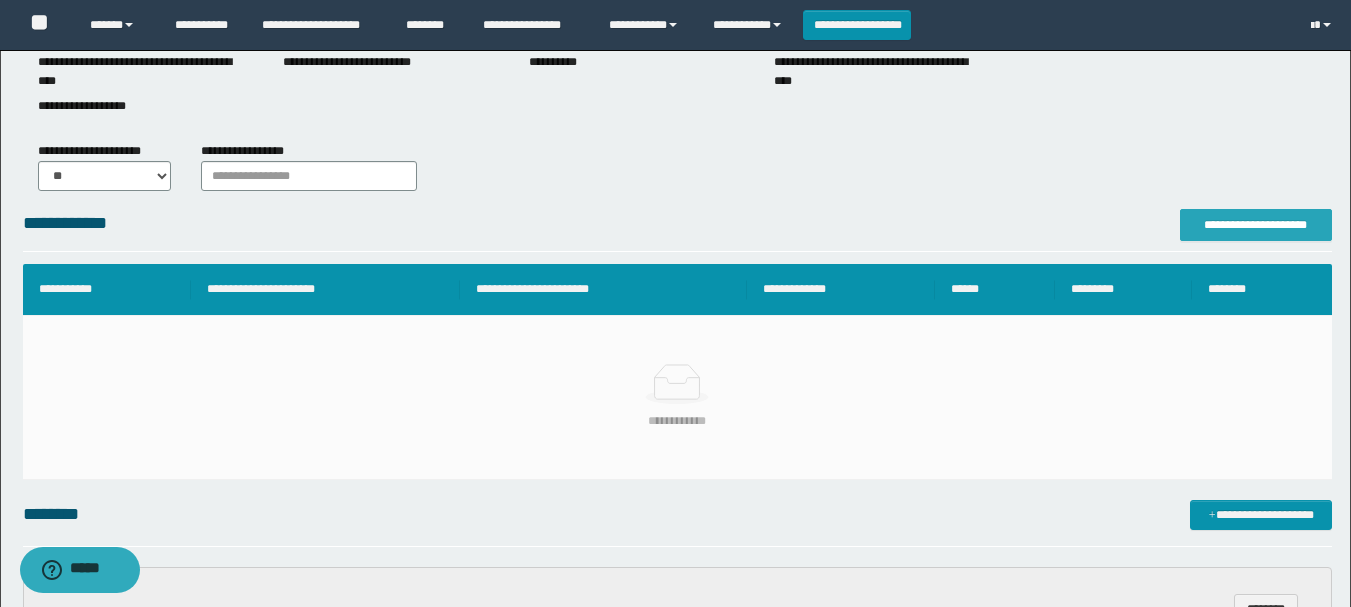 click on "**********" at bounding box center [1256, 225] 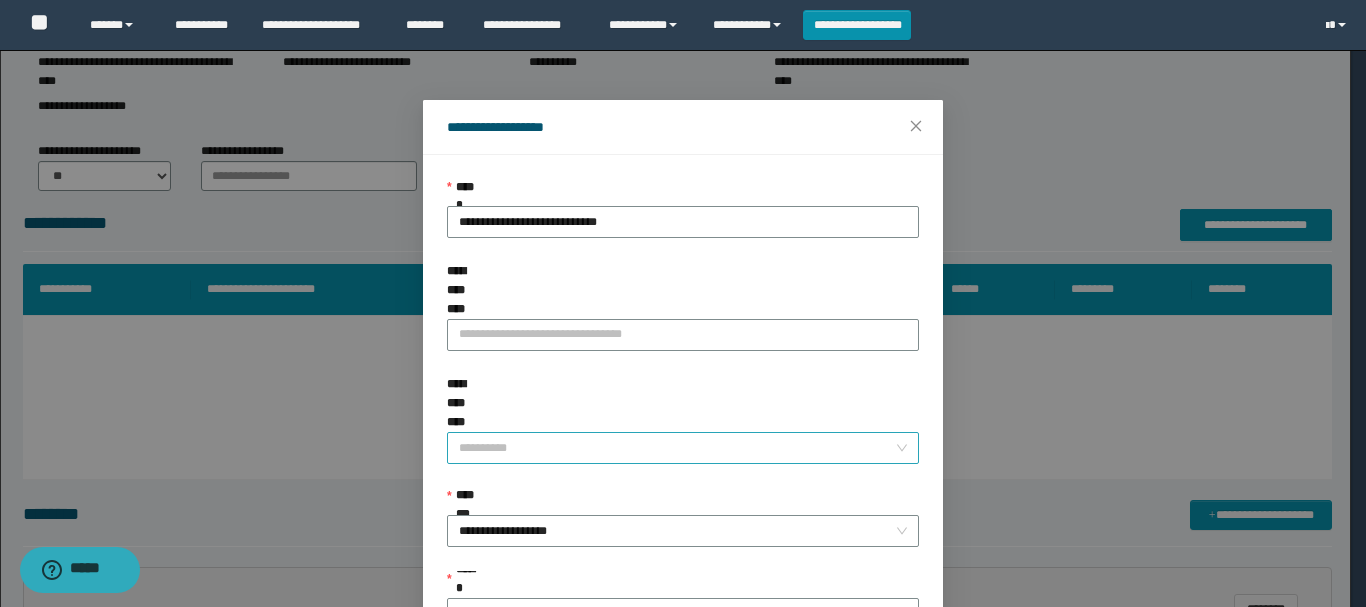 click on "**********" at bounding box center [677, 448] 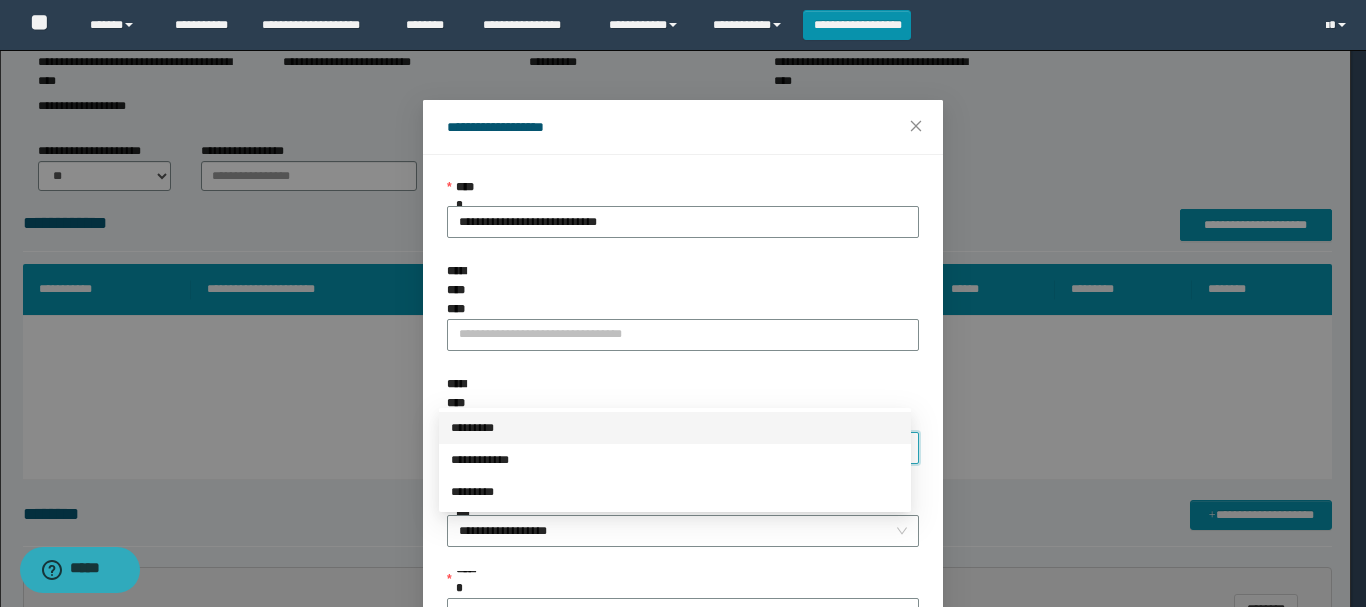 click on "*********" at bounding box center (675, 428) 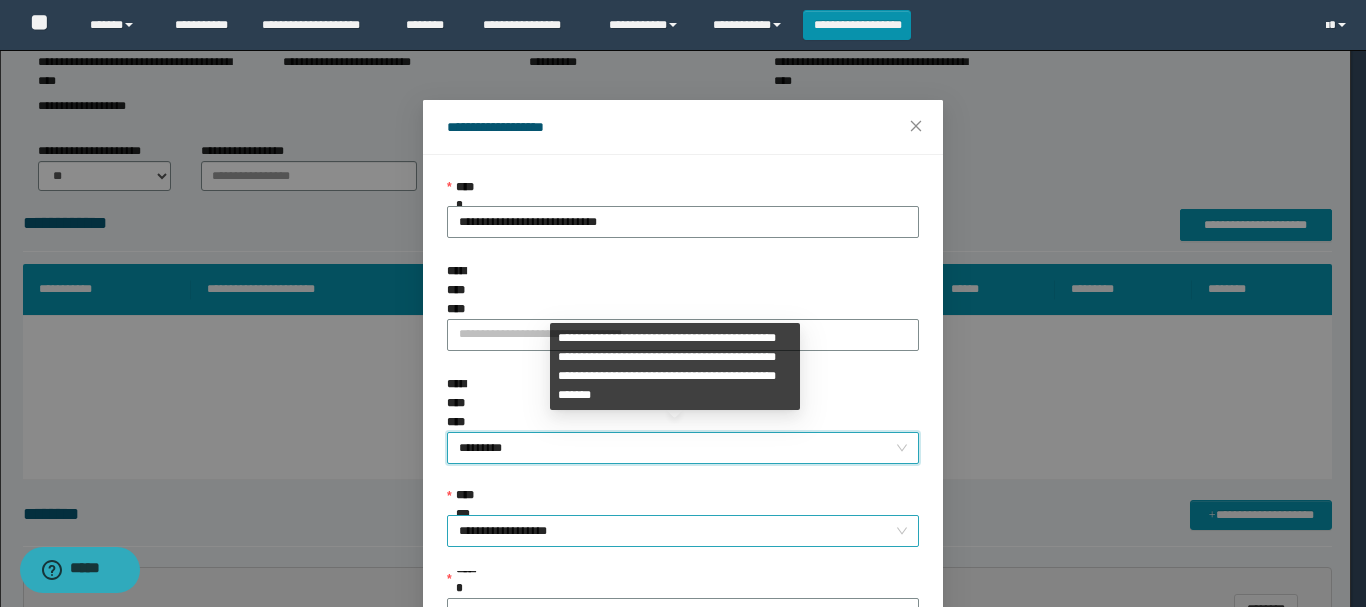 click on "**********" at bounding box center [683, 531] 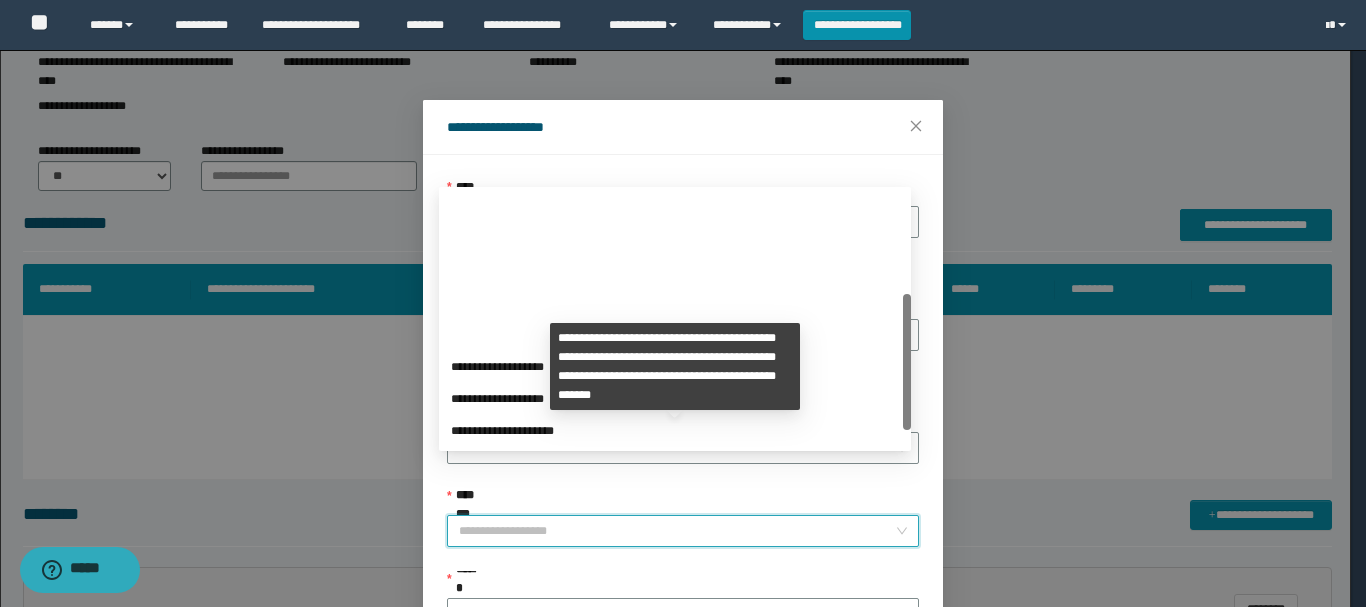 scroll, scrollTop: 192, scrollLeft: 0, axis: vertical 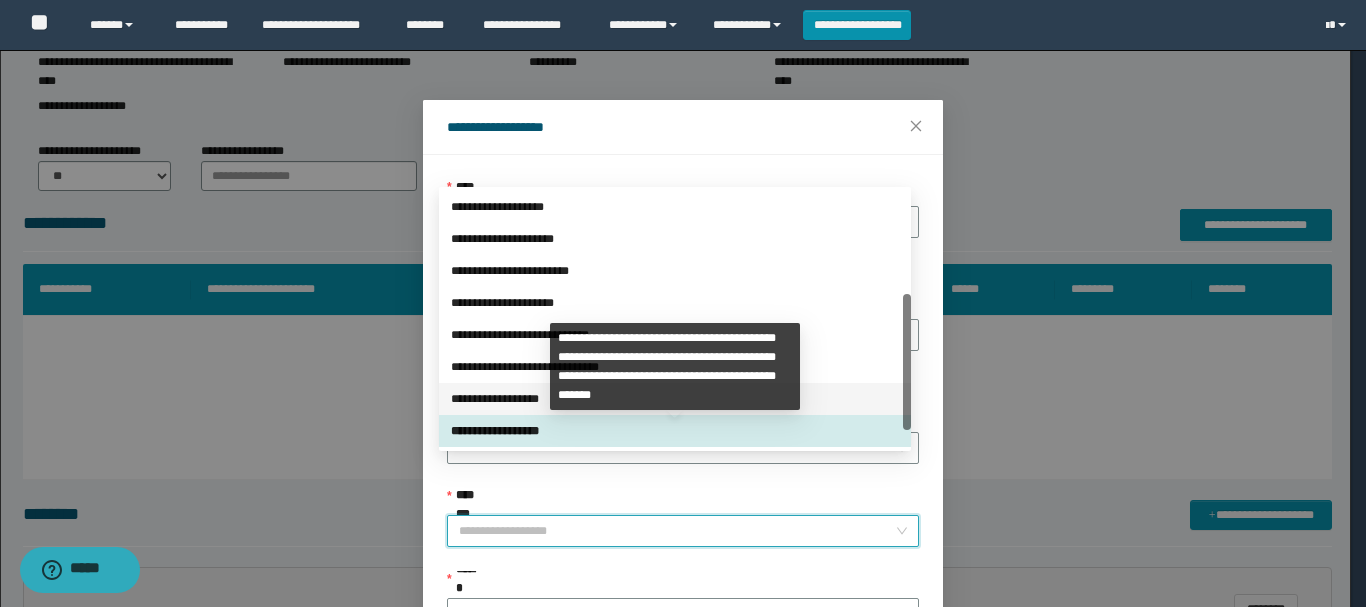 click on "**********" at bounding box center (675, 399) 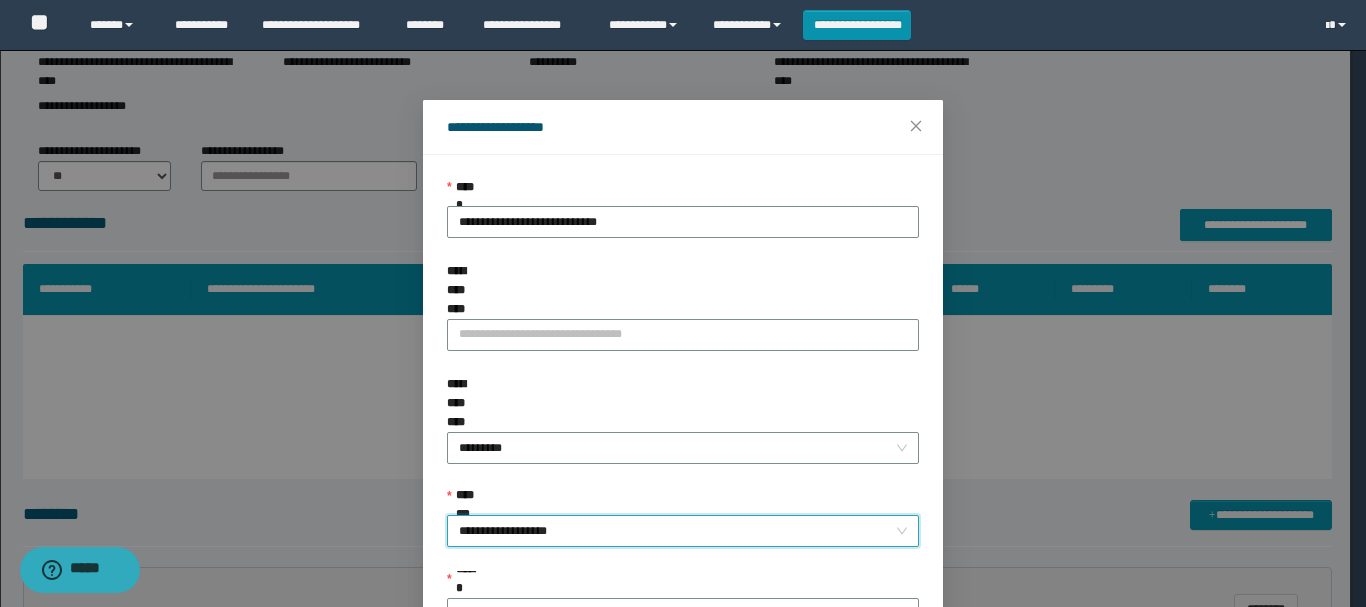 scroll, scrollTop: 145, scrollLeft: 0, axis: vertical 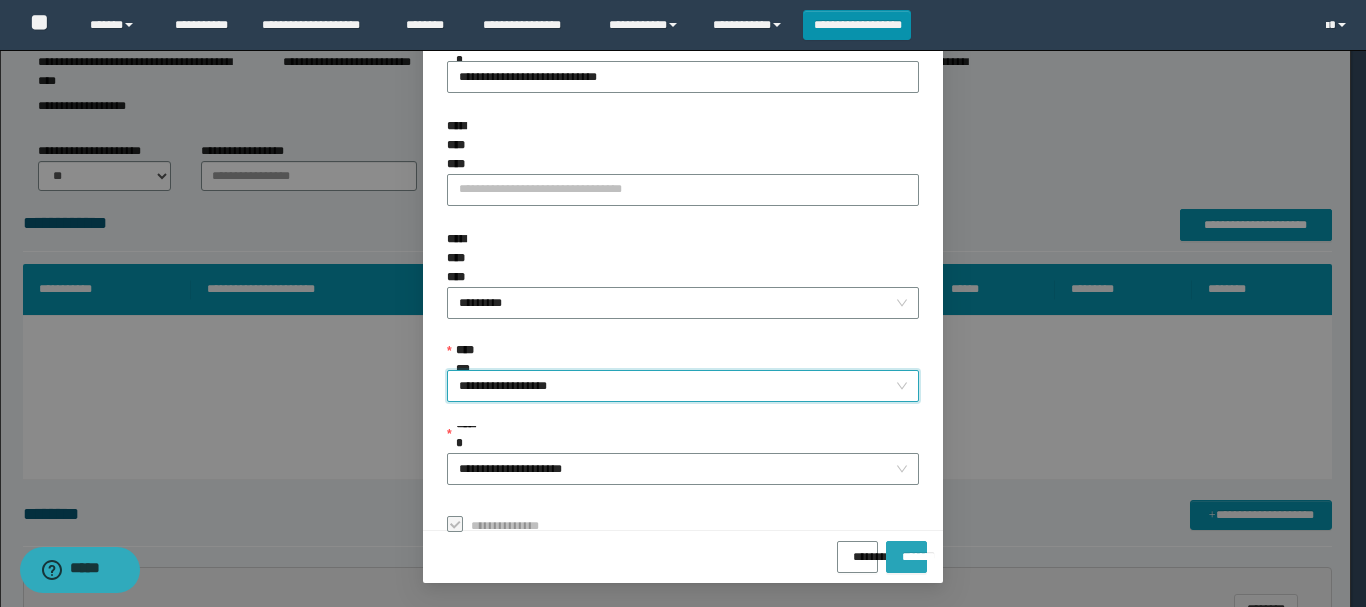 click on "*******" at bounding box center (906, 550) 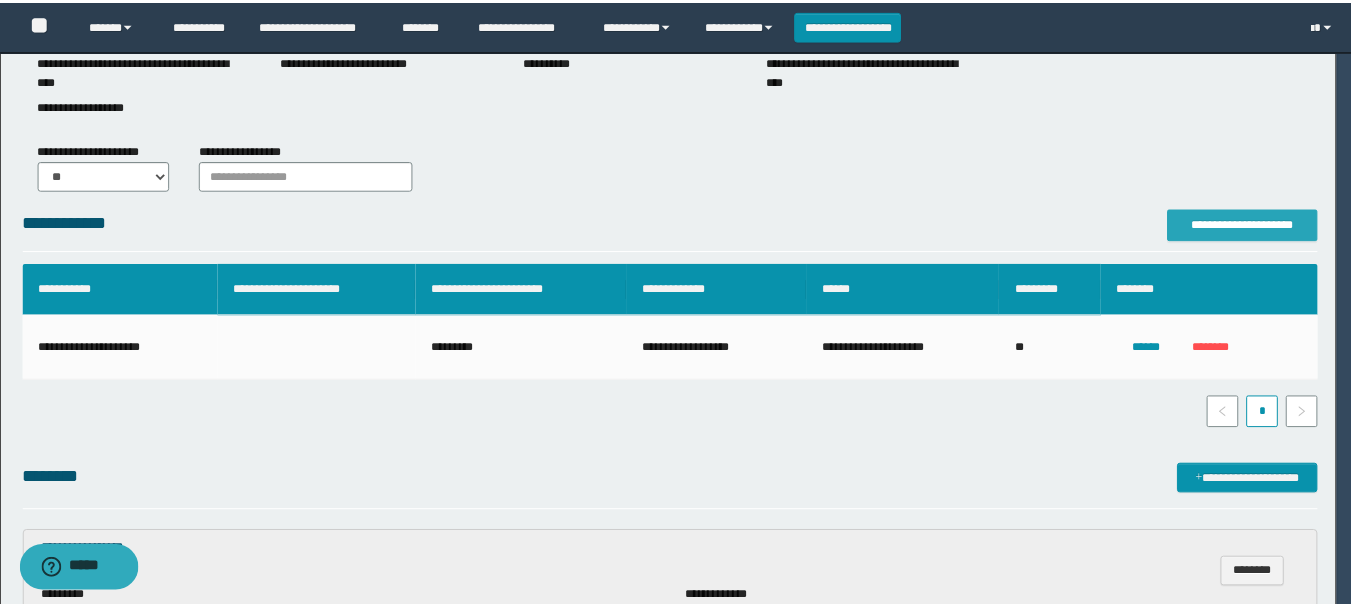 scroll, scrollTop: 0, scrollLeft: 0, axis: both 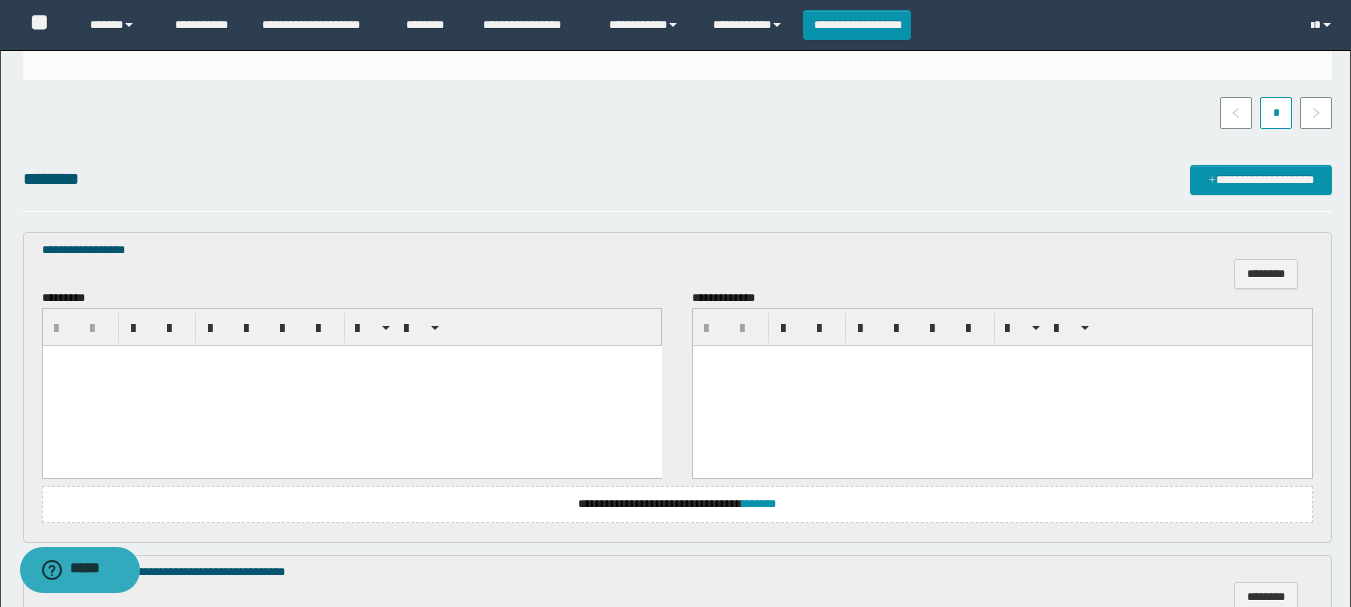 click at bounding box center (351, 386) 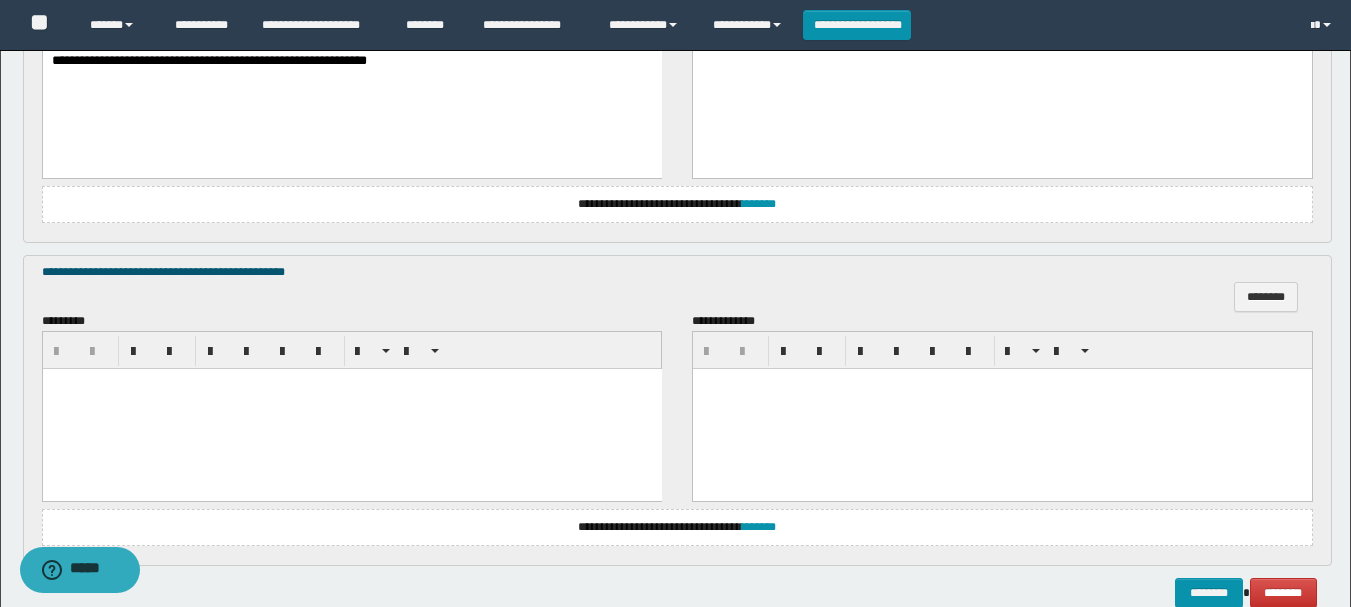 scroll, scrollTop: 900, scrollLeft: 0, axis: vertical 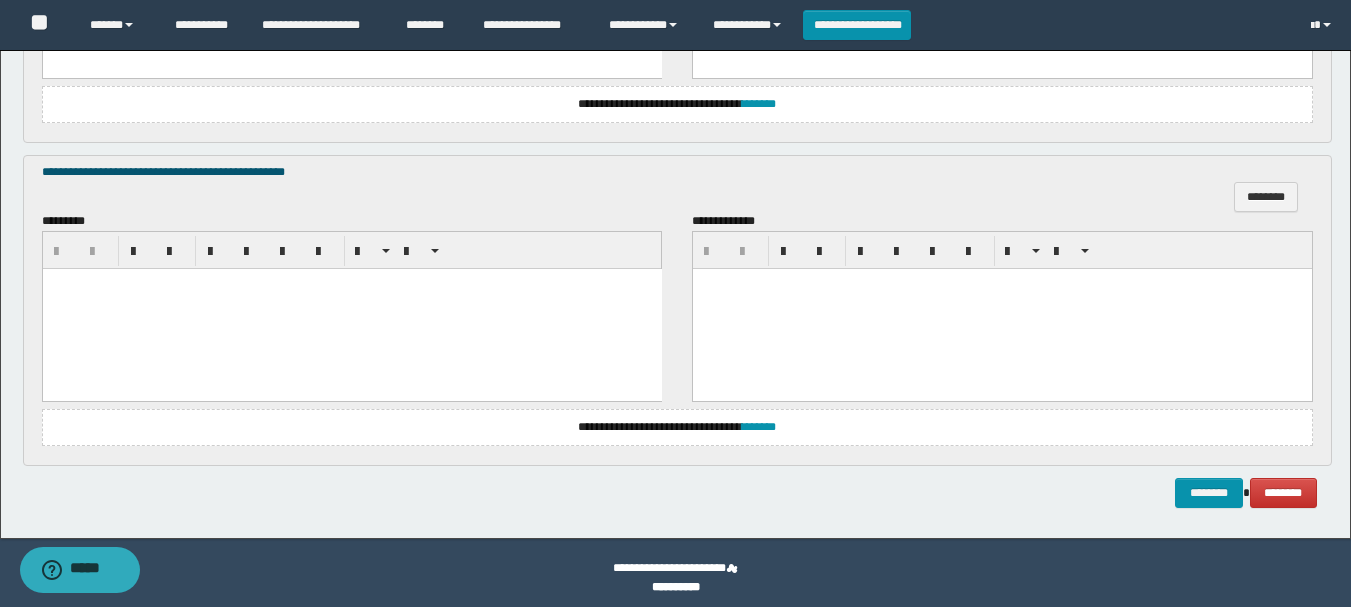 click at bounding box center [351, 309] 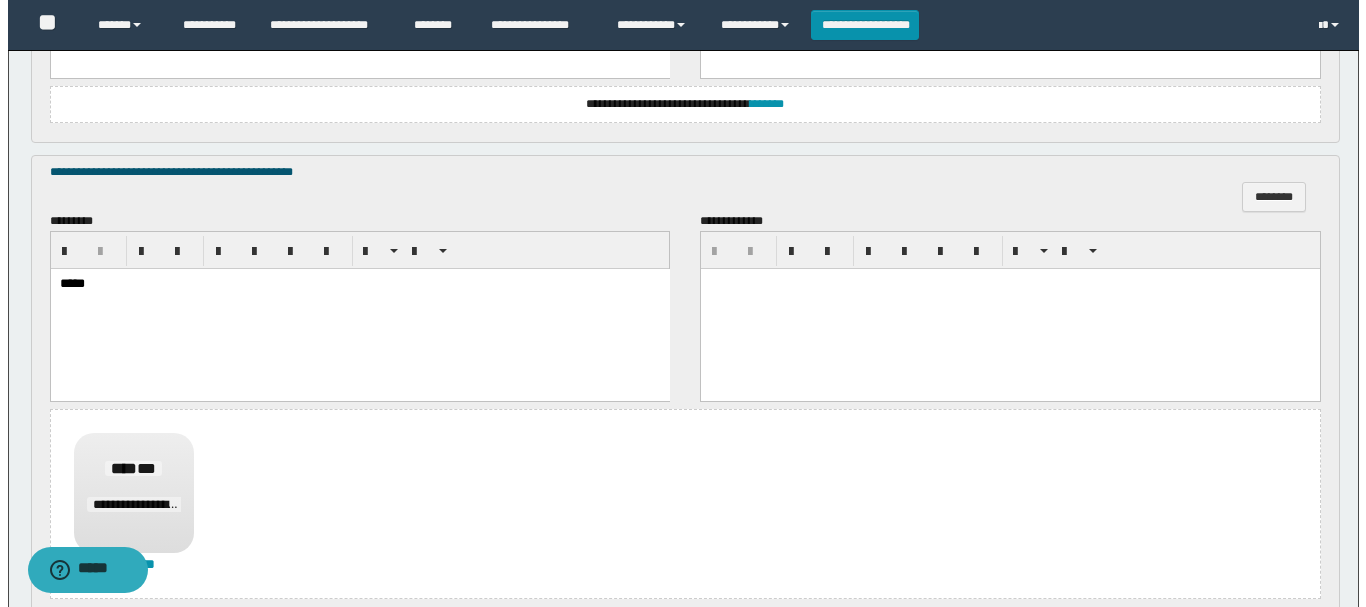 scroll, scrollTop: 1063, scrollLeft: 0, axis: vertical 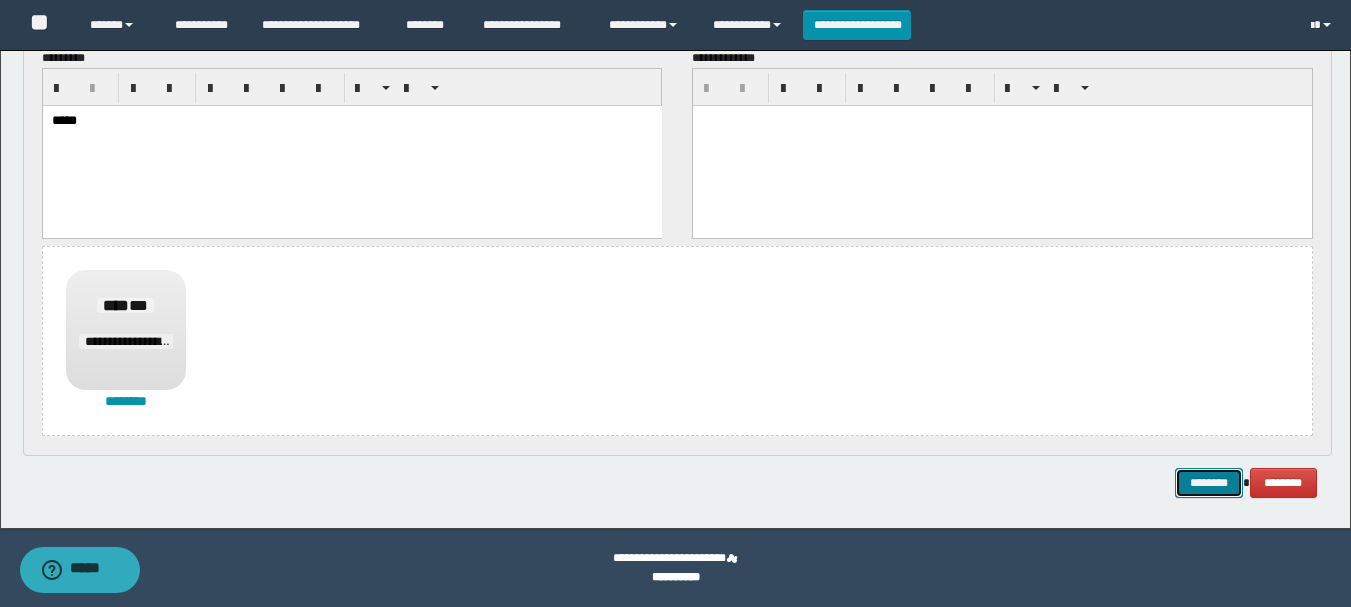 click on "********" at bounding box center (1209, 483) 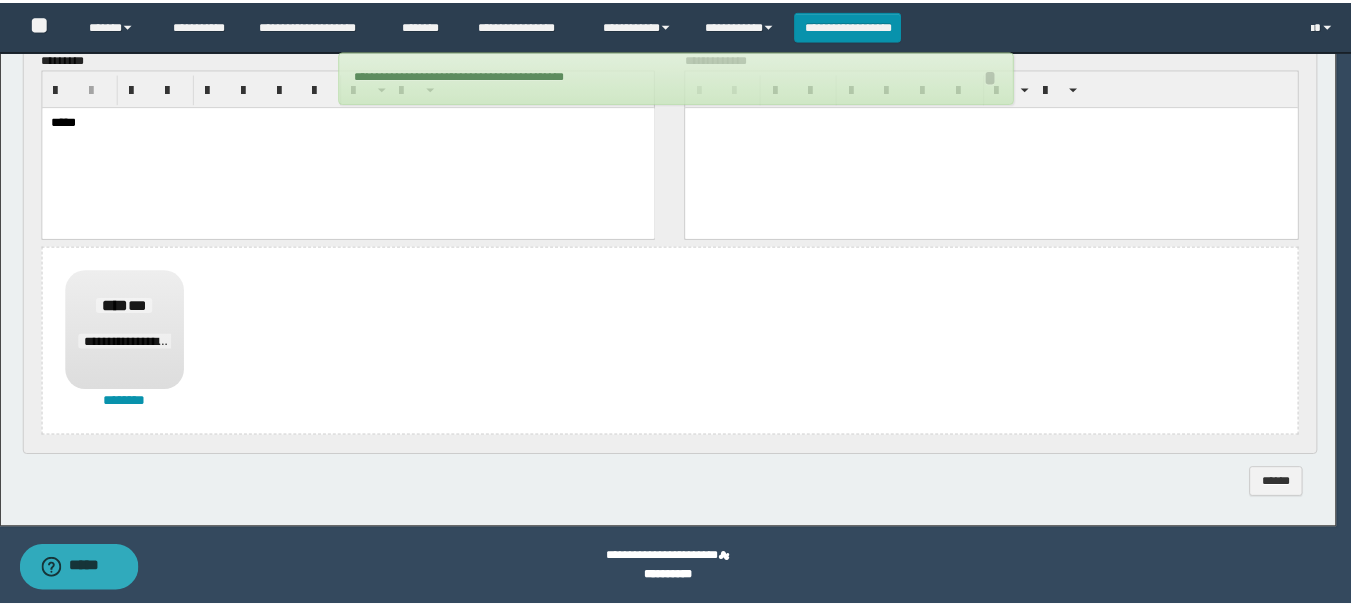 scroll, scrollTop: 1044, scrollLeft: 0, axis: vertical 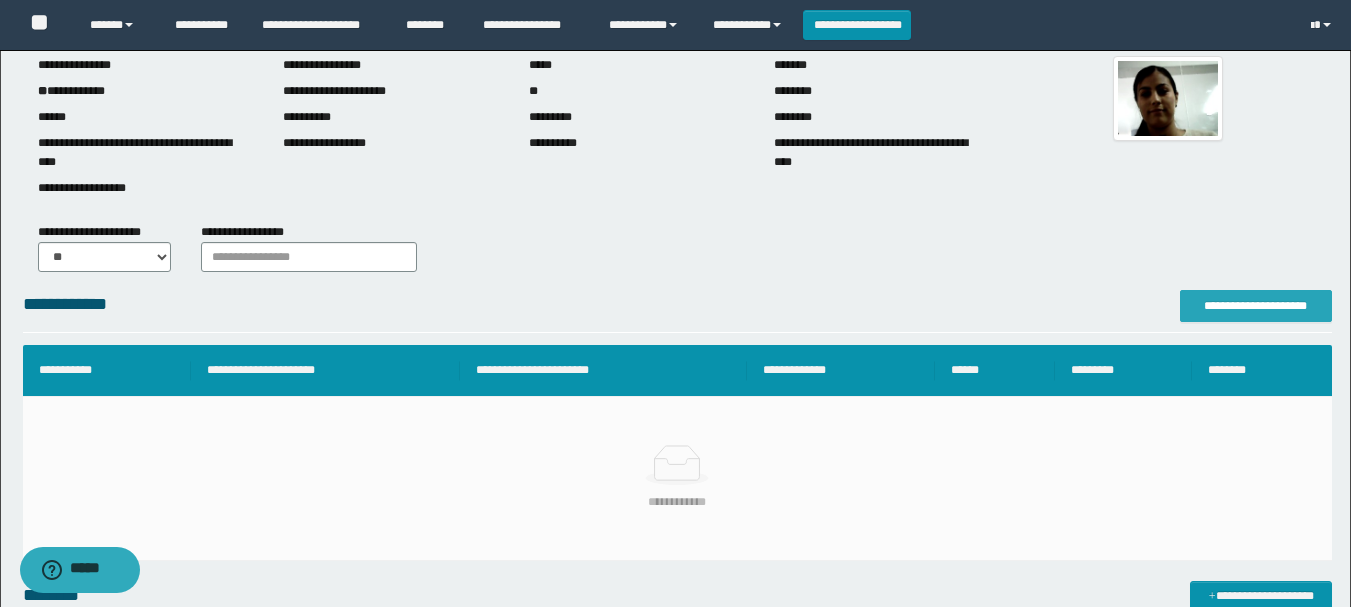 click on "**********" at bounding box center (1256, 306) 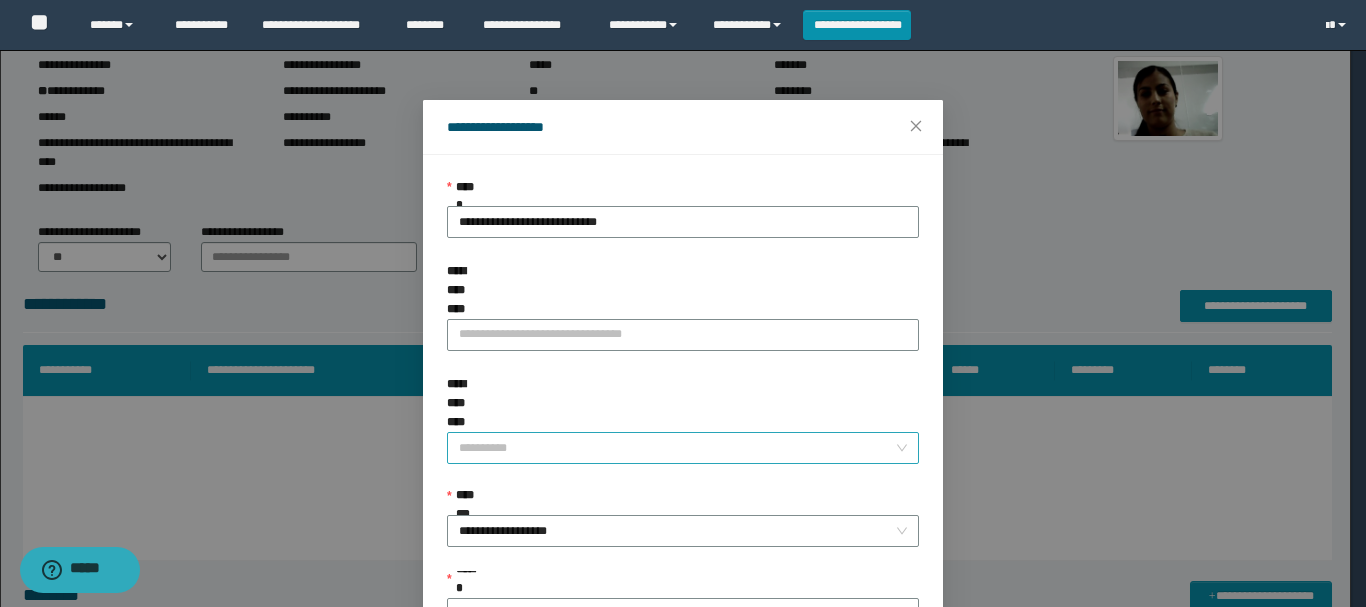 click on "**********" at bounding box center (677, 448) 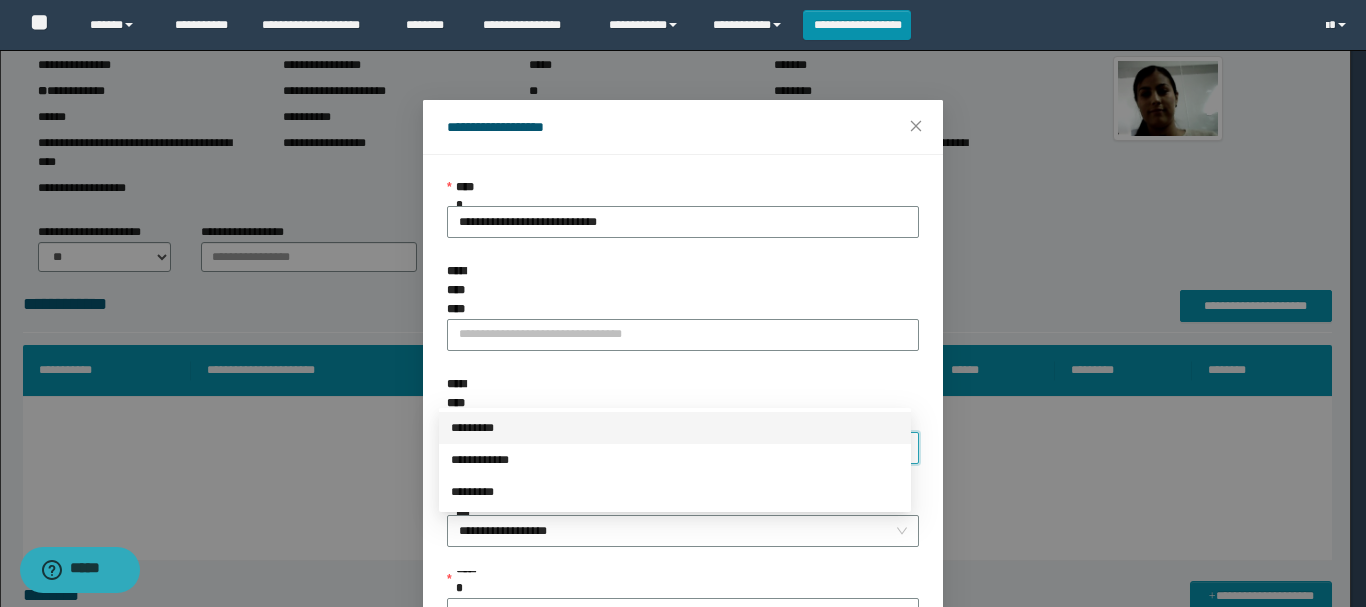 click on "*********" at bounding box center (675, 428) 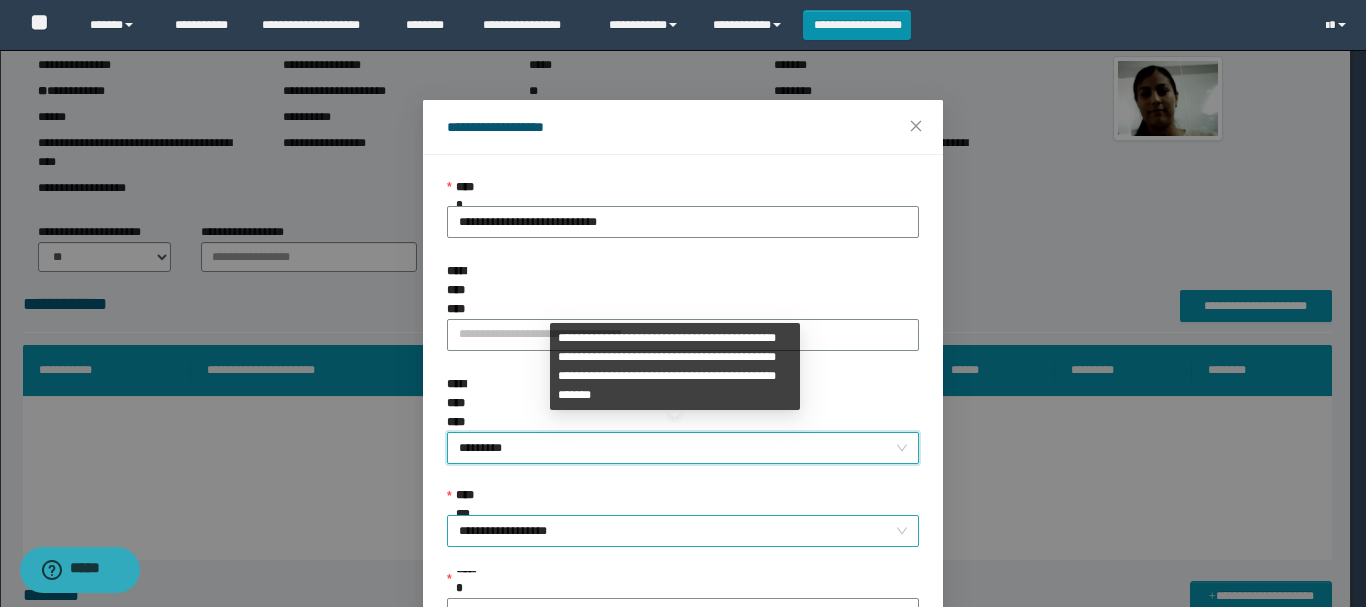 click on "**********" at bounding box center (683, 531) 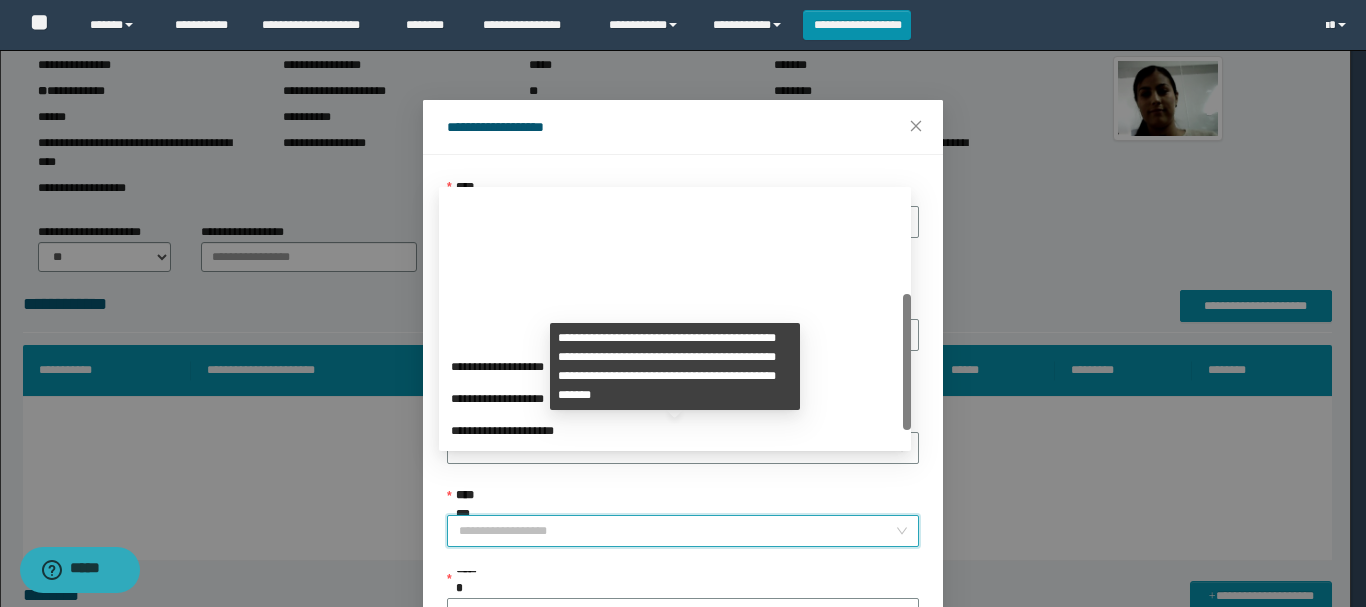 scroll, scrollTop: 192, scrollLeft: 0, axis: vertical 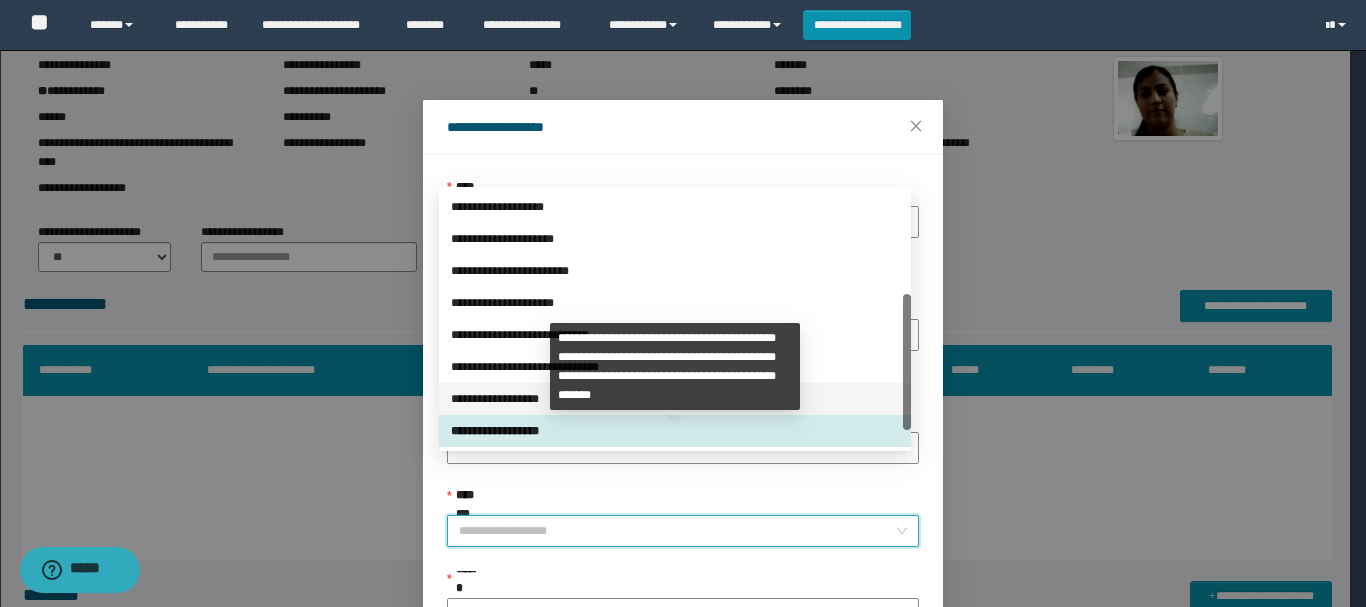 click on "**********" at bounding box center (675, 399) 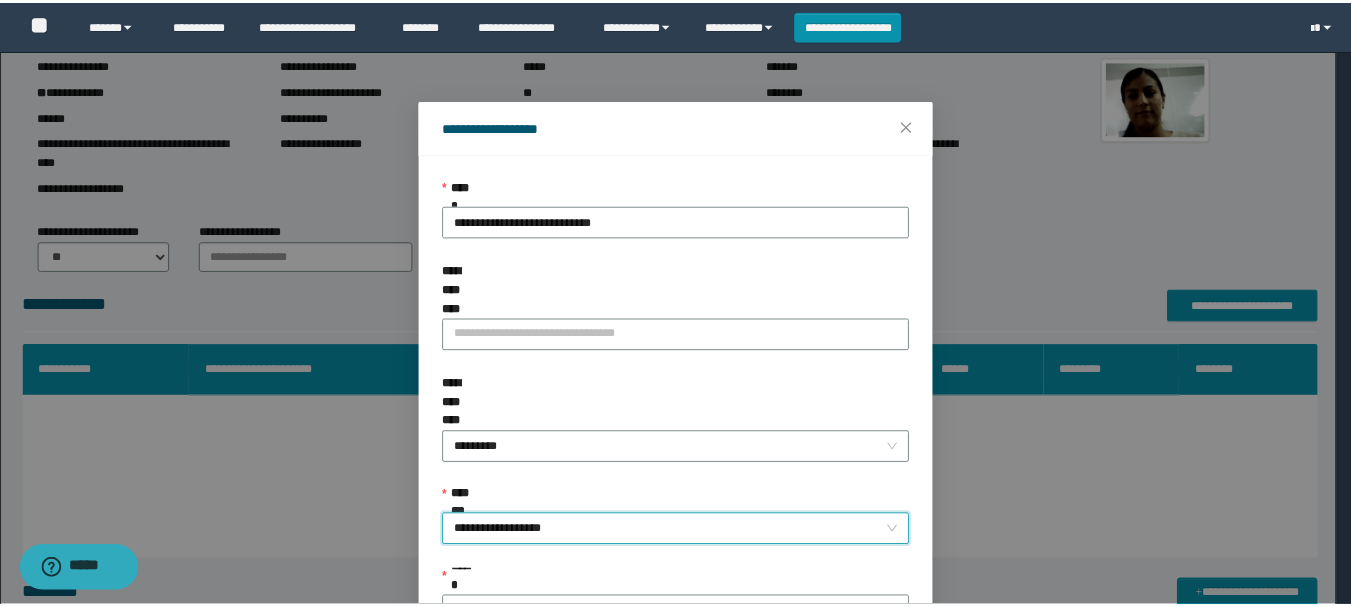 scroll, scrollTop: 145, scrollLeft: 0, axis: vertical 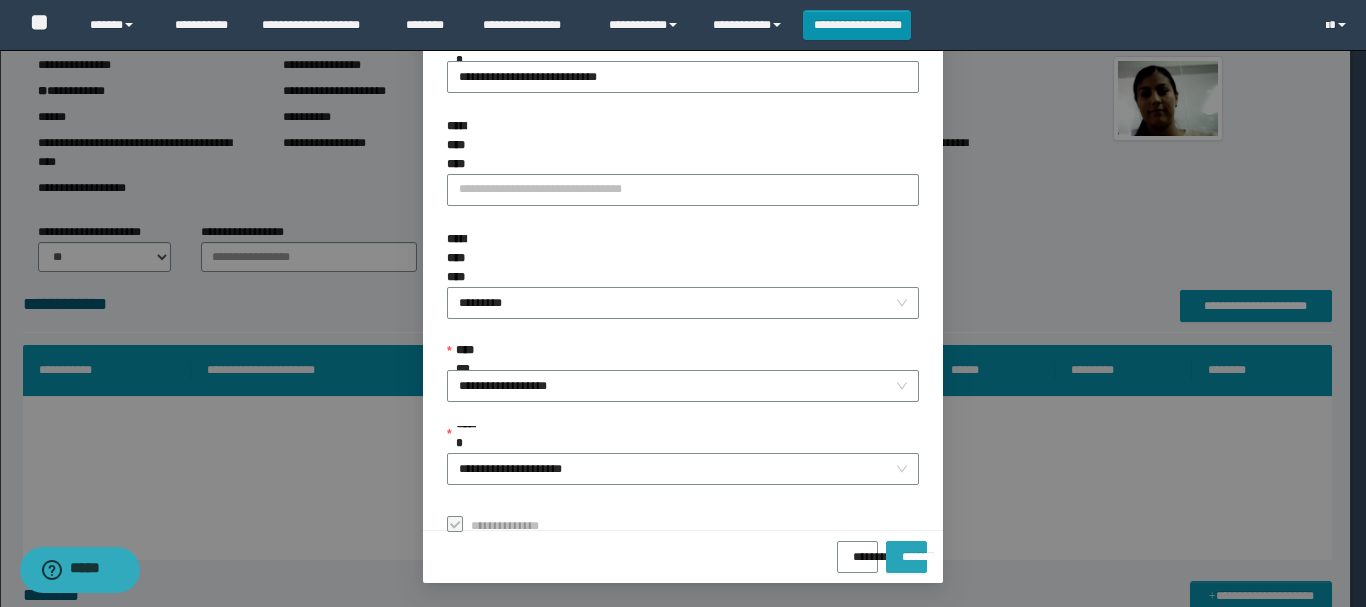 click on "*******" at bounding box center (906, 550) 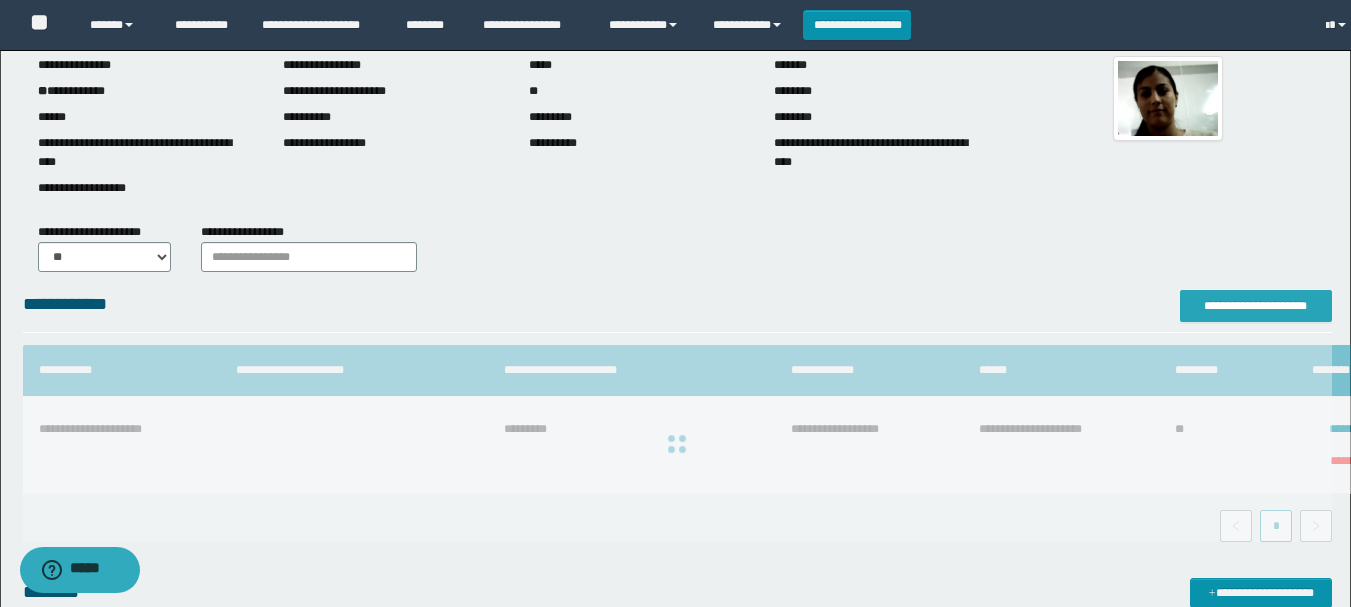 scroll, scrollTop: 0, scrollLeft: 0, axis: both 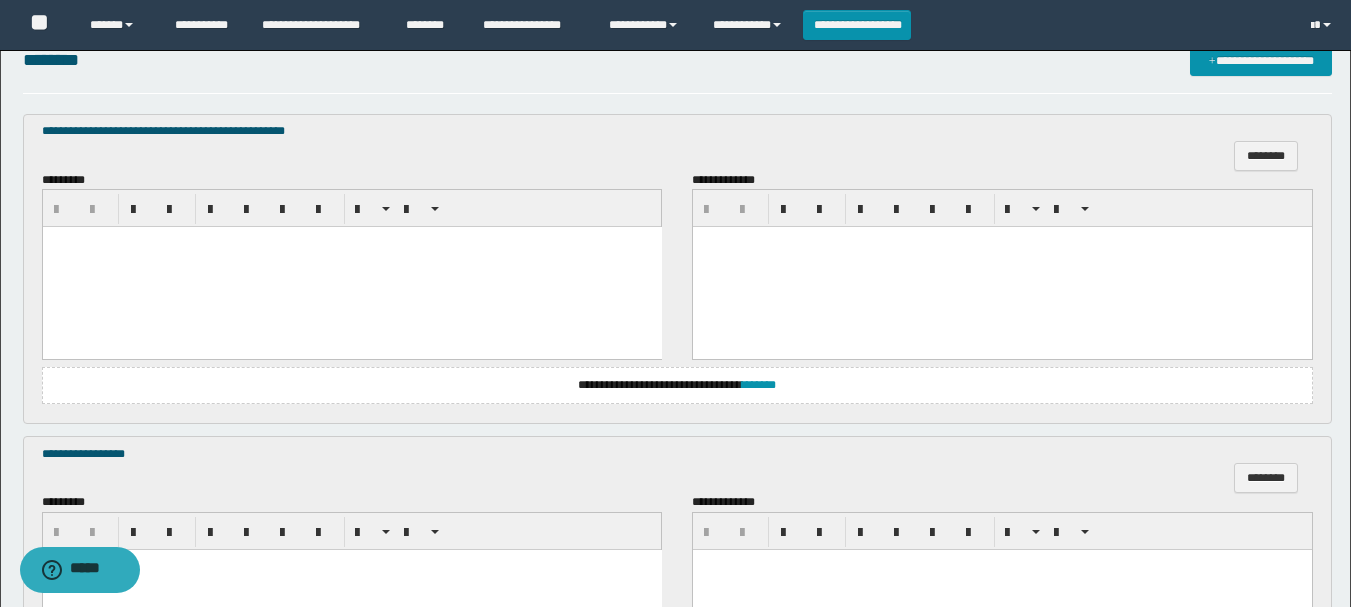 click at bounding box center (351, 267) 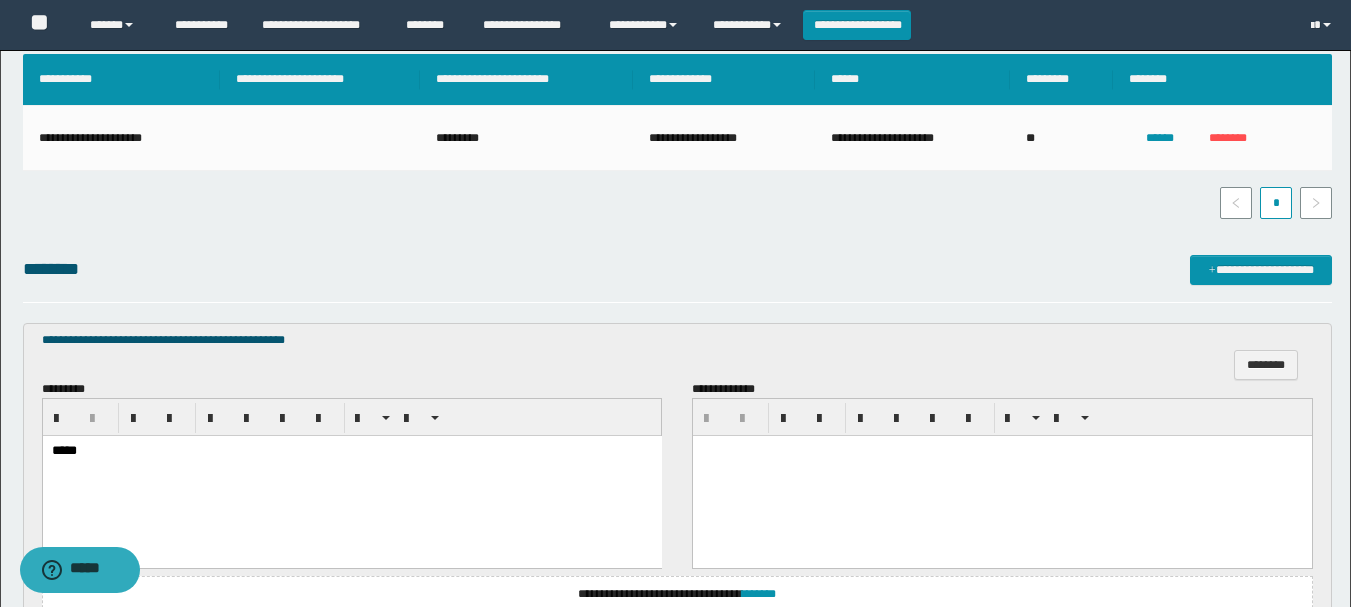 scroll, scrollTop: 491, scrollLeft: 0, axis: vertical 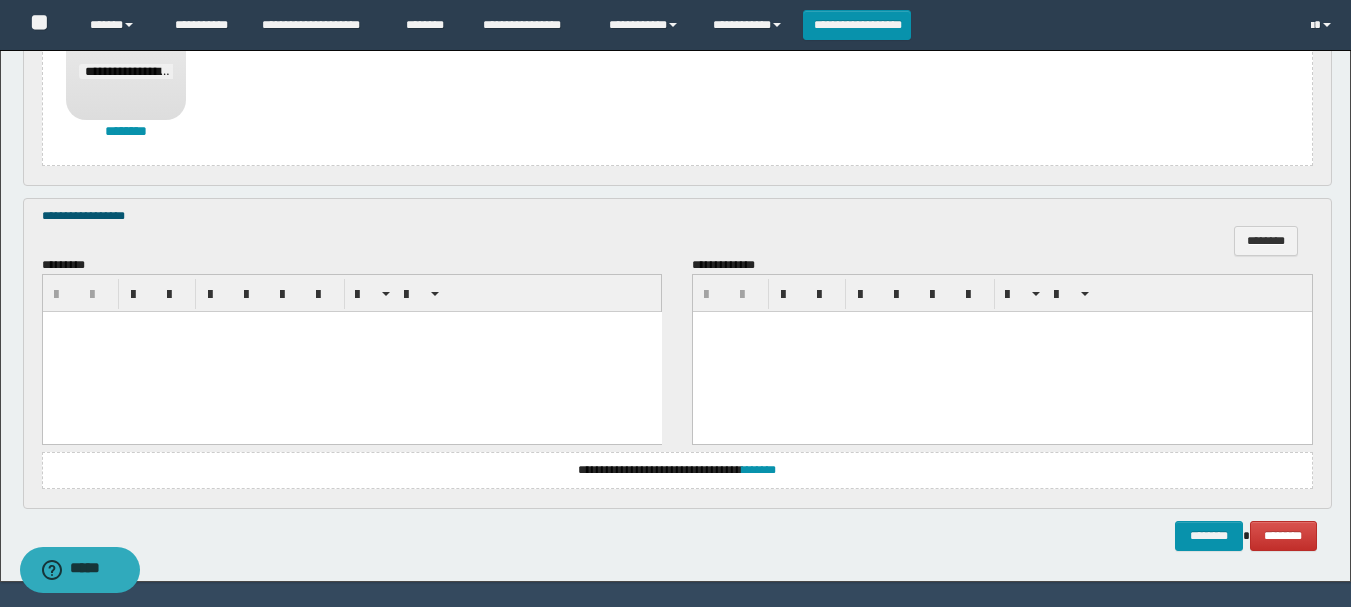 click at bounding box center [351, 352] 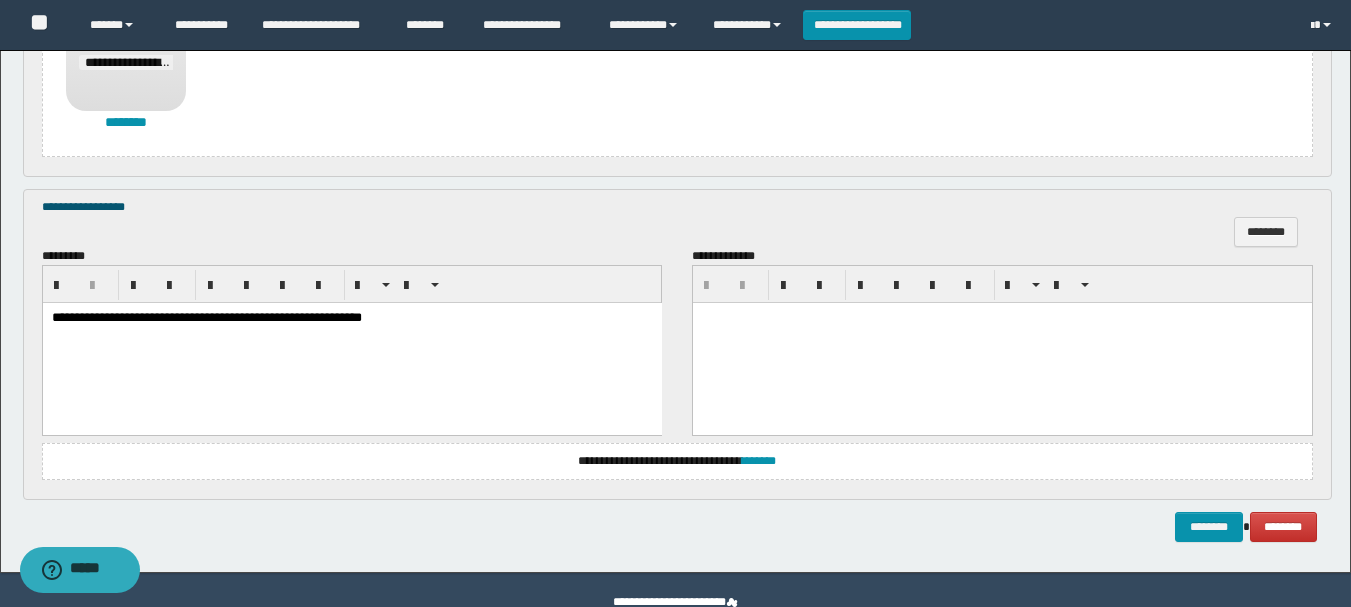 scroll, scrollTop: 1044, scrollLeft: 0, axis: vertical 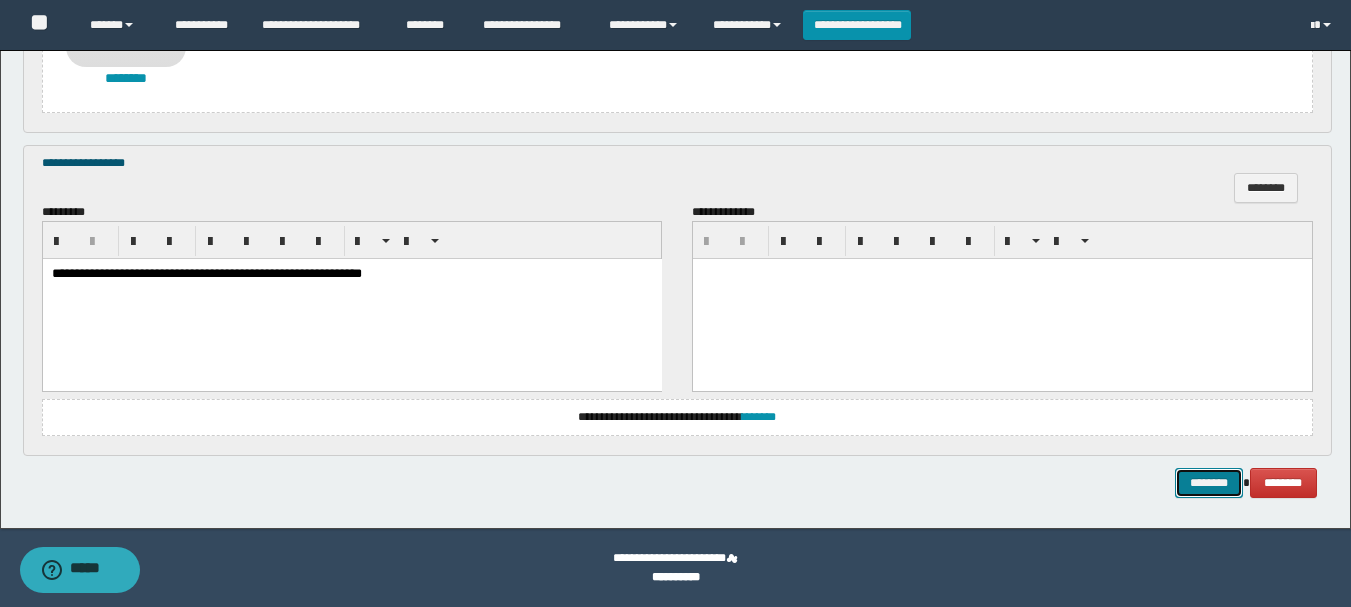 click on "********" at bounding box center (1209, 483) 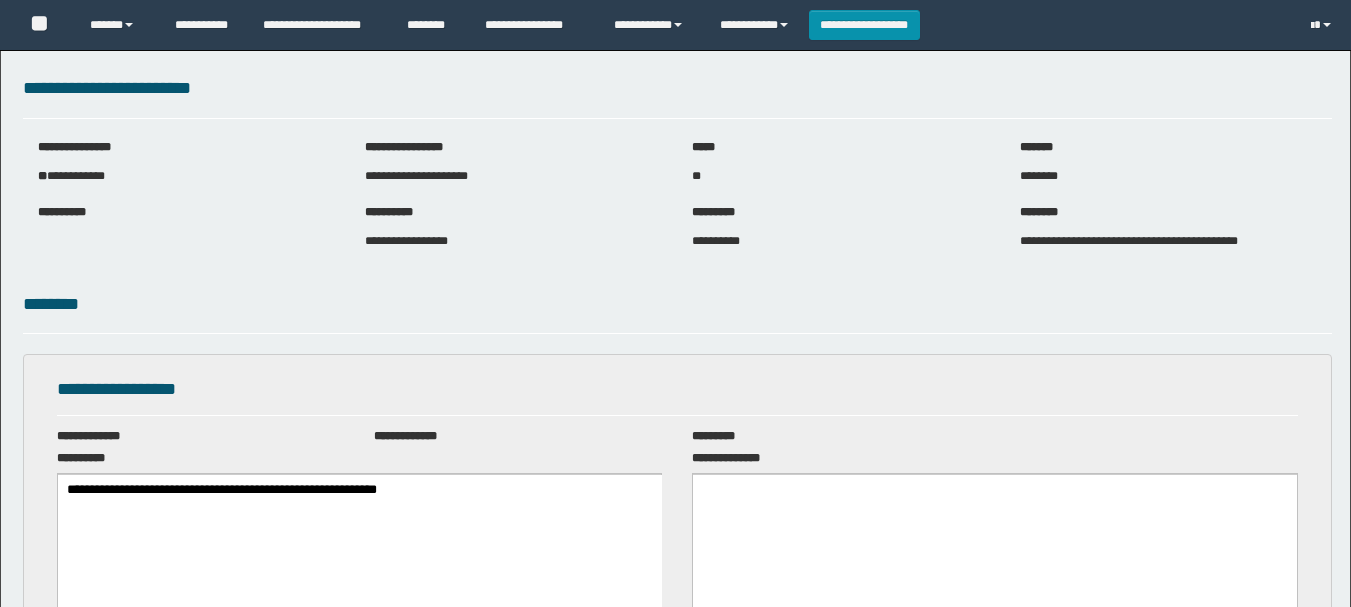 scroll, scrollTop: 0, scrollLeft: 0, axis: both 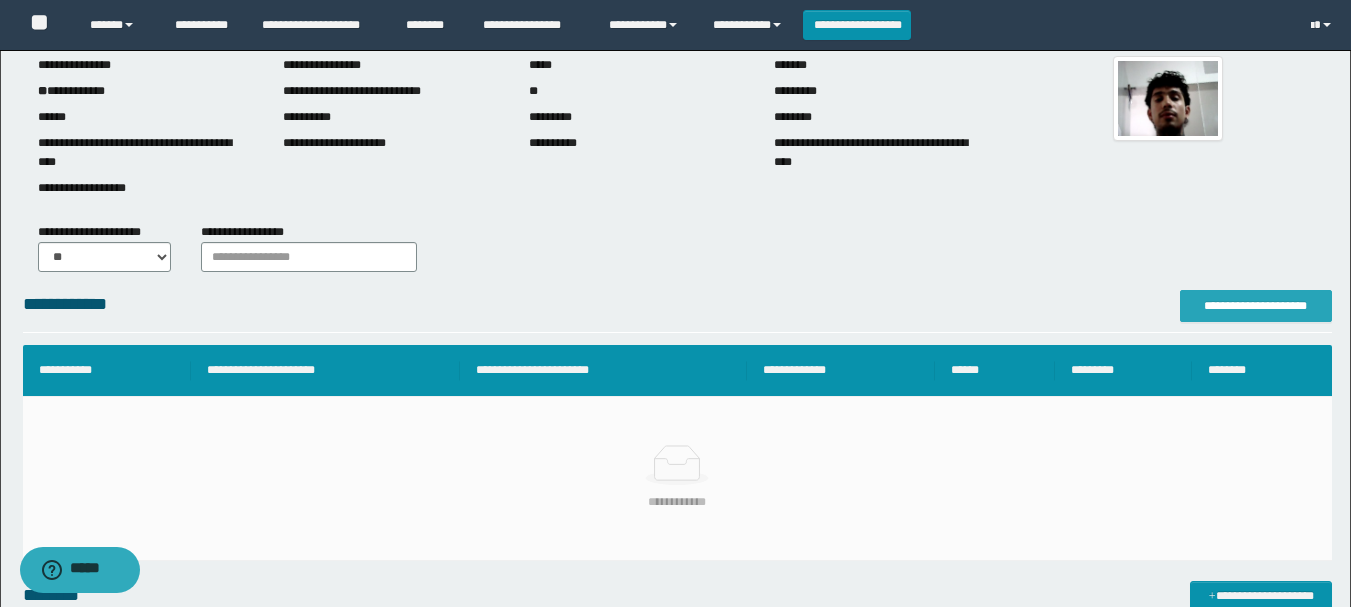 click on "**********" at bounding box center (1256, 306) 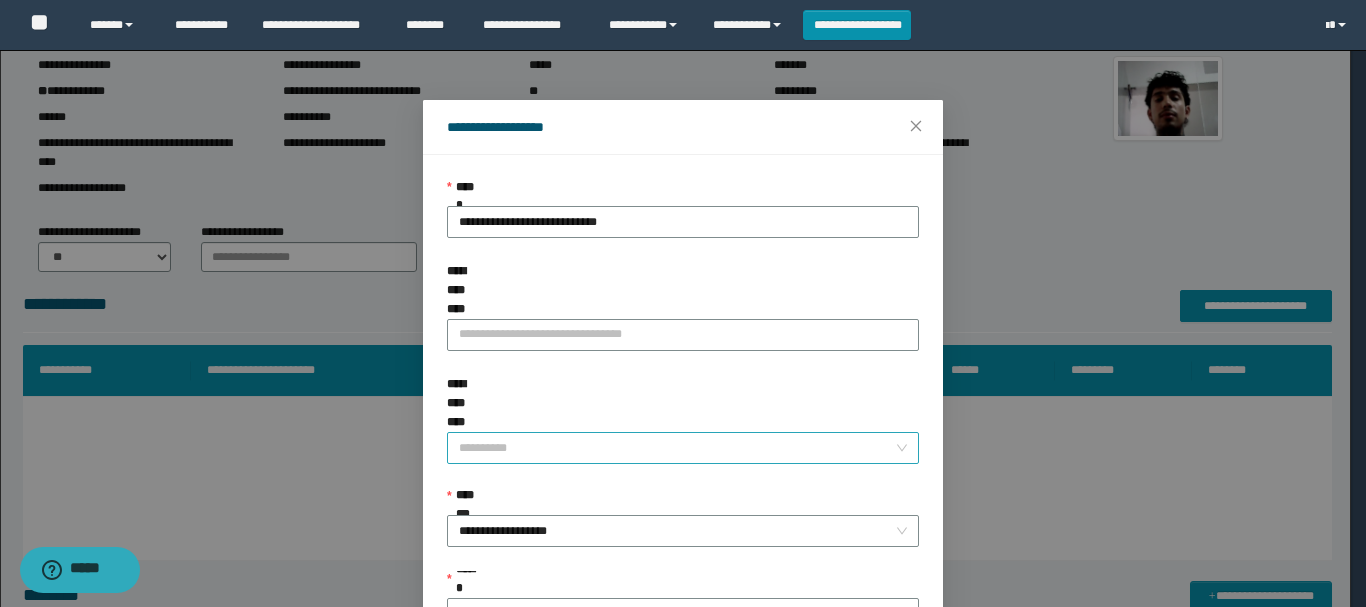 click on "**********" at bounding box center [677, 448] 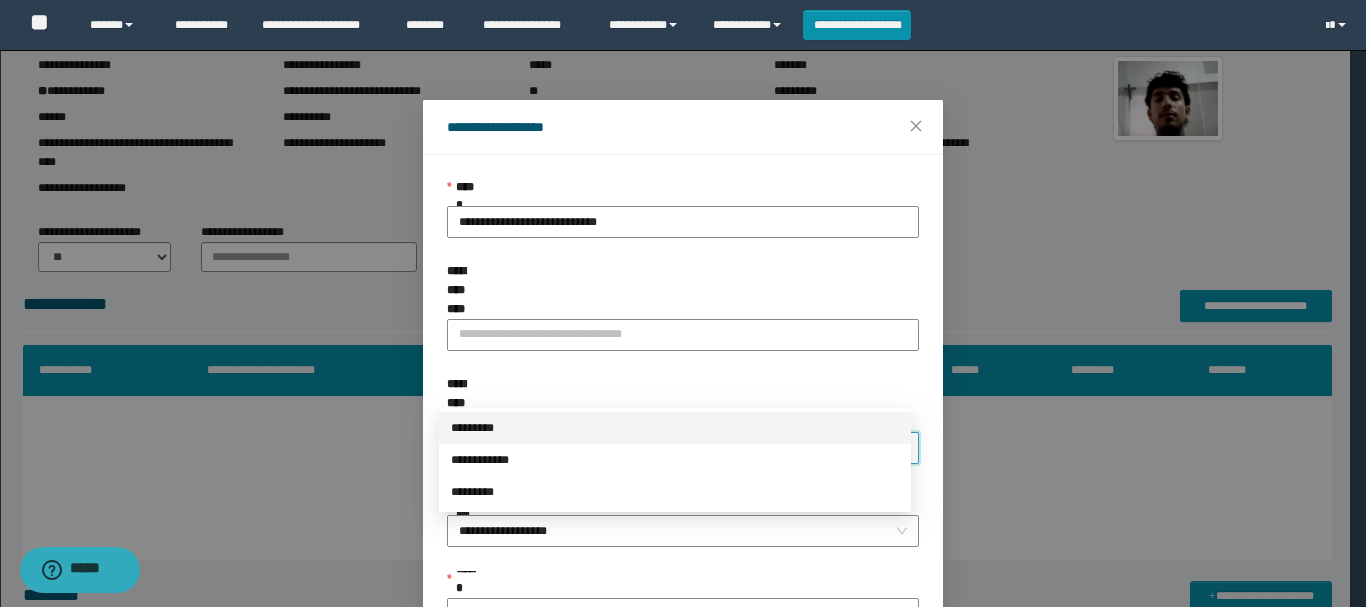 click on "*********" at bounding box center [675, 428] 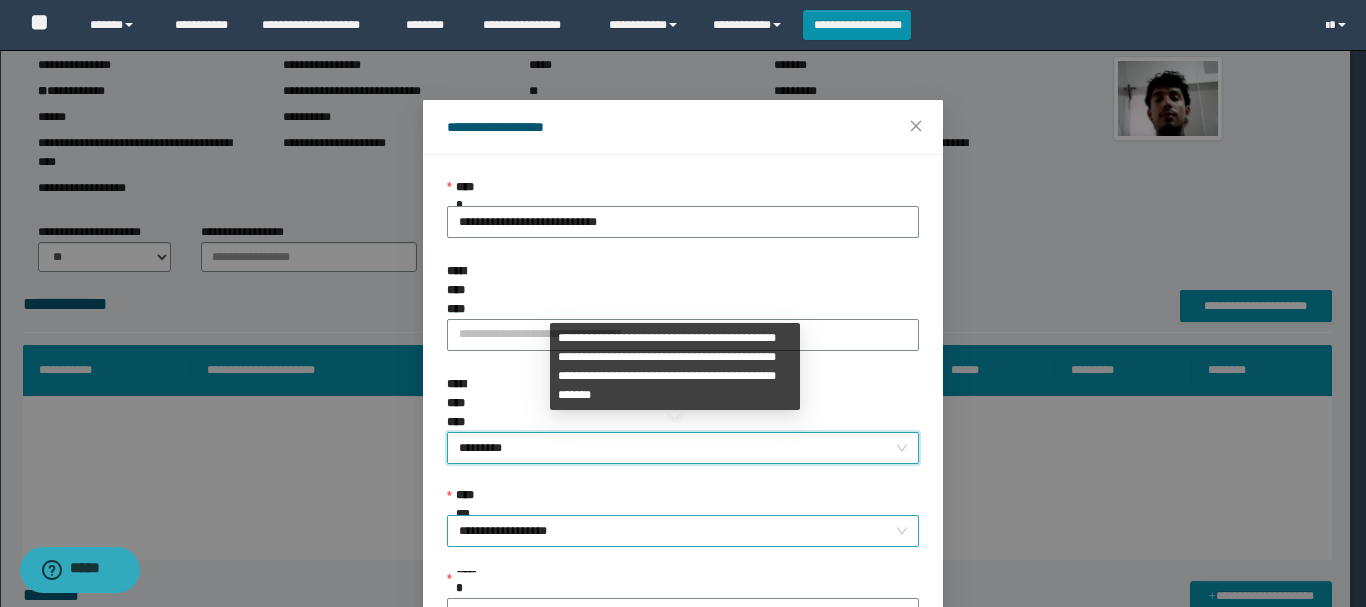 click on "**********" at bounding box center (683, 531) 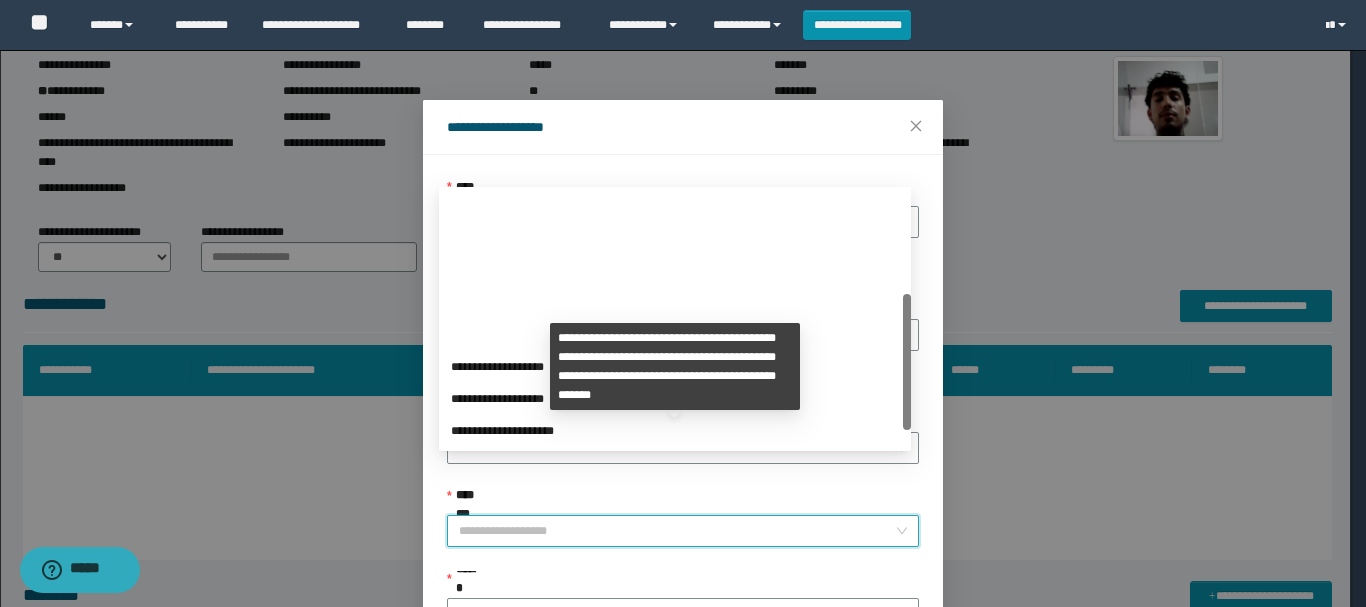 scroll, scrollTop: 192, scrollLeft: 0, axis: vertical 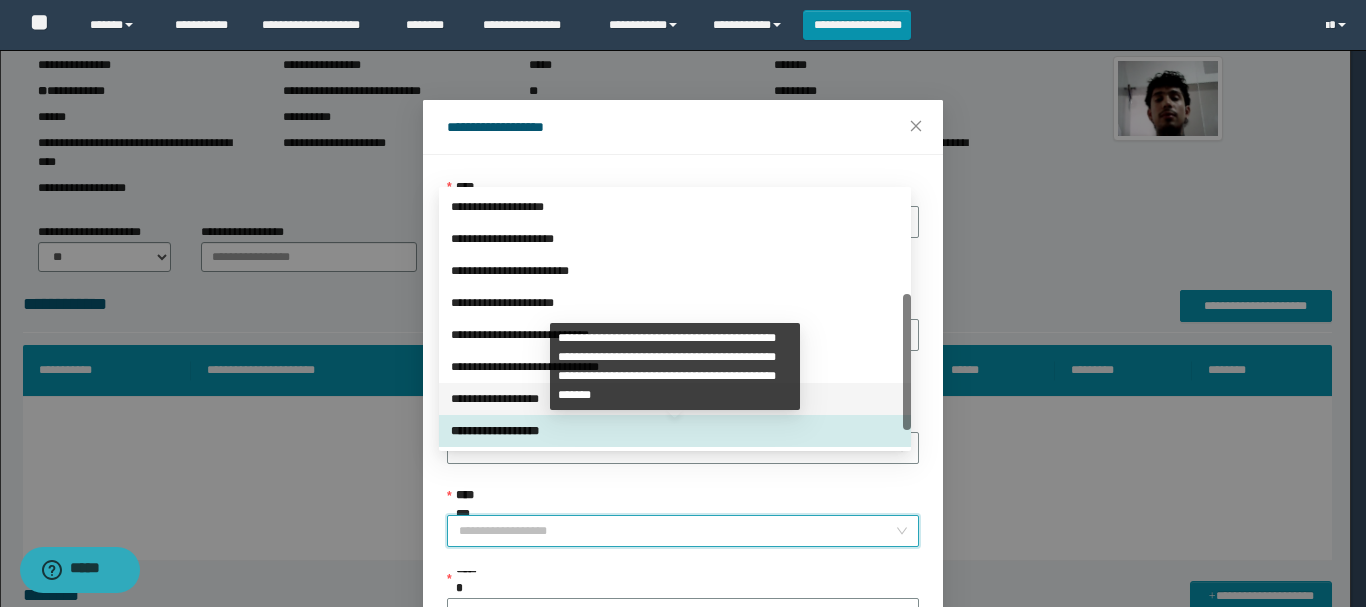 click on "**********" at bounding box center [675, 399] 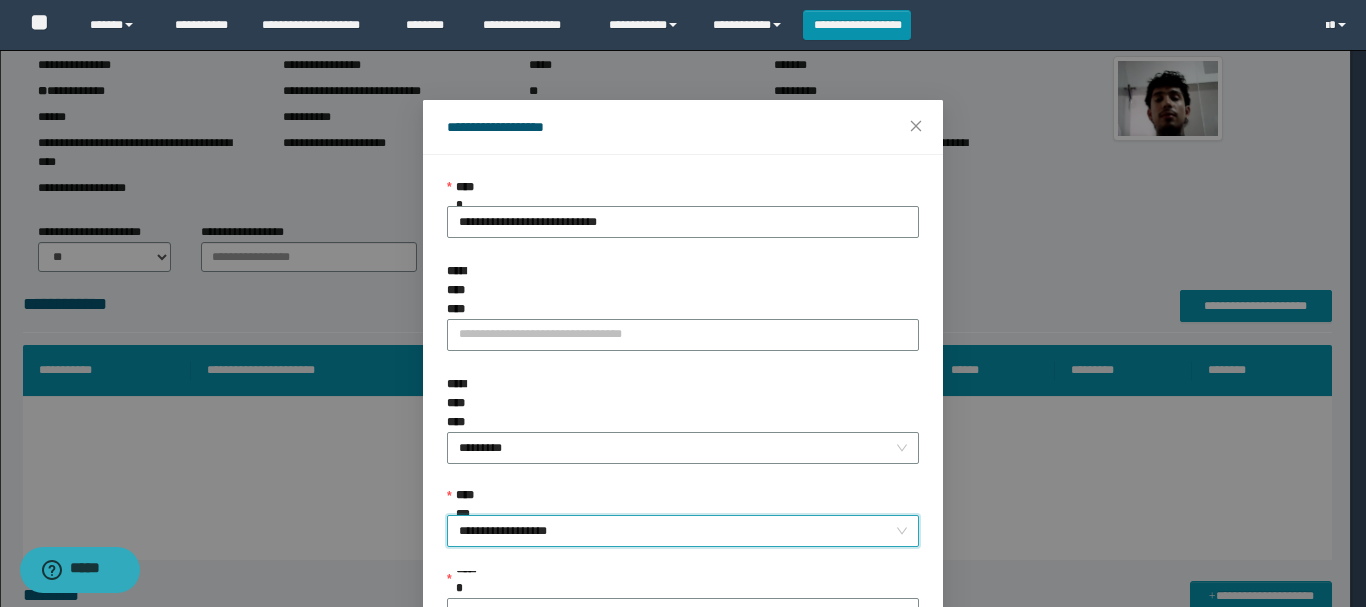 scroll, scrollTop: 145, scrollLeft: 0, axis: vertical 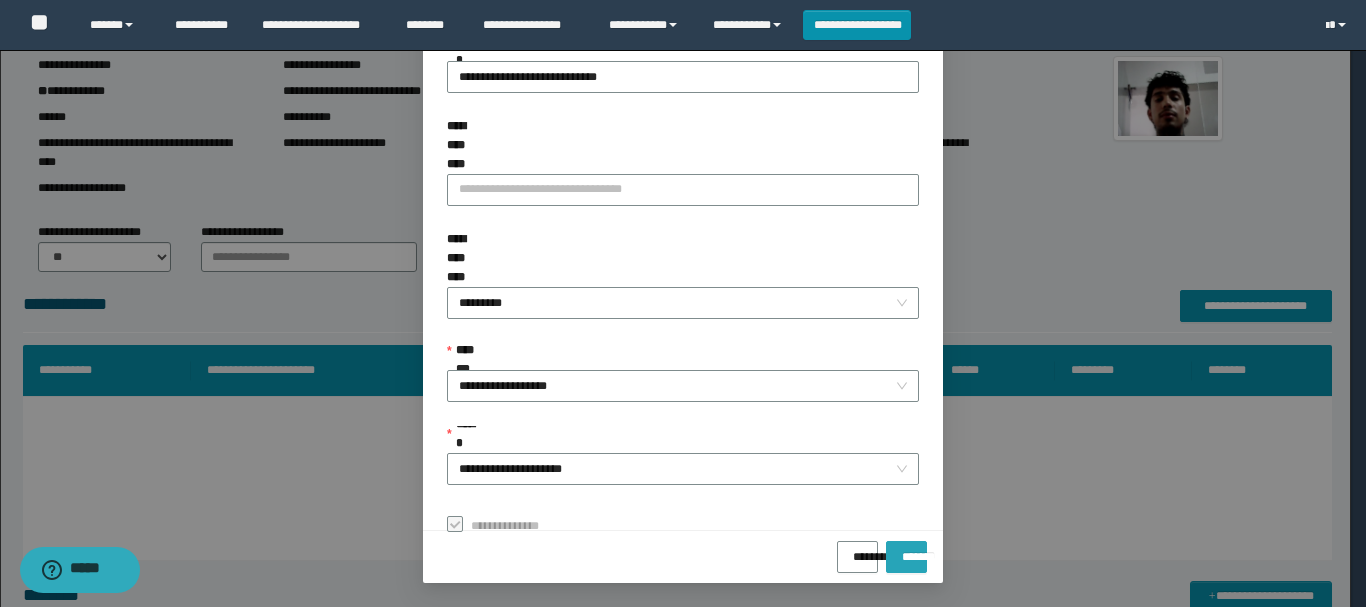 click on "*******" at bounding box center (906, 550) 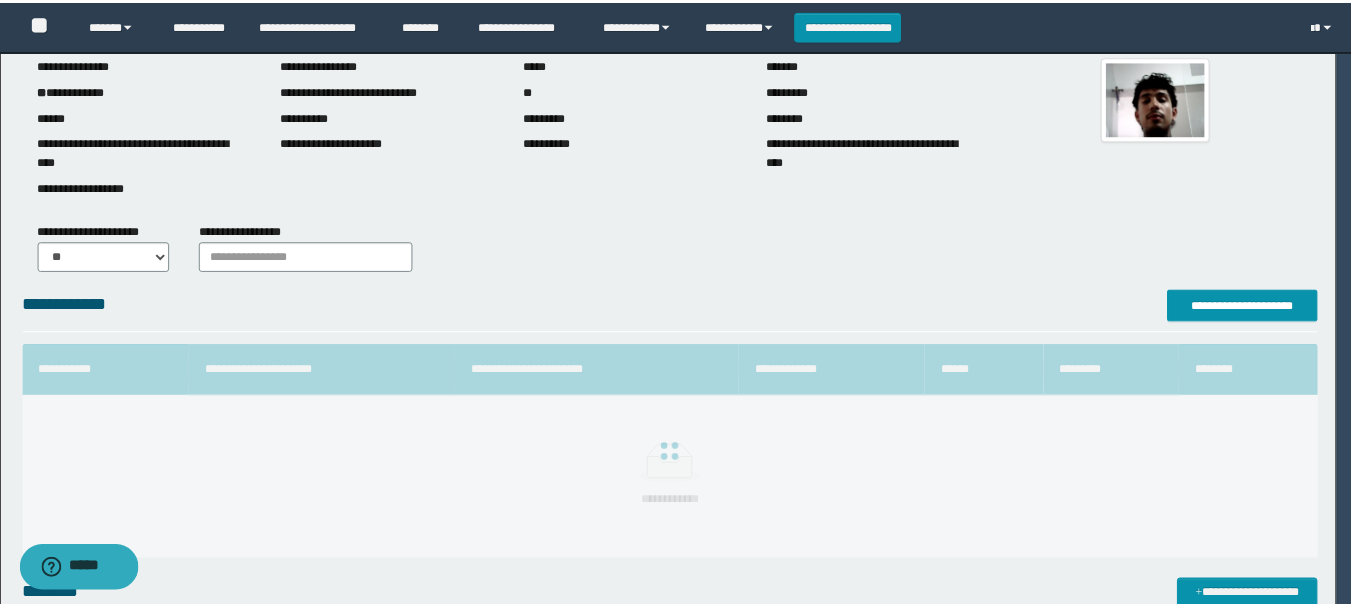 scroll, scrollTop: 98, scrollLeft: 0, axis: vertical 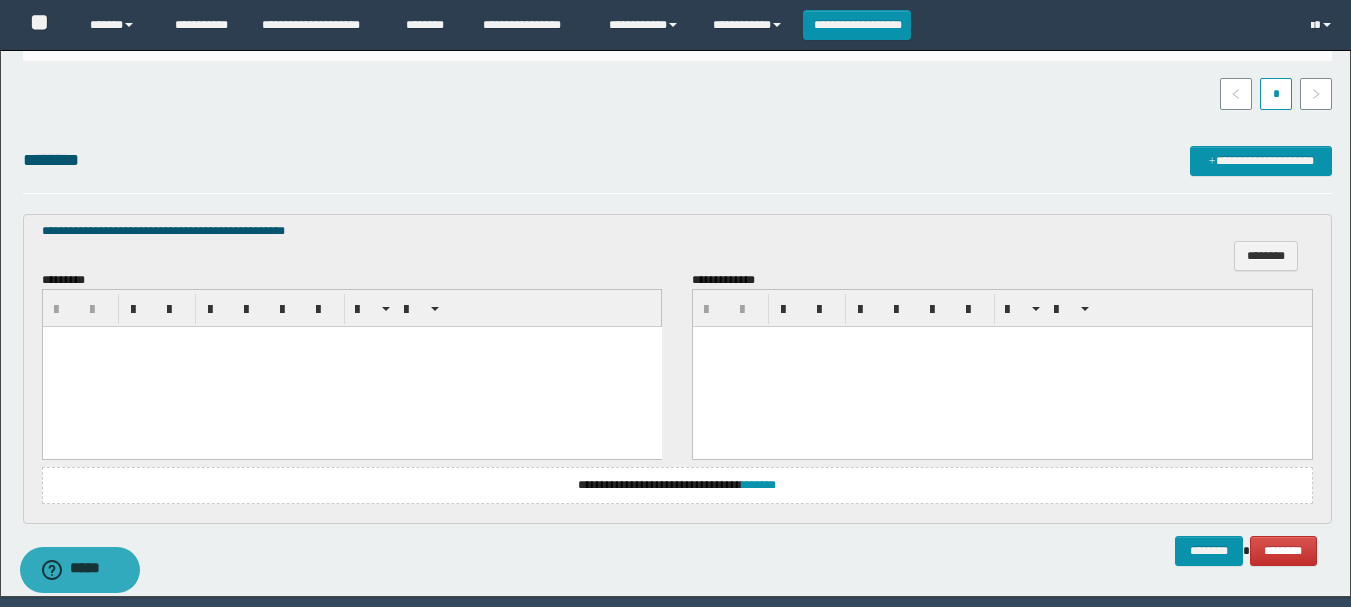 click at bounding box center (351, 367) 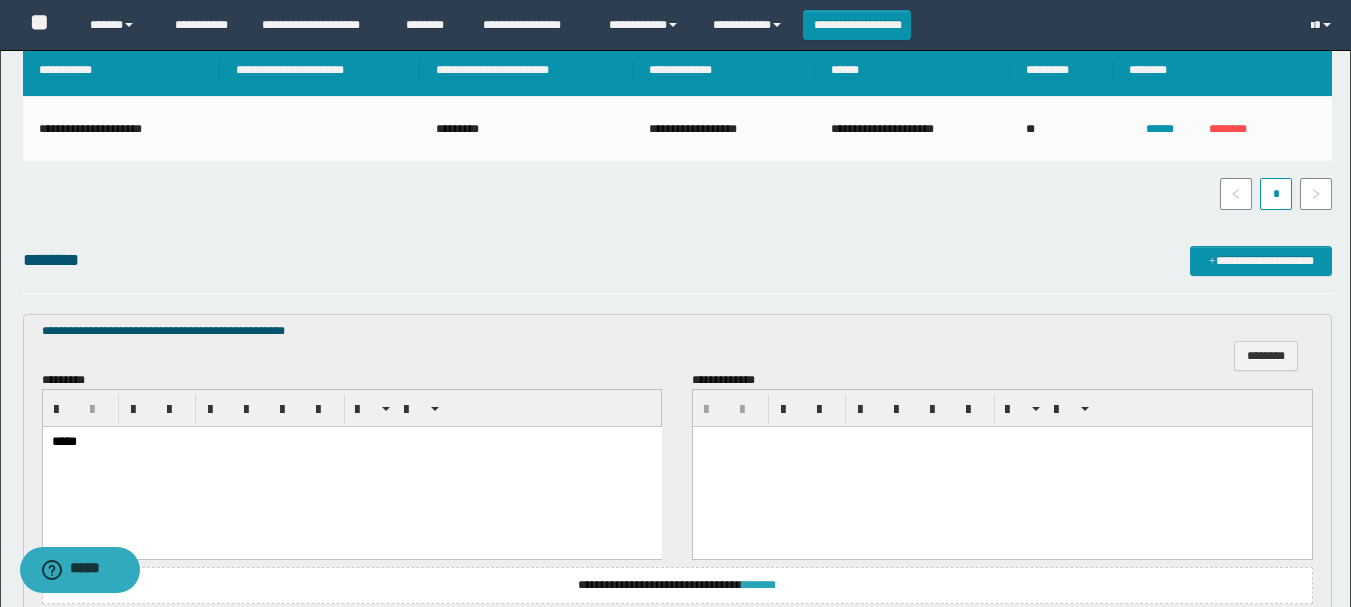 scroll, scrollTop: 568, scrollLeft: 0, axis: vertical 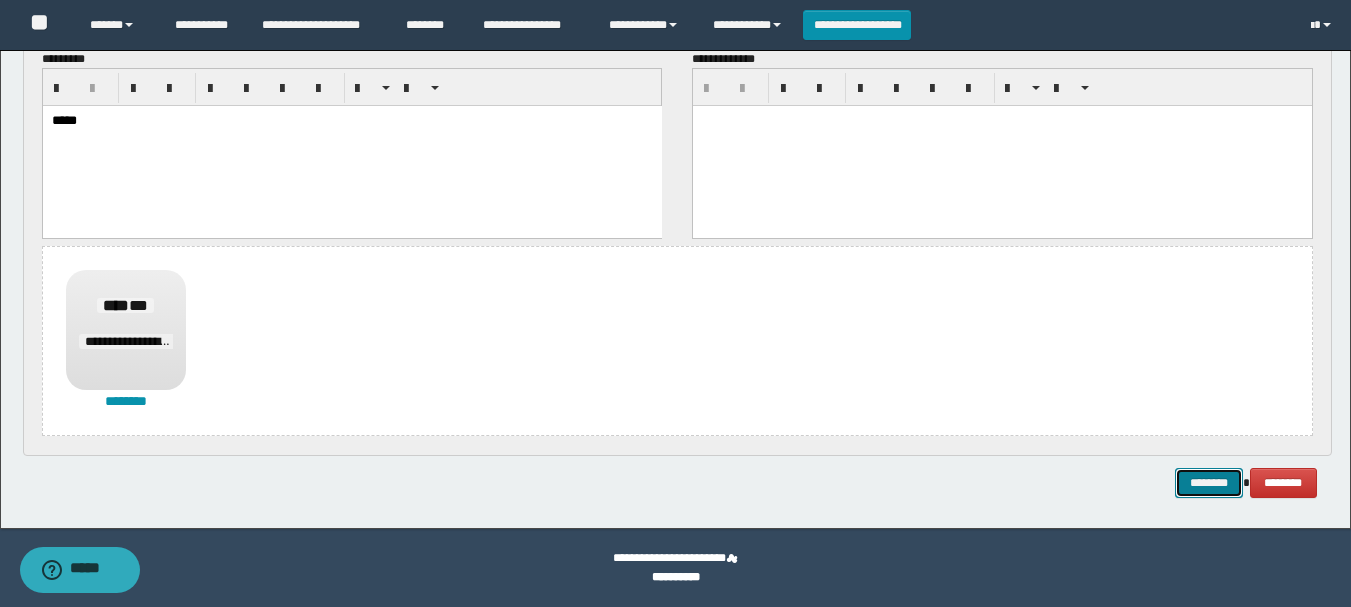 click on "********" at bounding box center (1209, 483) 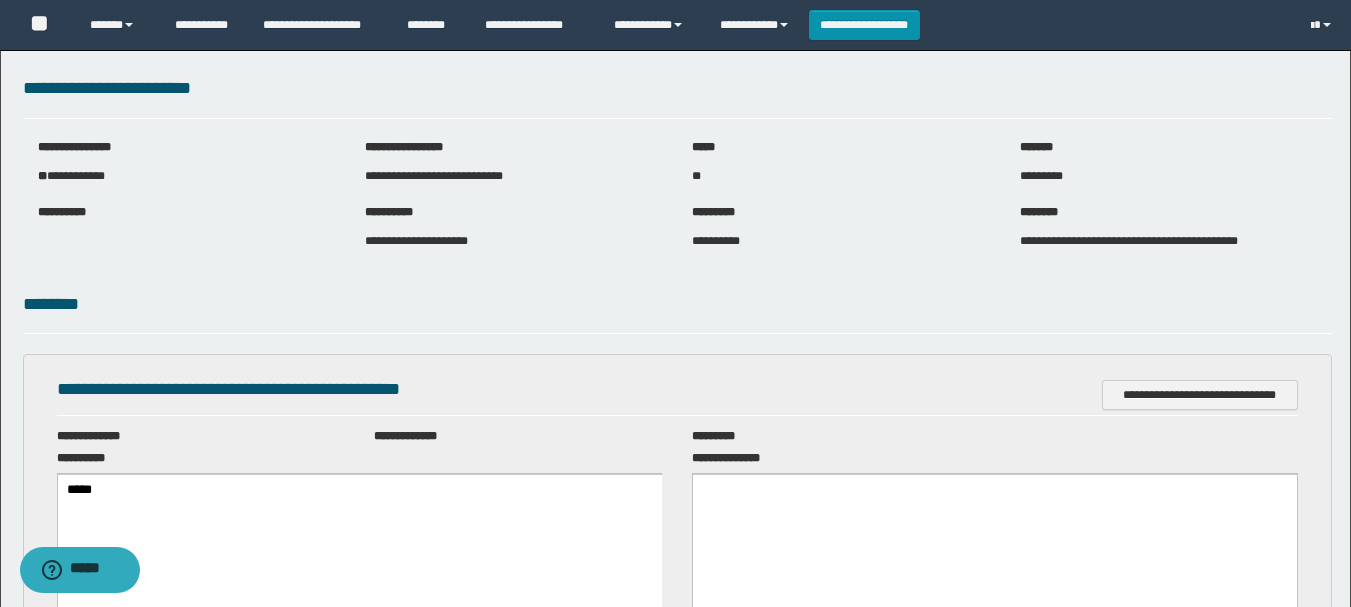 scroll, scrollTop: 0, scrollLeft: 0, axis: both 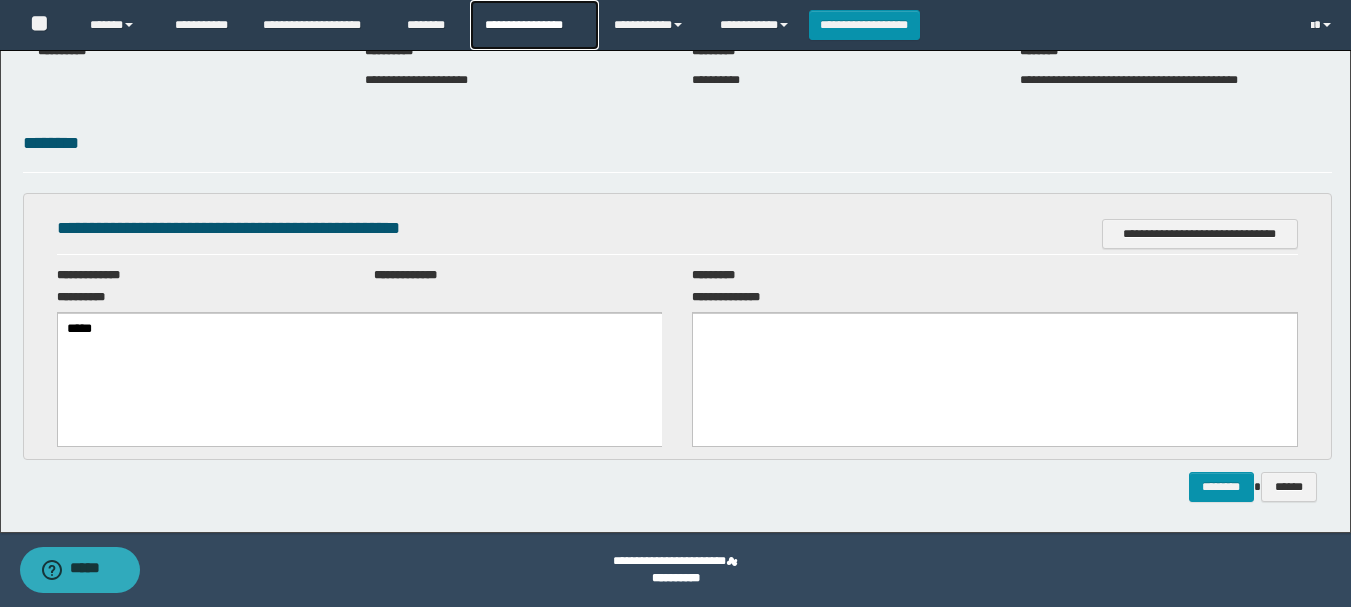 click on "**********" at bounding box center [534, 25] 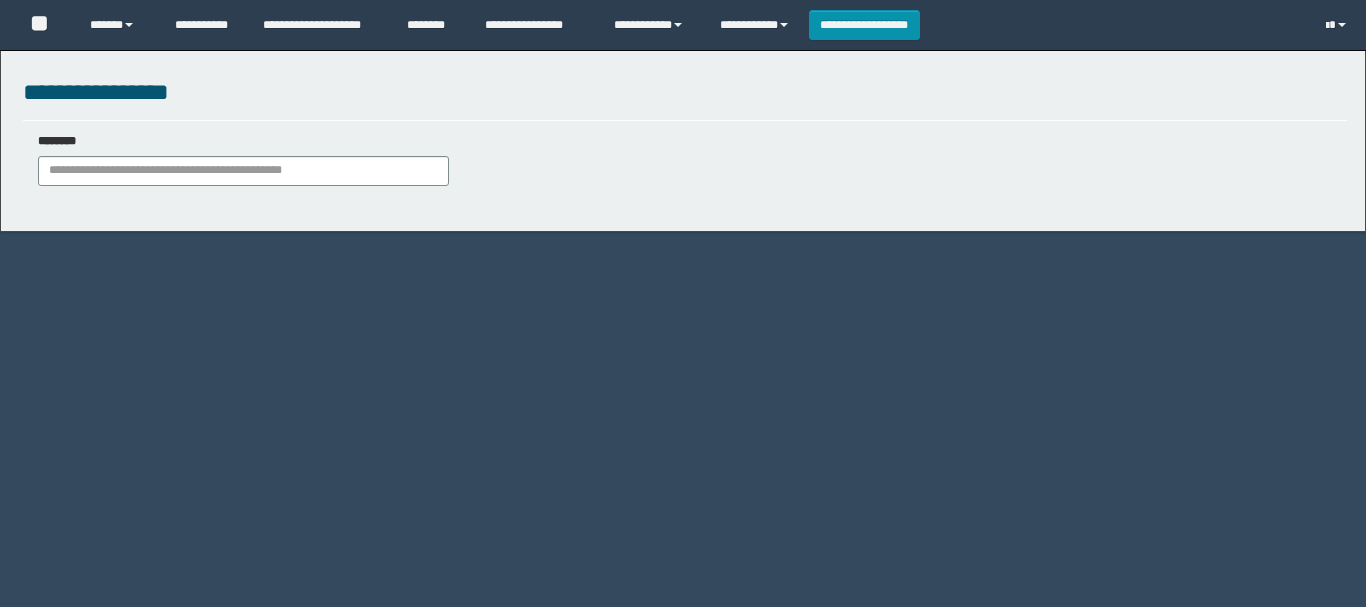 scroll, scrollTop: 0, scrollLeft: 0, axis: both 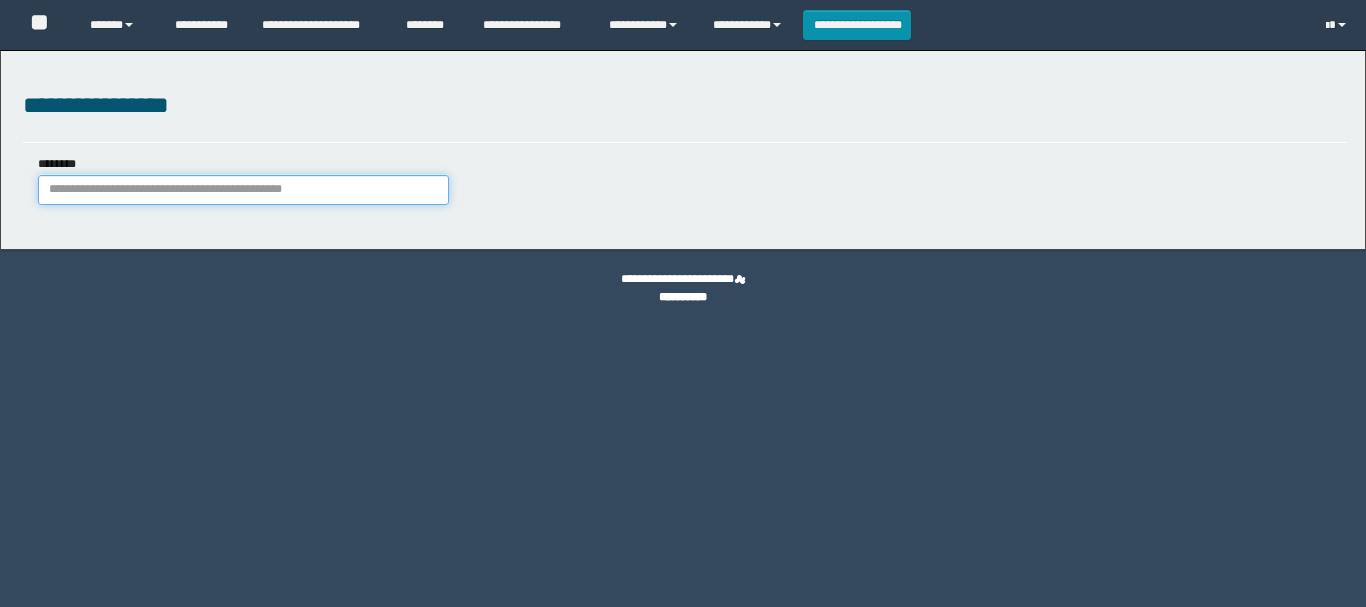 click on "********" at bounding box center (243, 190) 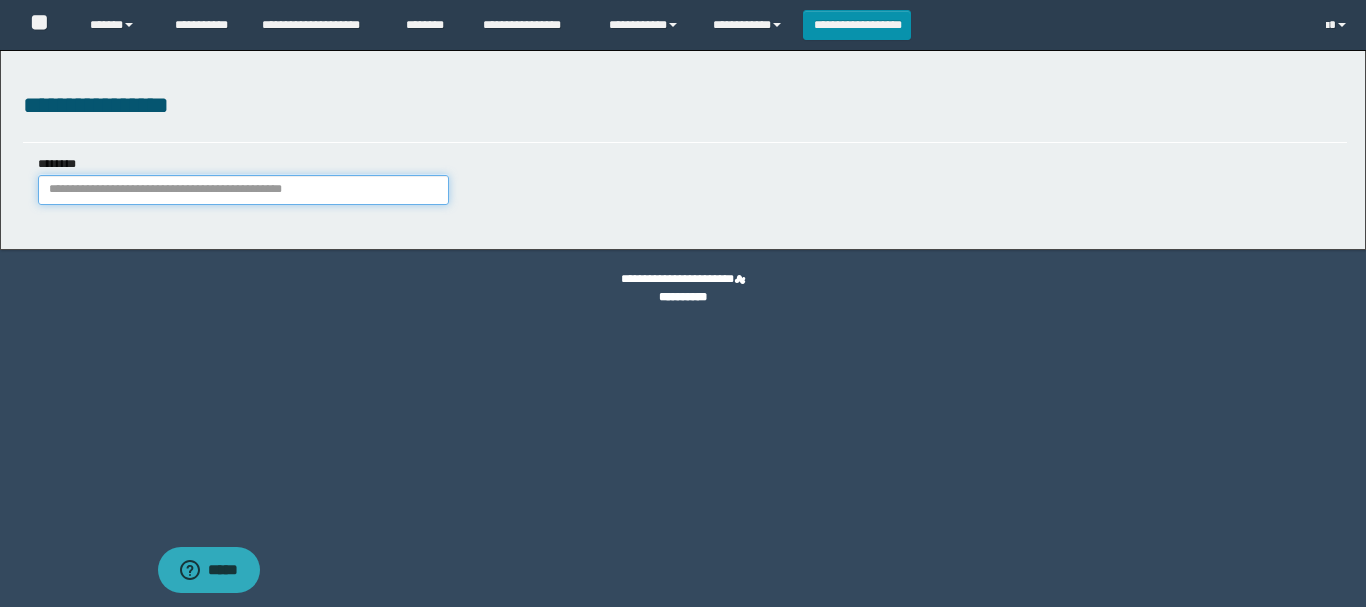 scroll, scrollTop: 0, scrollLeft: 0, axis: both 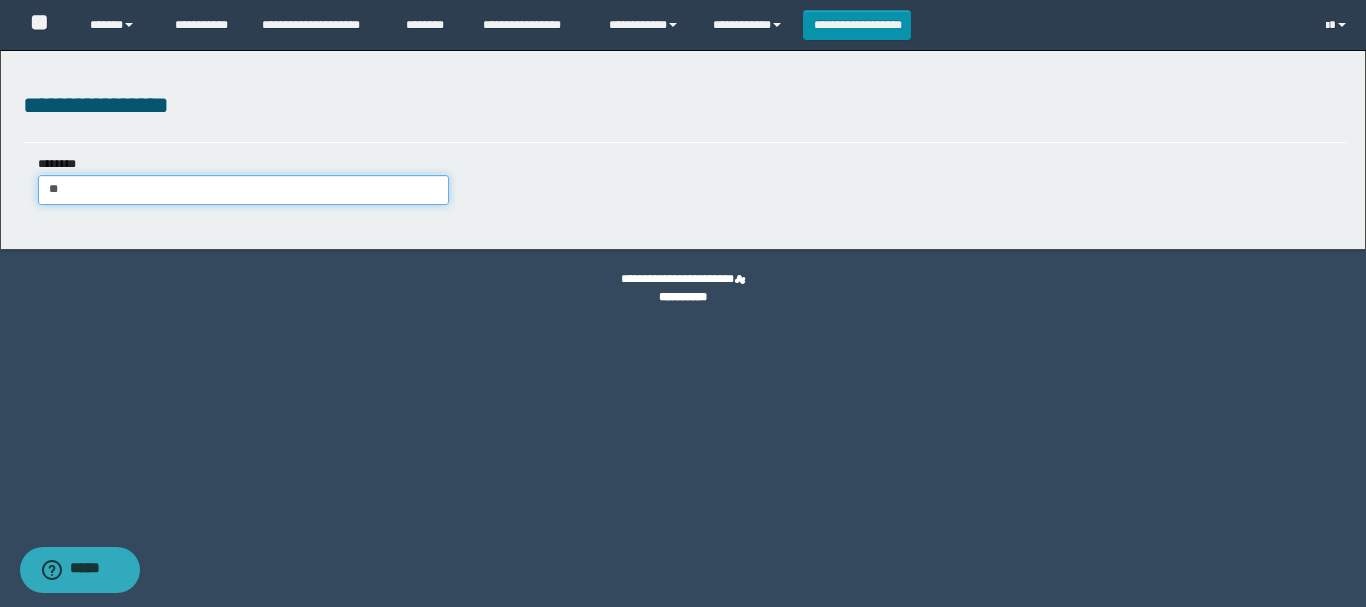 type on "***" 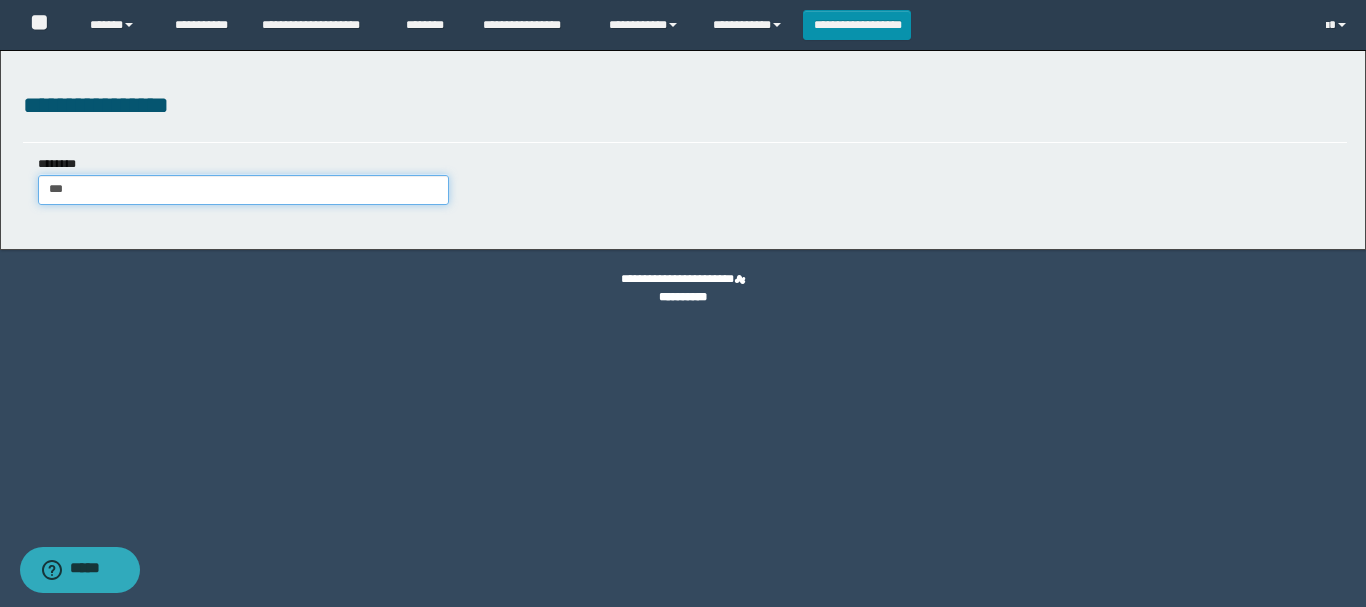 type on "***" 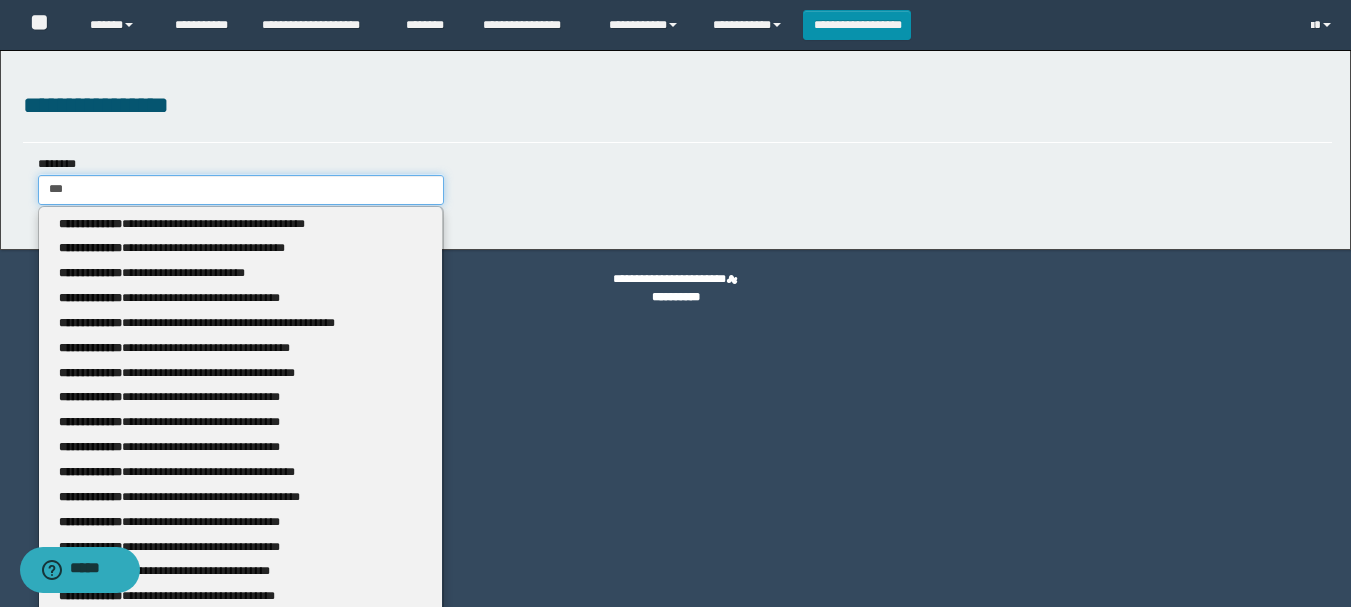 type 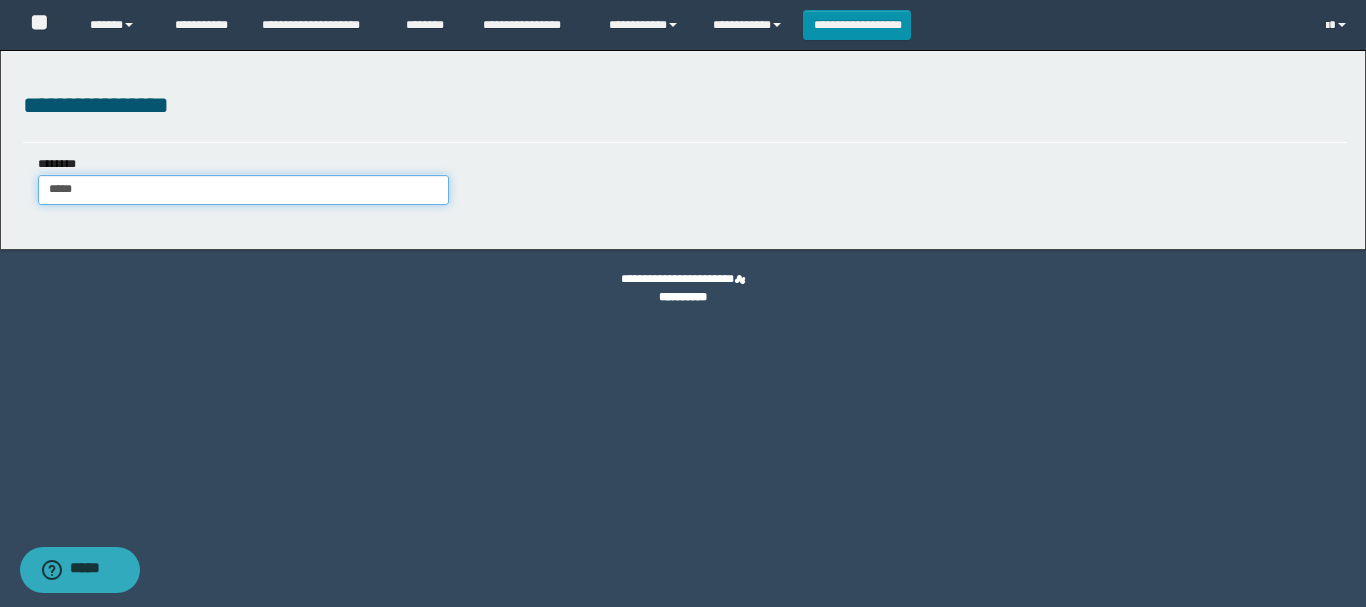 type on "******" 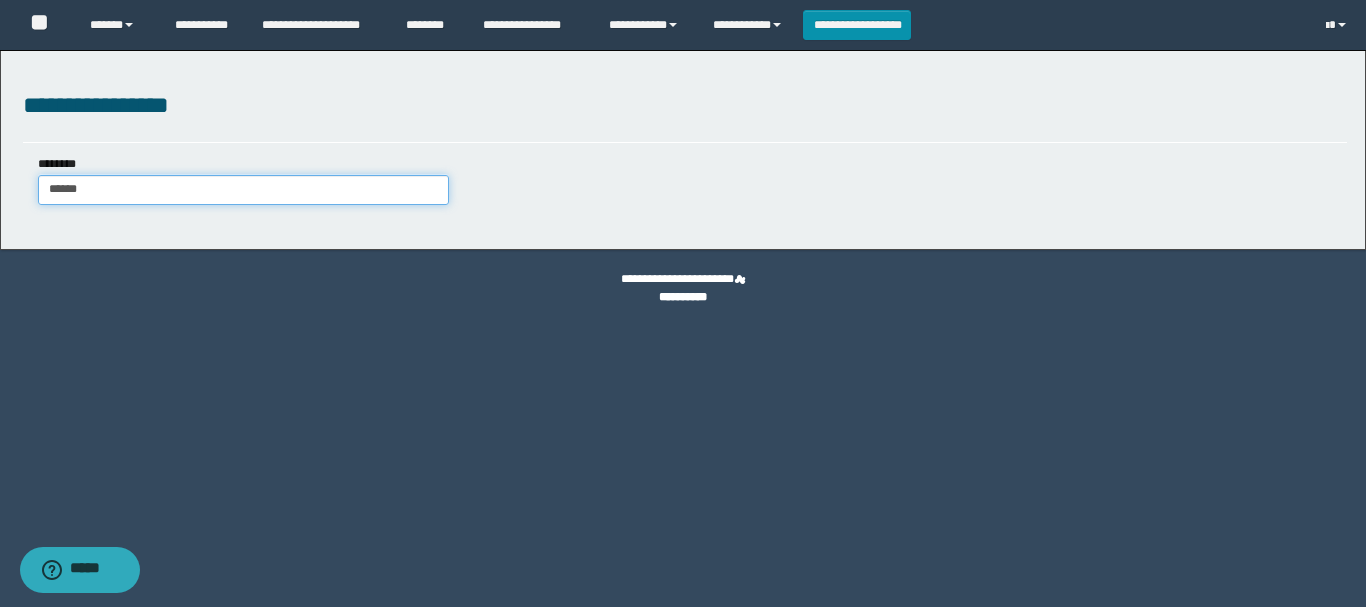 type on "******" 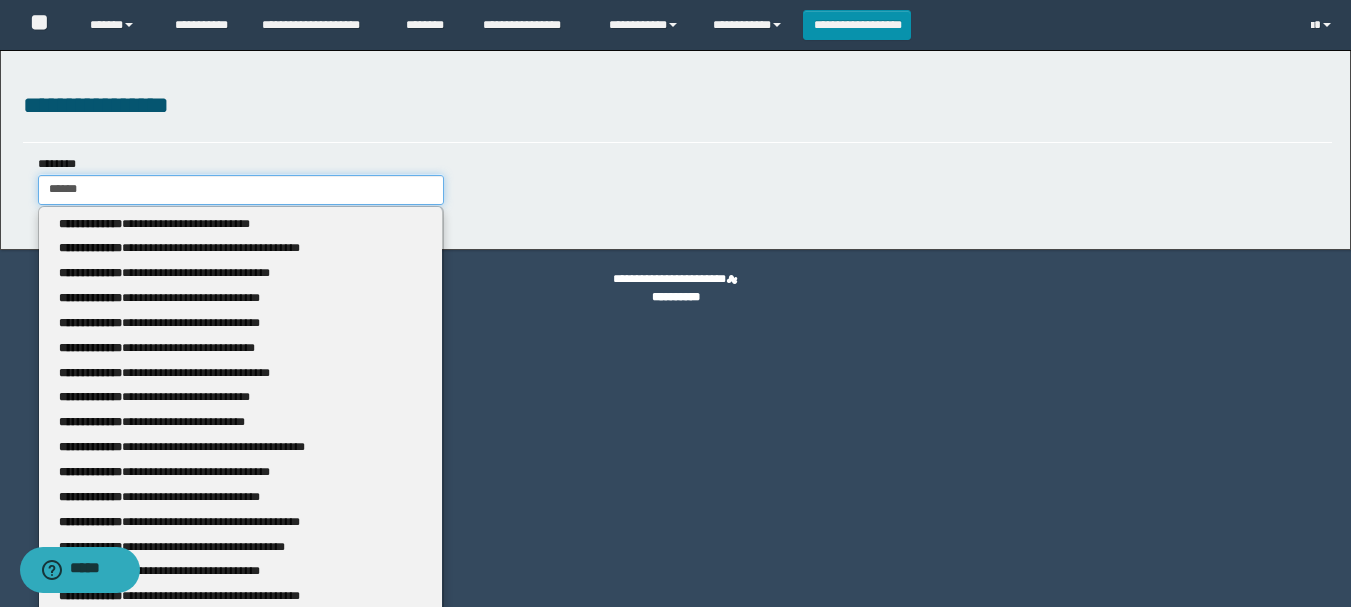 type 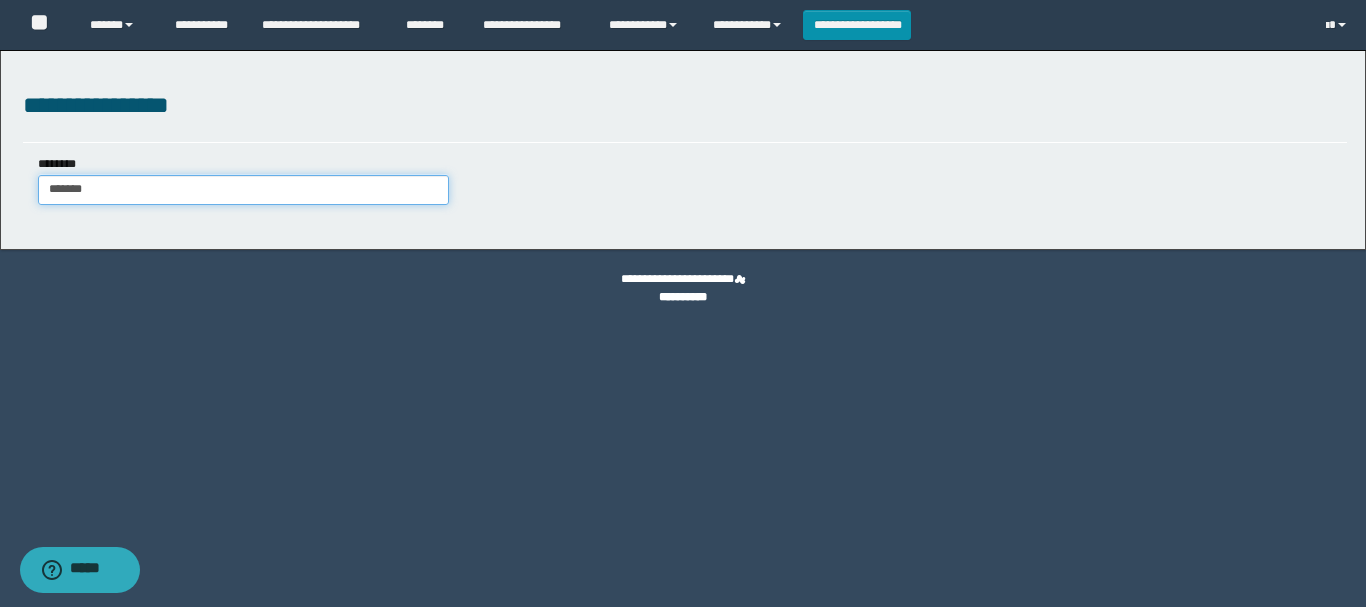 type on "*******" 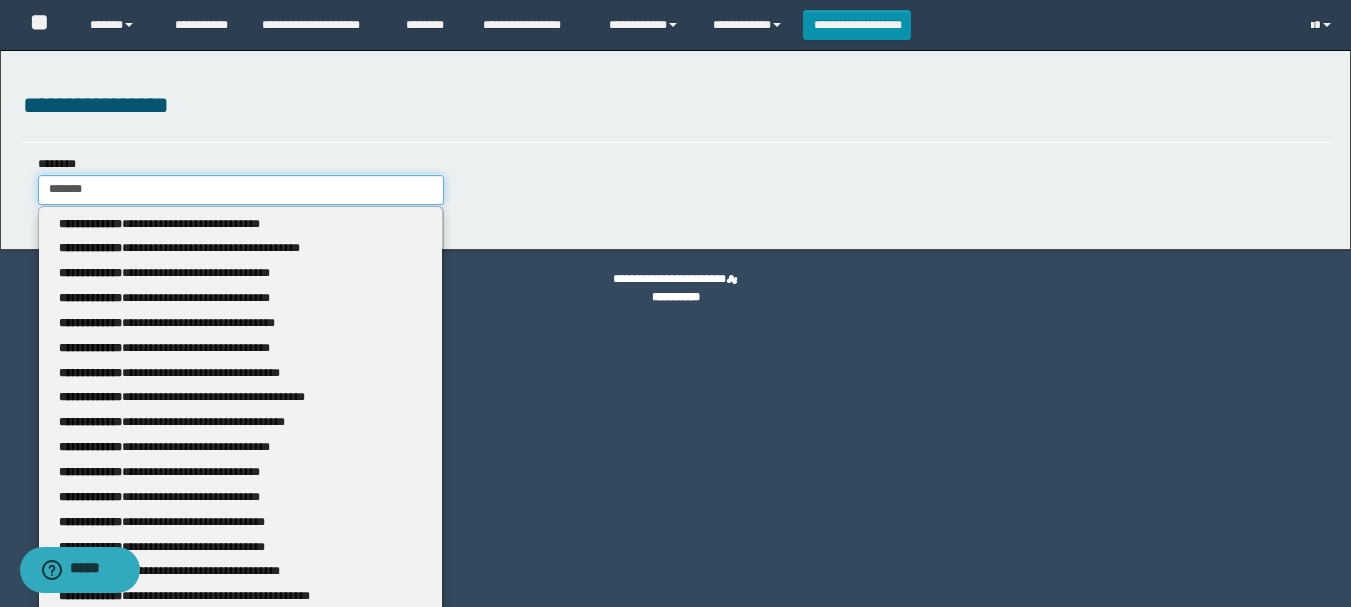 type 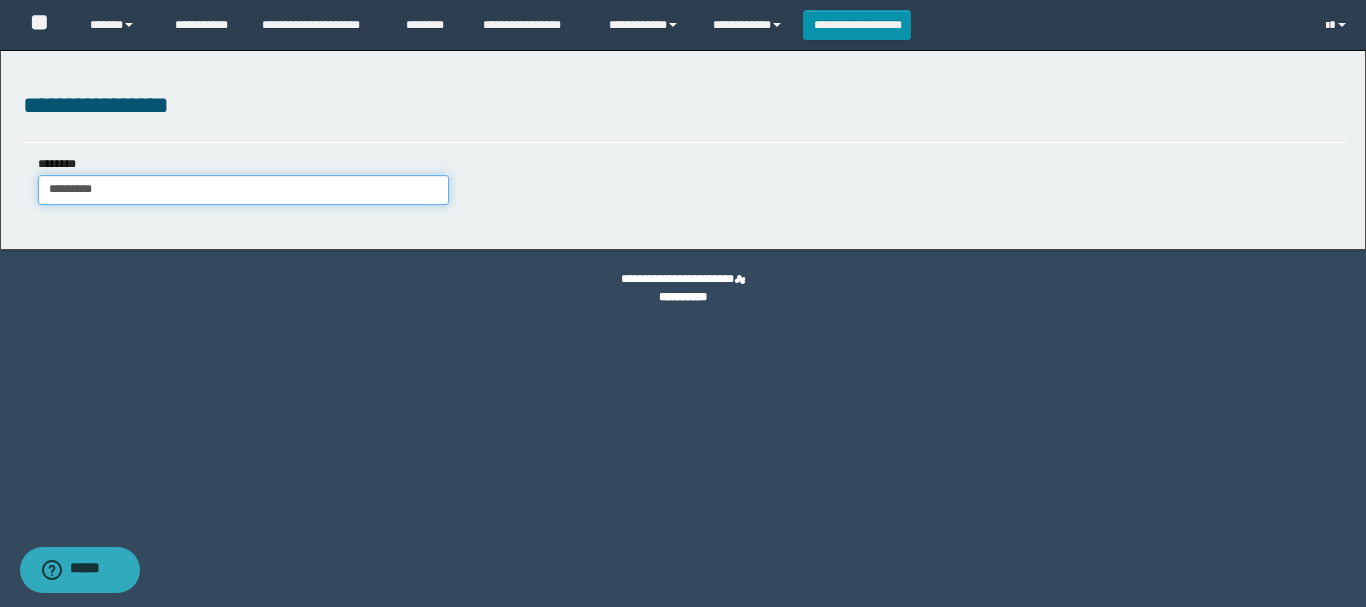 type on "**********" 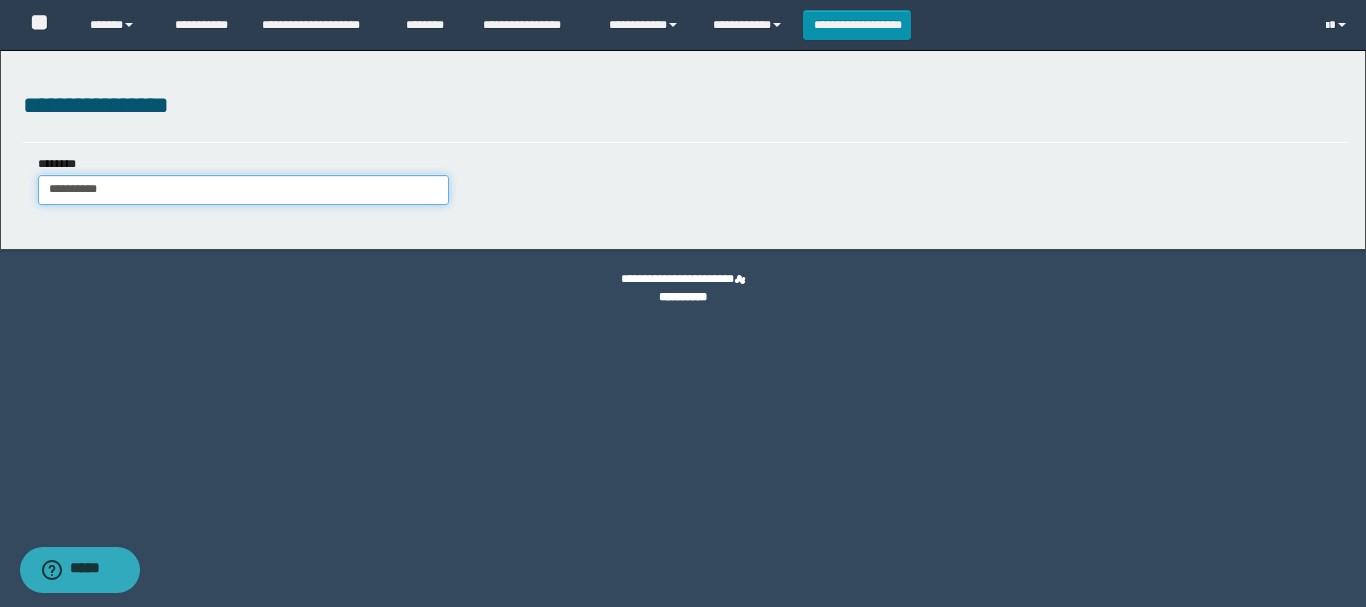 type on "**********" 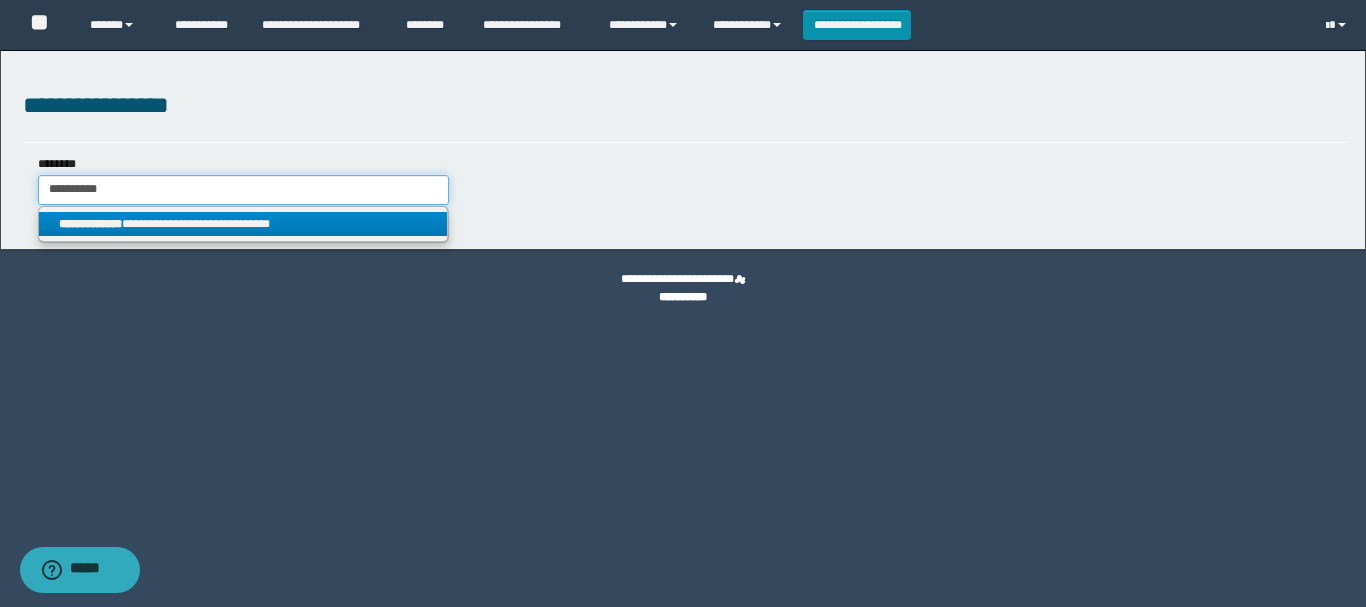 type on "**********" 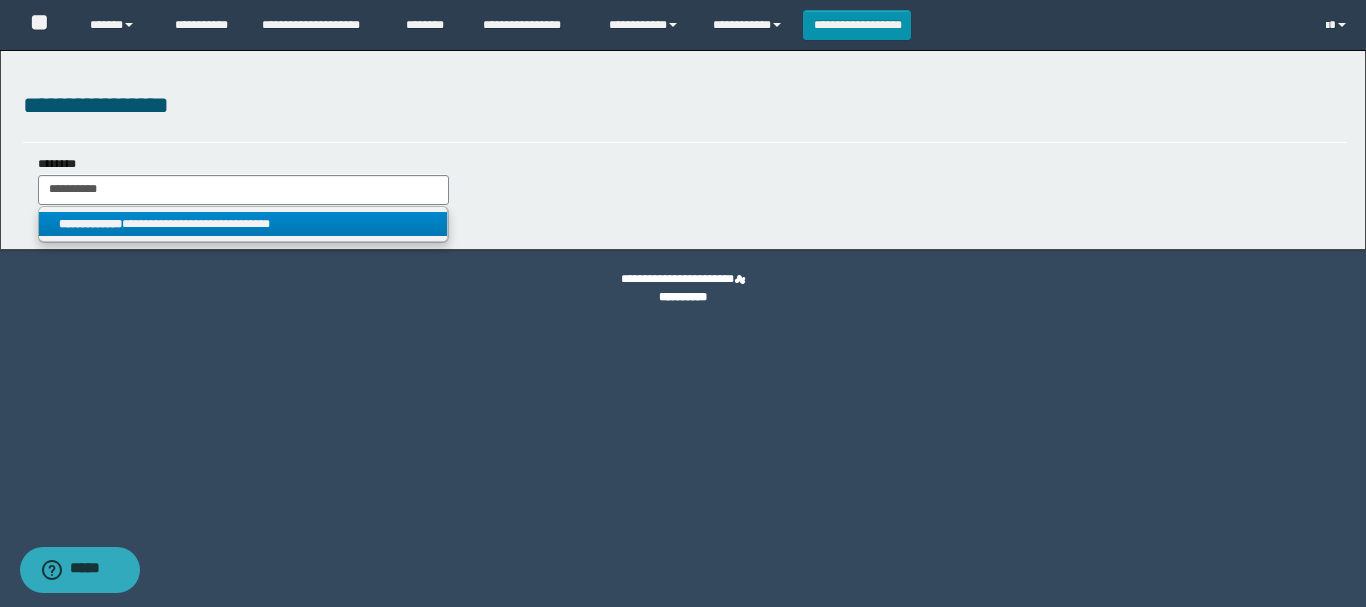 click on "**********" at bounding box center [243, 224] 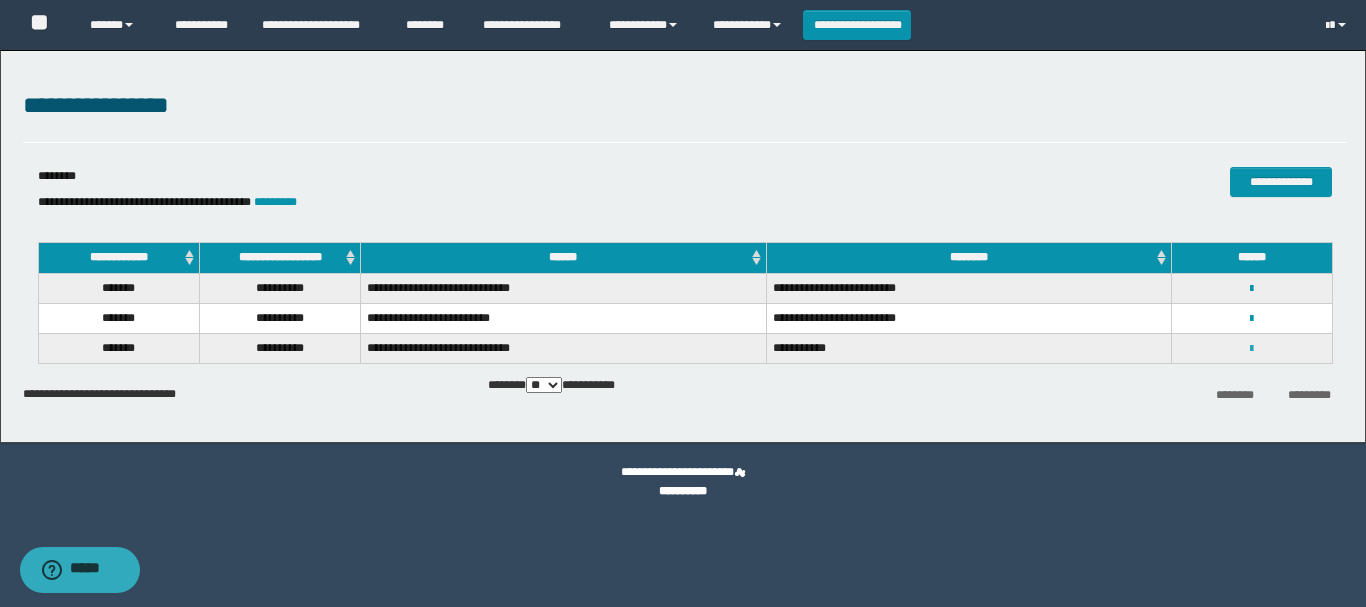 click at bounding box center (1251, 349) 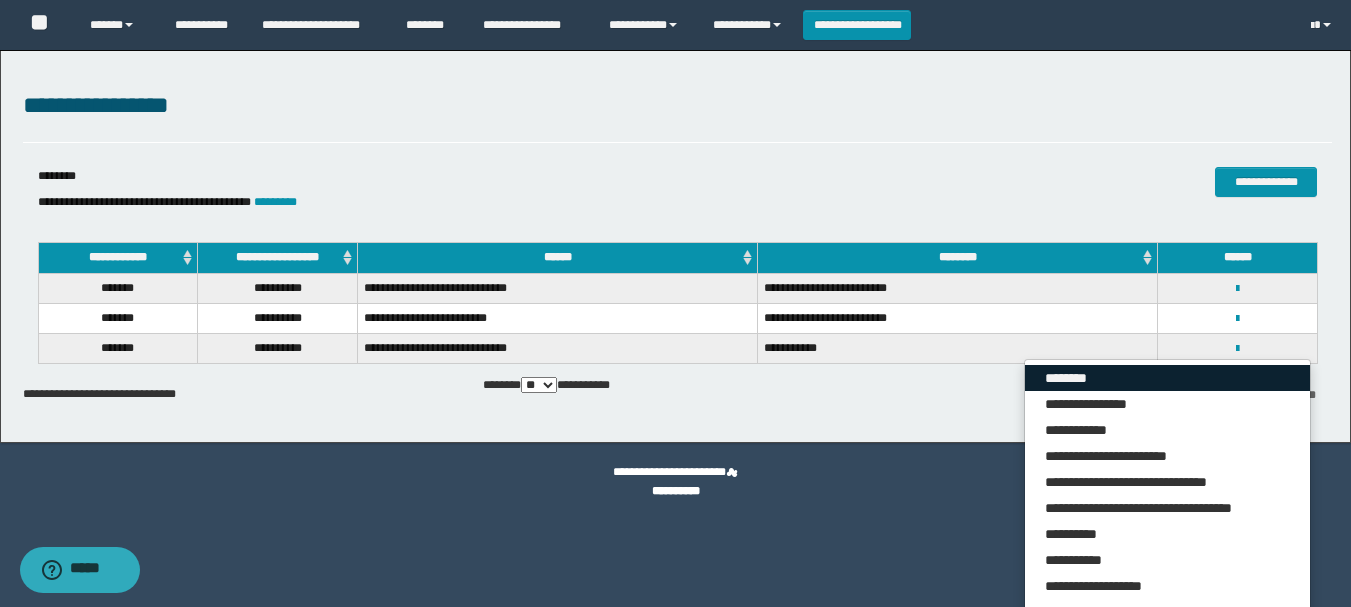 click on "********" at bounding box center (1167, 378) 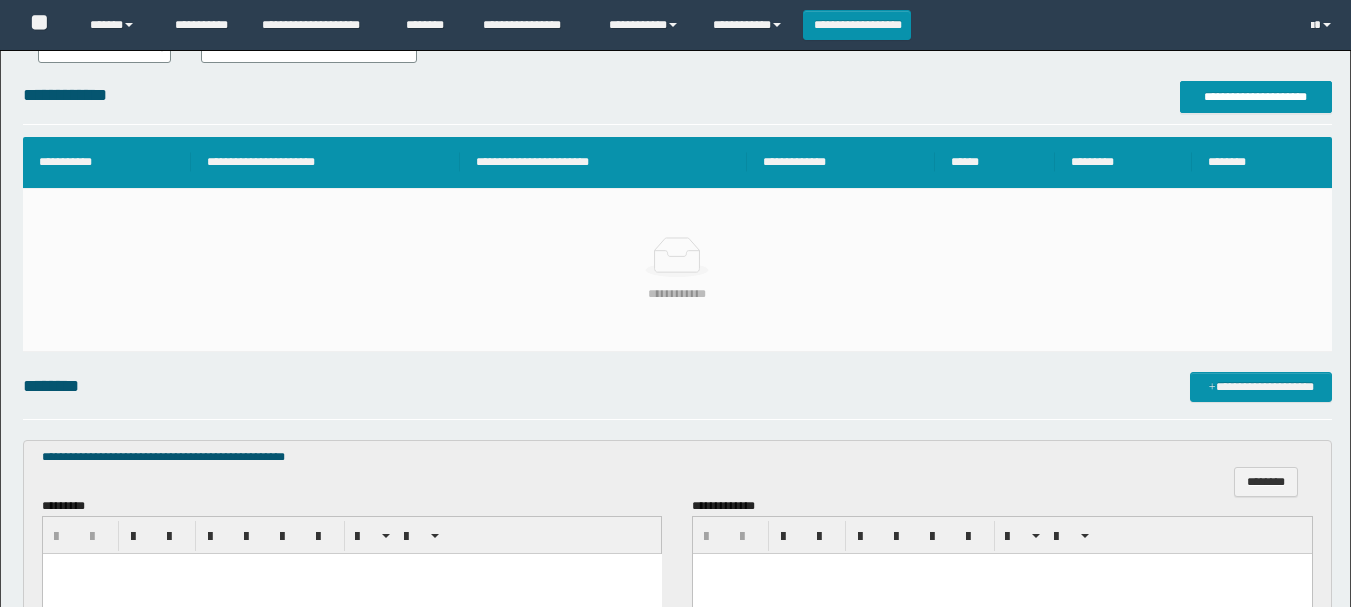 scroll, scrollTop: 0, scrollLeft: 0, axis: both 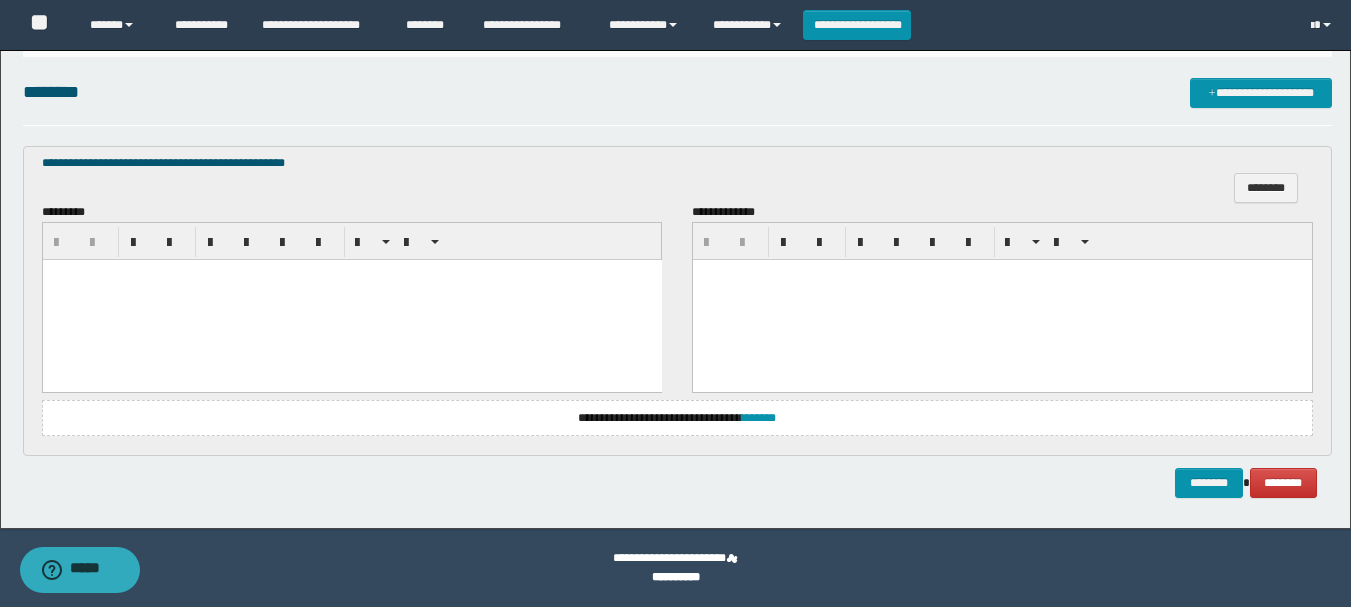 click at bounding box center [351, 299] 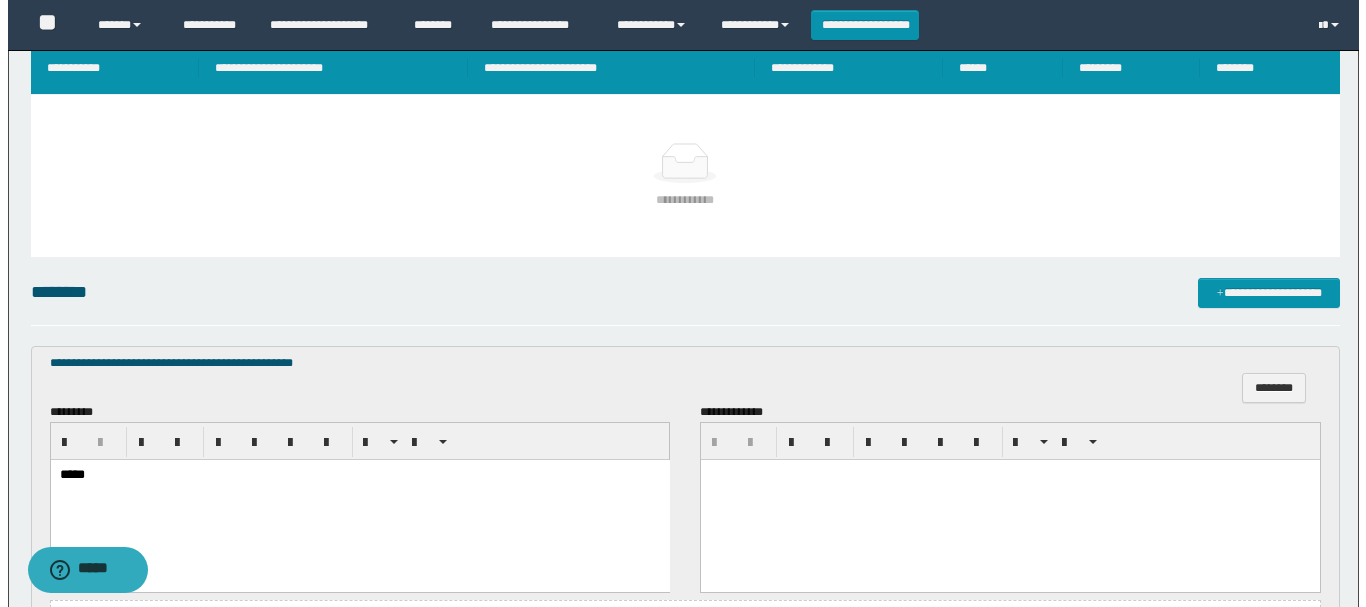 scroll, scrollTop: 194, scrollLeft: 0, axis: vertical 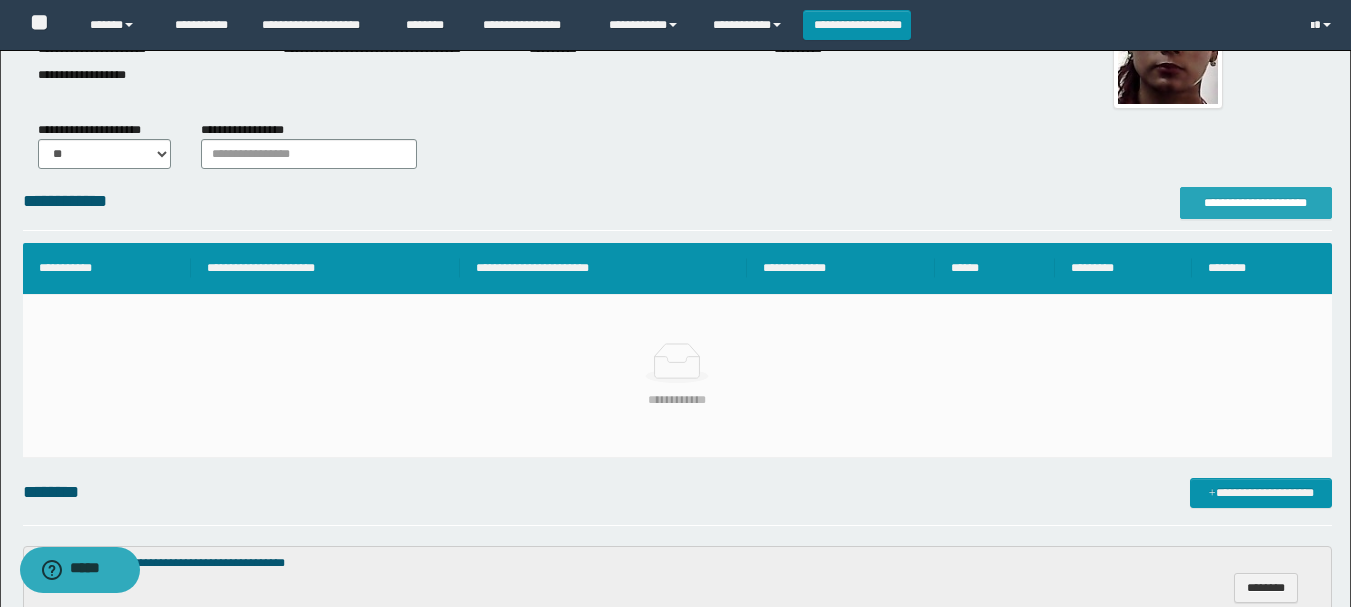 click on "**********" at bounding box center [1256, 203] 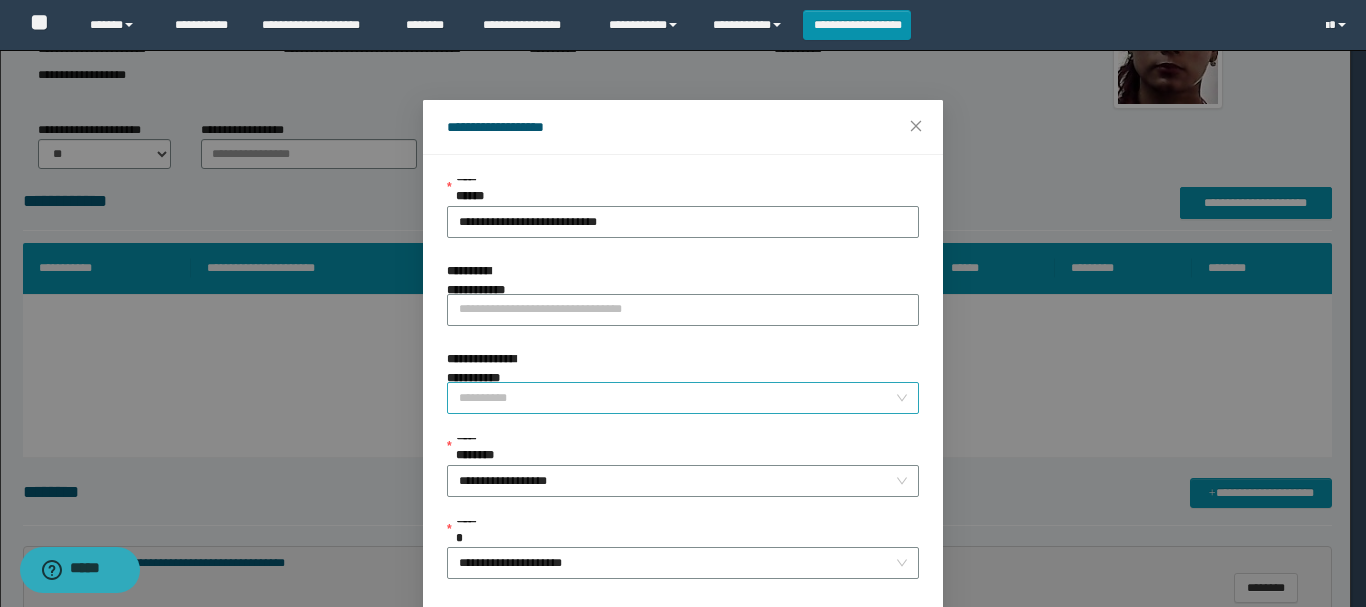 click on "**********" at bounding box center (677, 398) 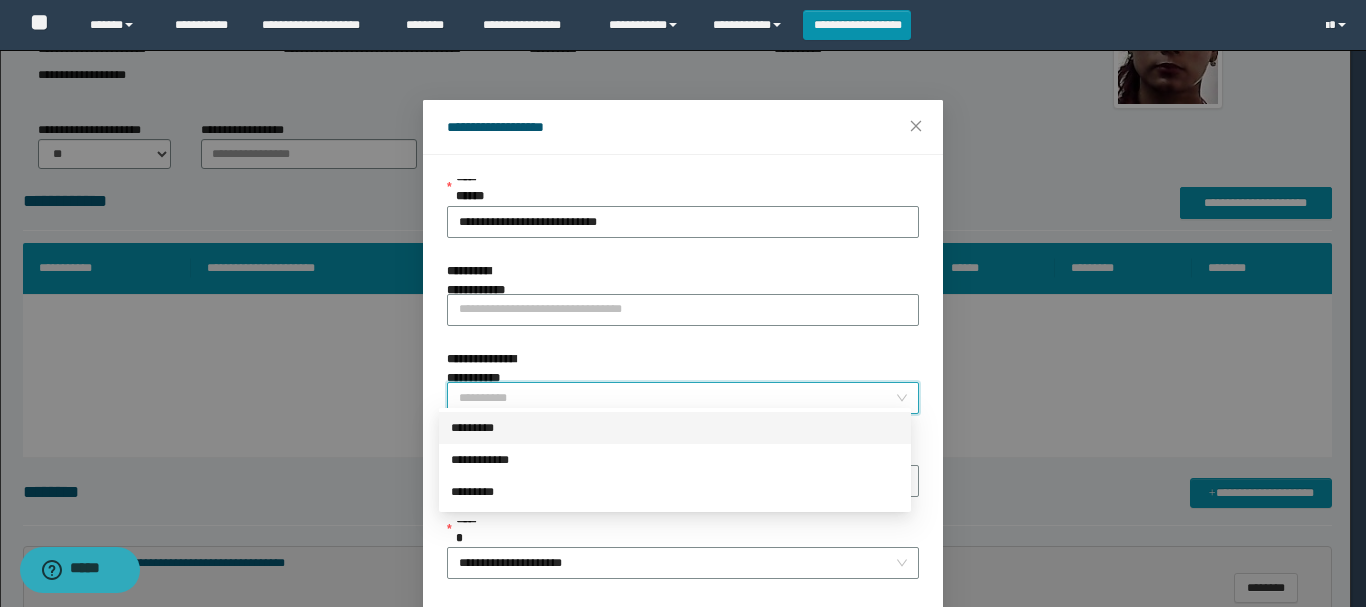 click on "*********" at bounding box center (675, 428) 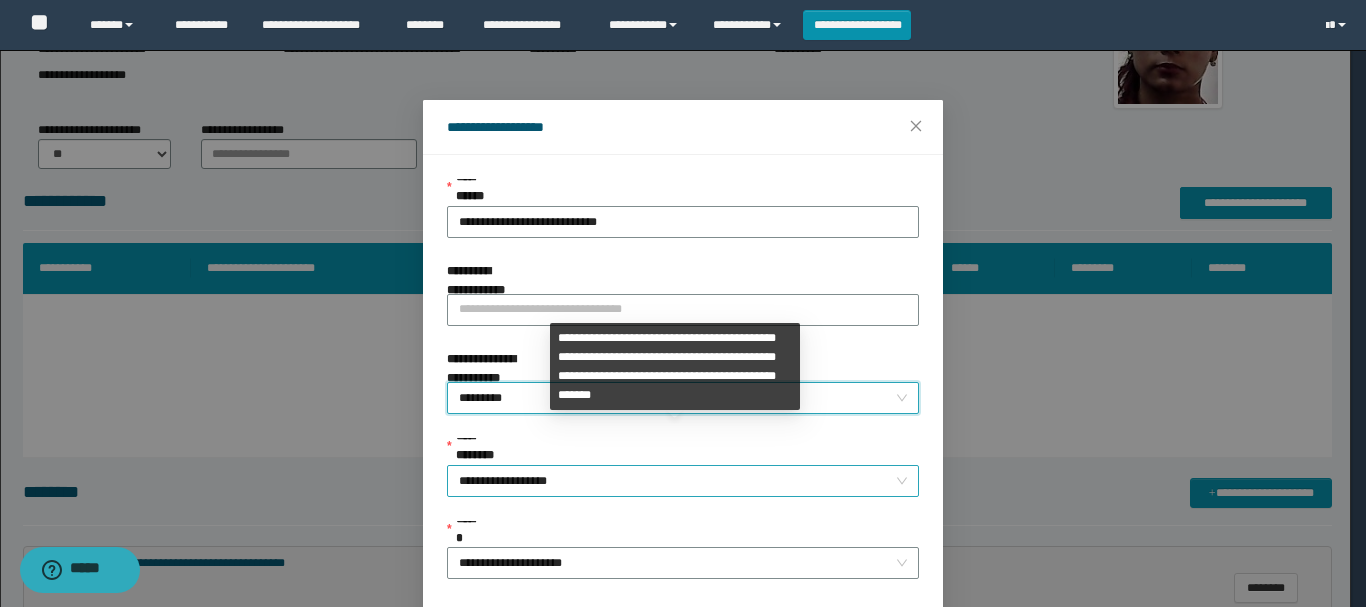 click on "**********" at bounding box center (683, 481) 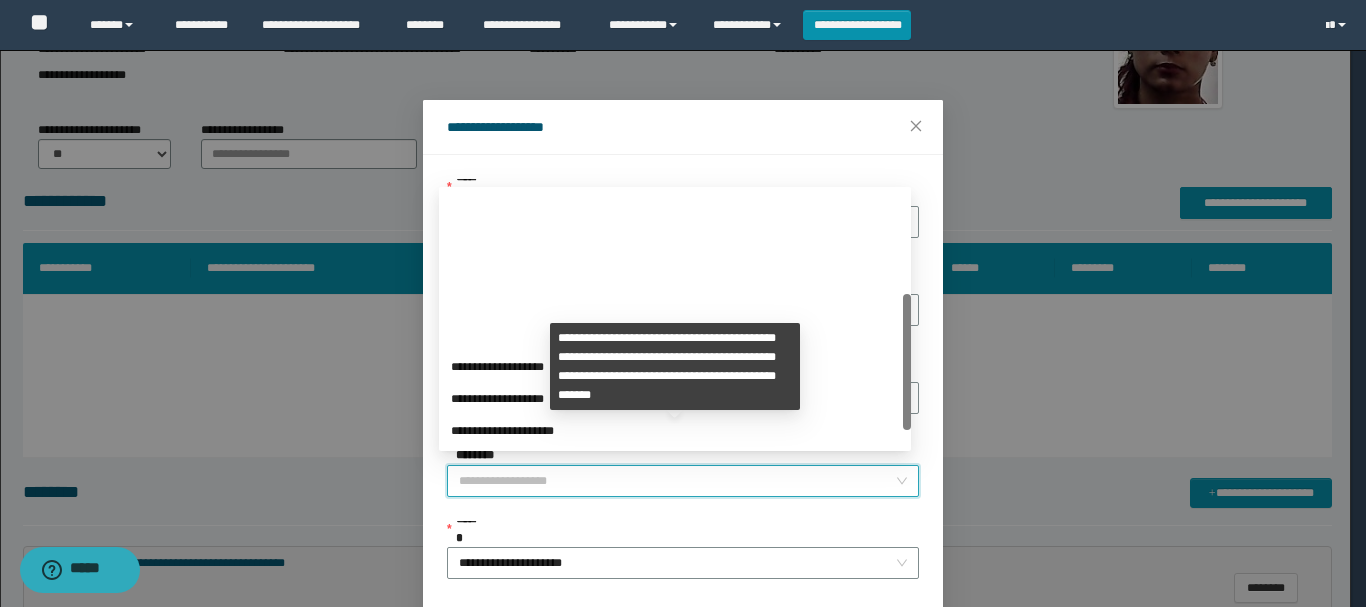 scroll, scrollTop: 192, scrollLeft: 0, axis: vertical 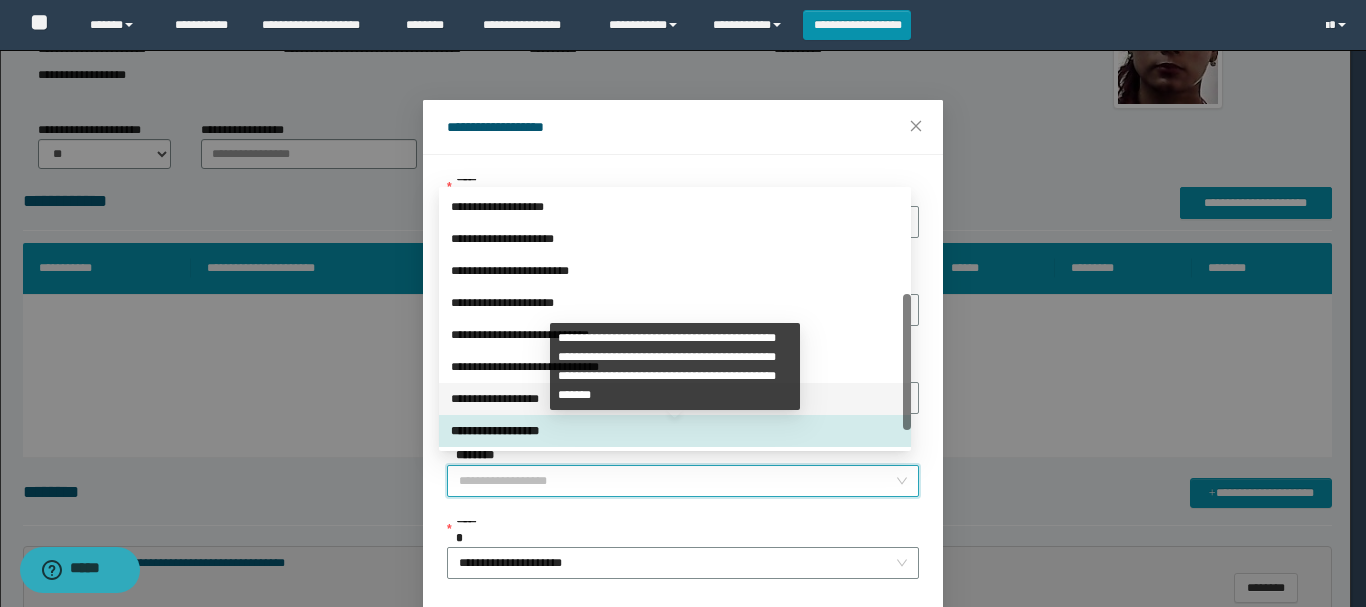 click on "**********" at bounding box center (675, 399) 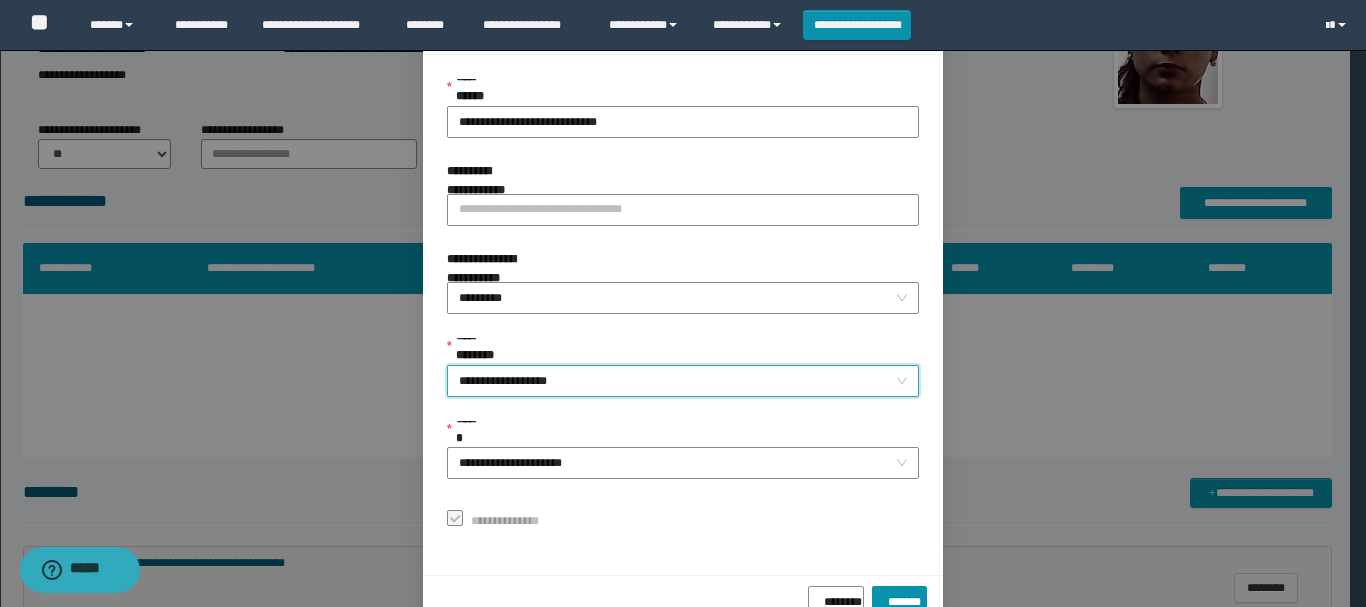 scroll, scrollTop: 145, scrollLeft: 0, axis: vertical 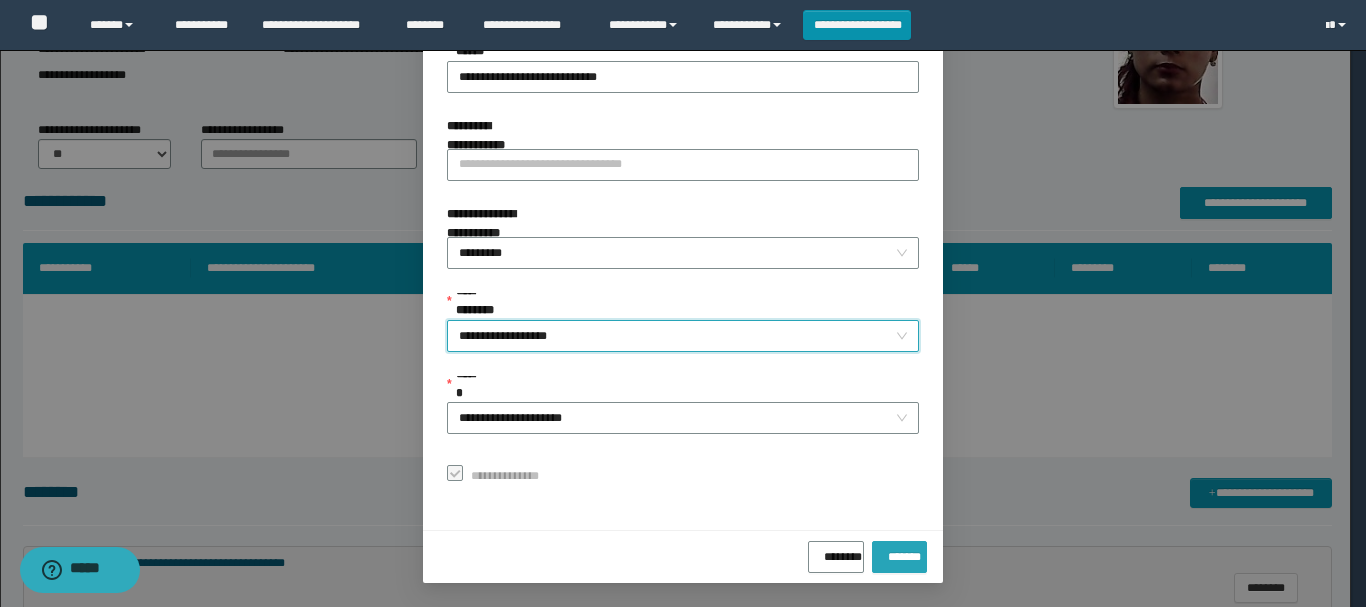 click on "*******" at bounding box center [899, 557] 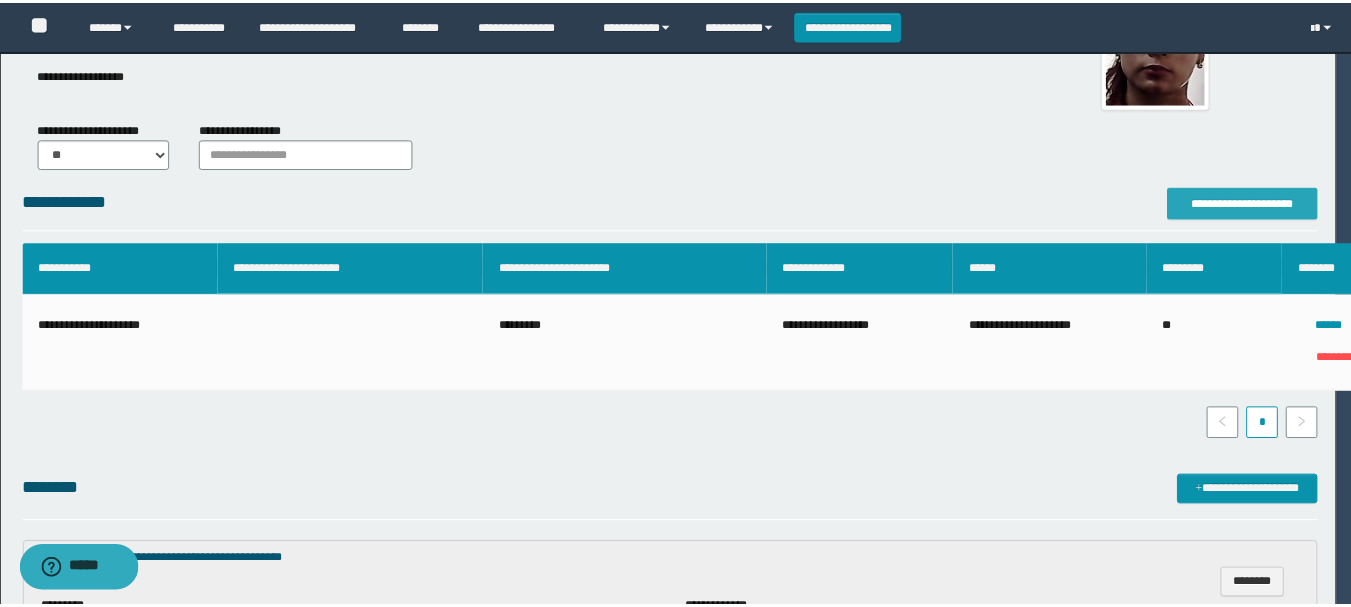scroll, scrollTop: 0, scrollLeft: 0, axis: both 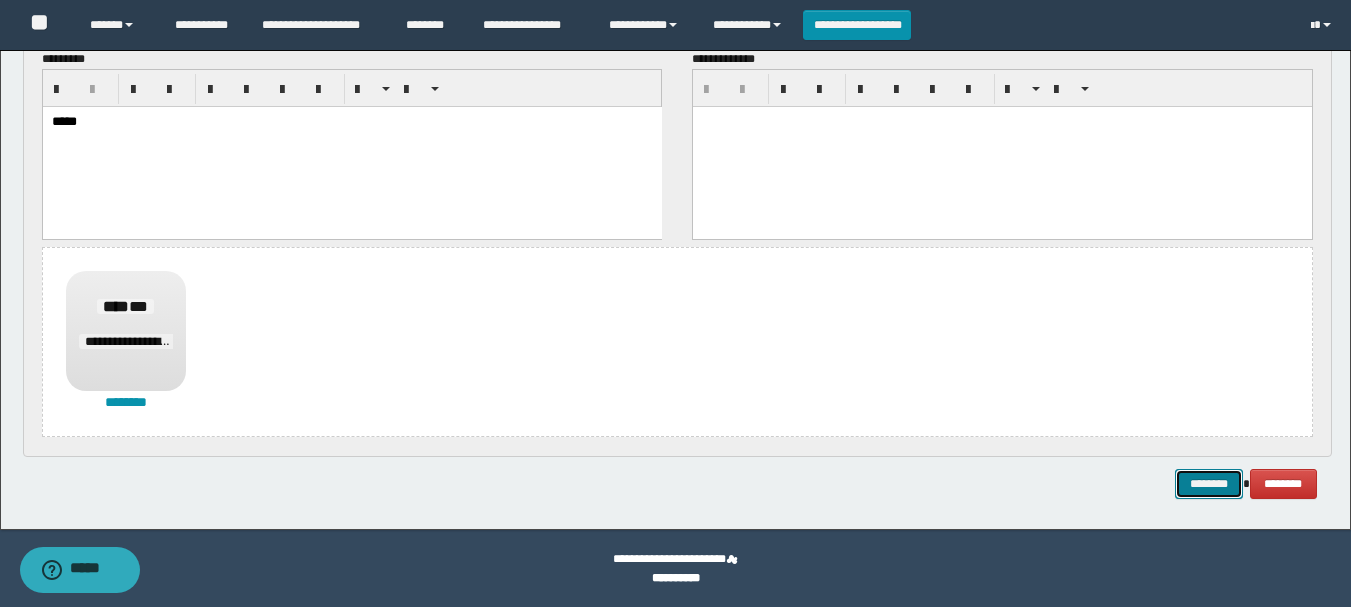 click on "********" at bounding box center [1209, 484] 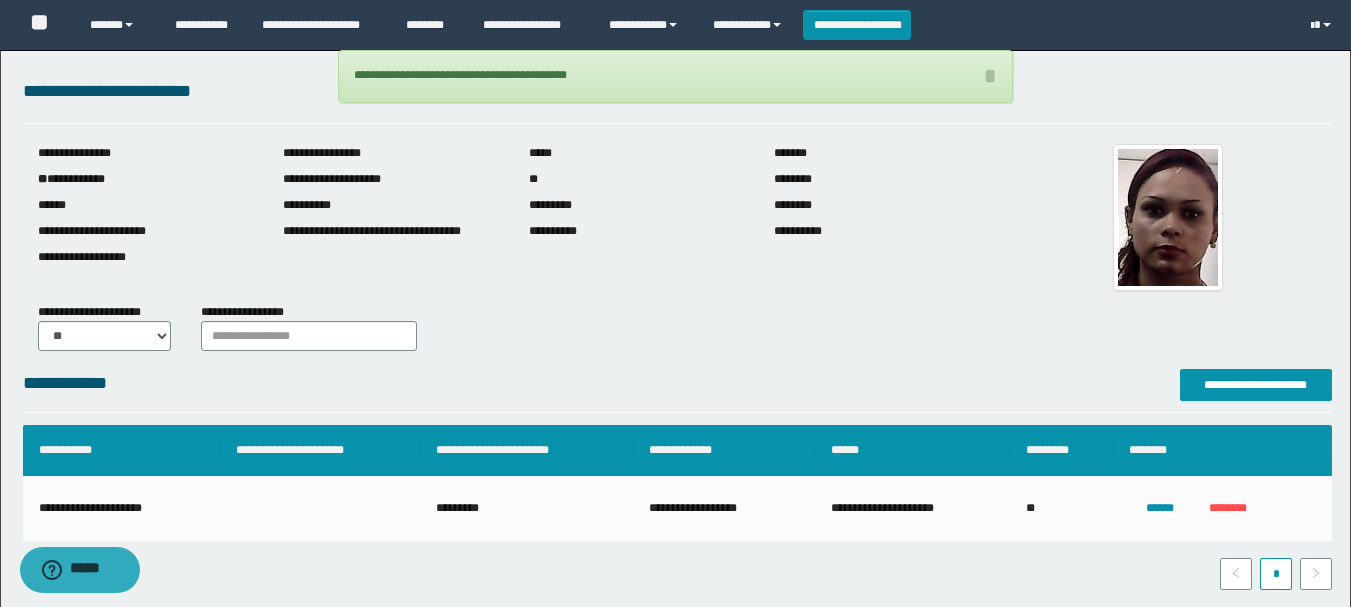 scroll, scrollTop: 0, scrollLeft: 0, axis: both 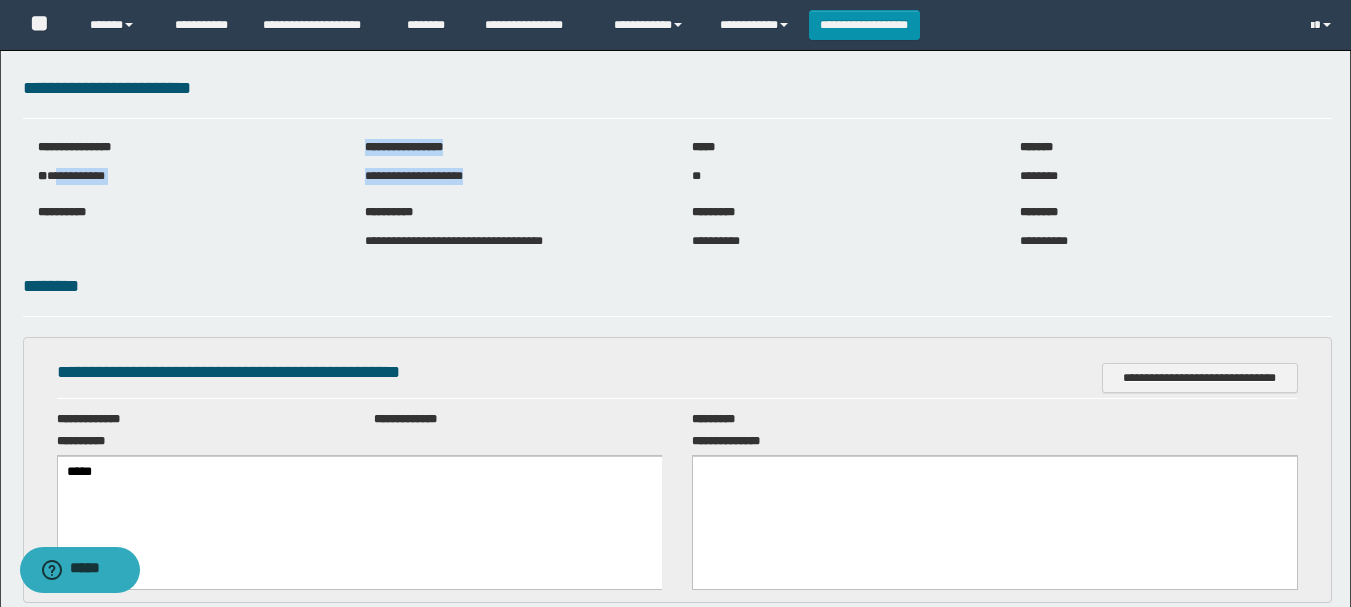 drag, startPoint x: 61, startPoint y: 176, endPoint x: 510, endPoint y: 174, distance: 449.00446 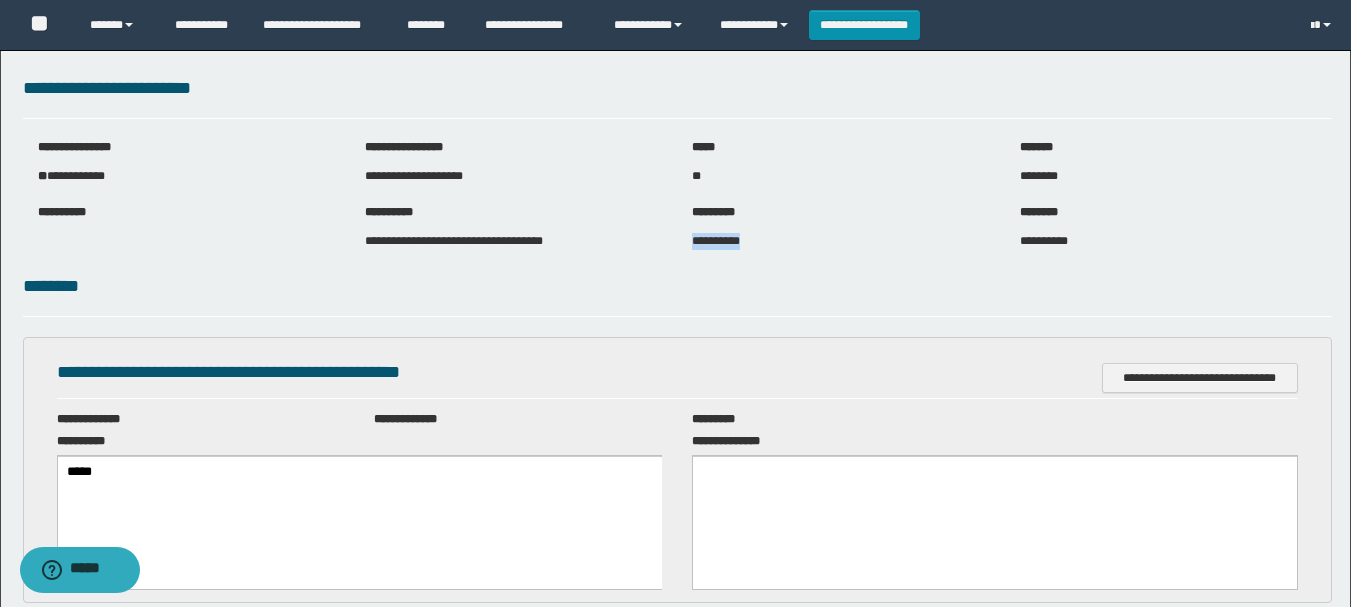 drag, startPoint x: 692, startPoint y: 239, endPoint x: 765, endPoint y: 239, distance: 73 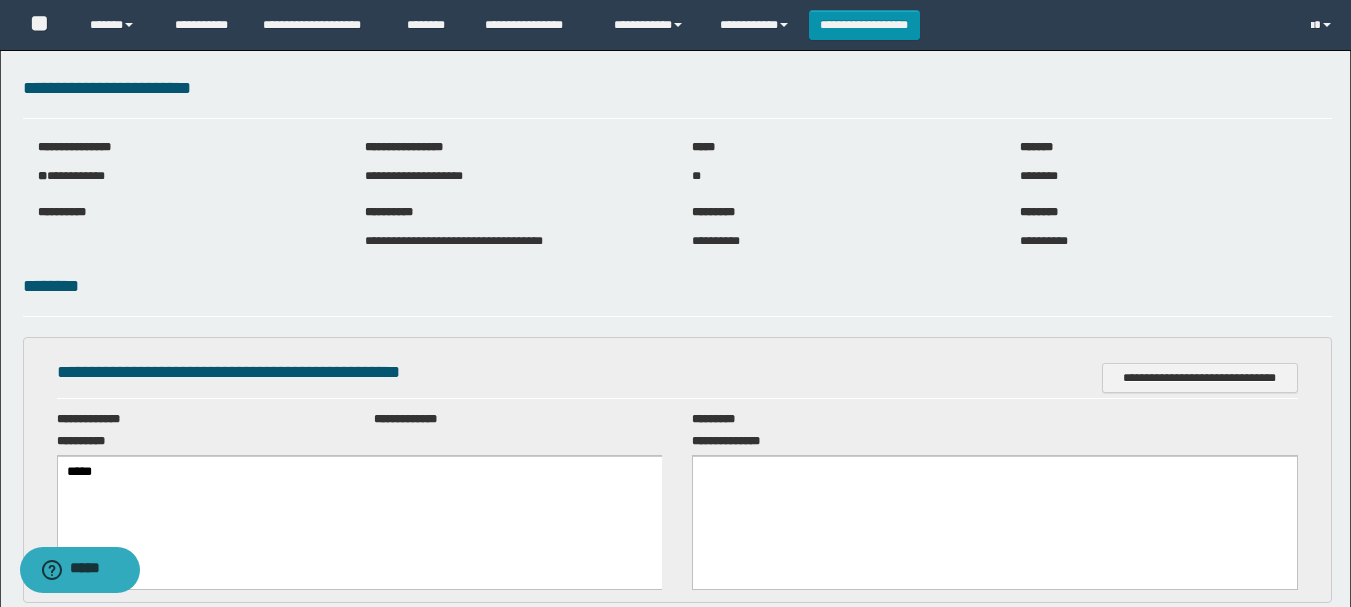 click on "********" at bounding box center [677, 287] 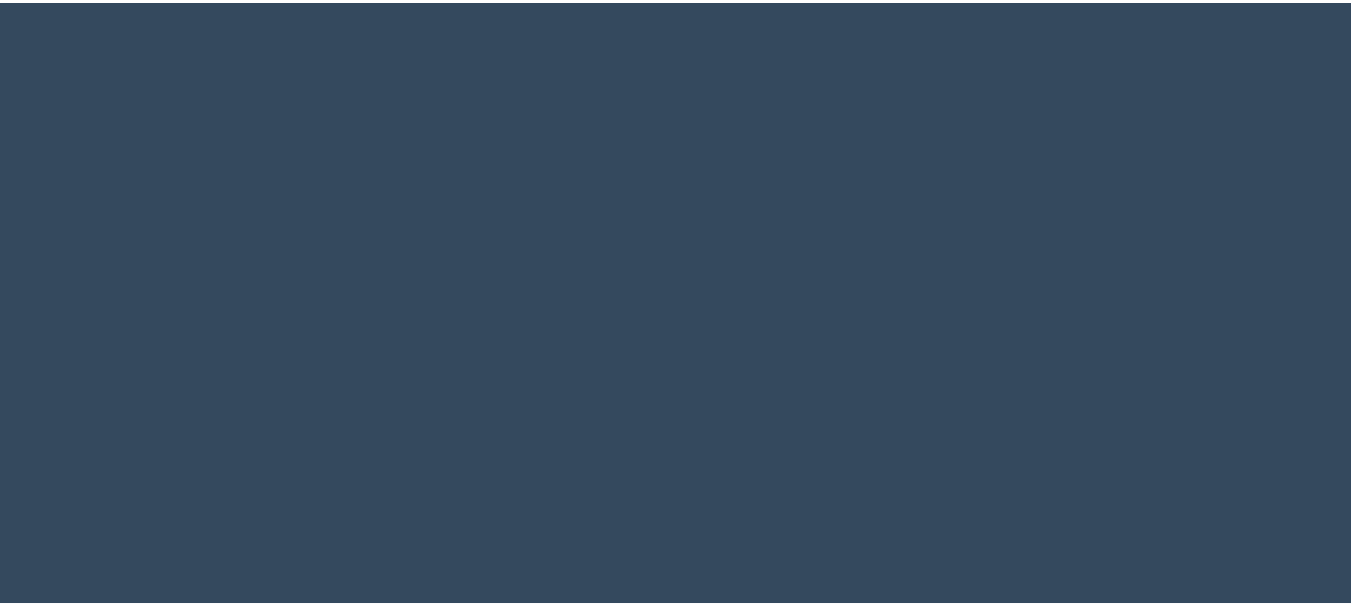 scroll, scrollTop: 0, scrollLeft: 0, axis: both 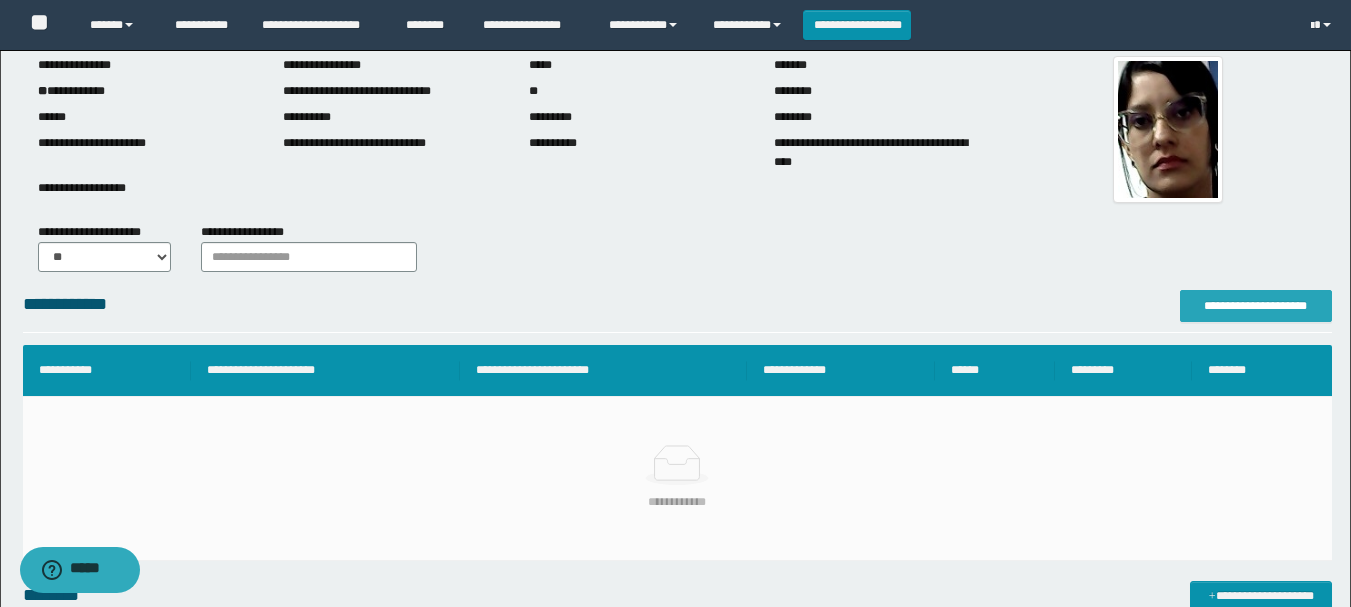 click on "**********" at bounding box center [1256, 306] 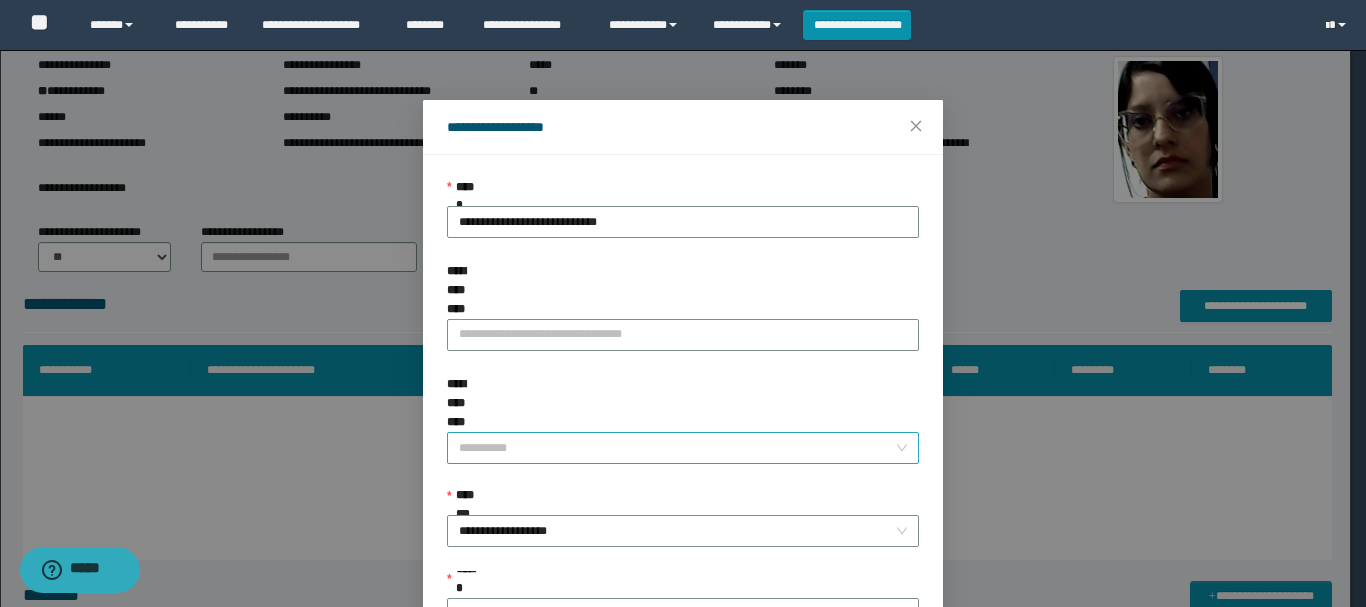 click on "**********" at bounding box center [677, 448] 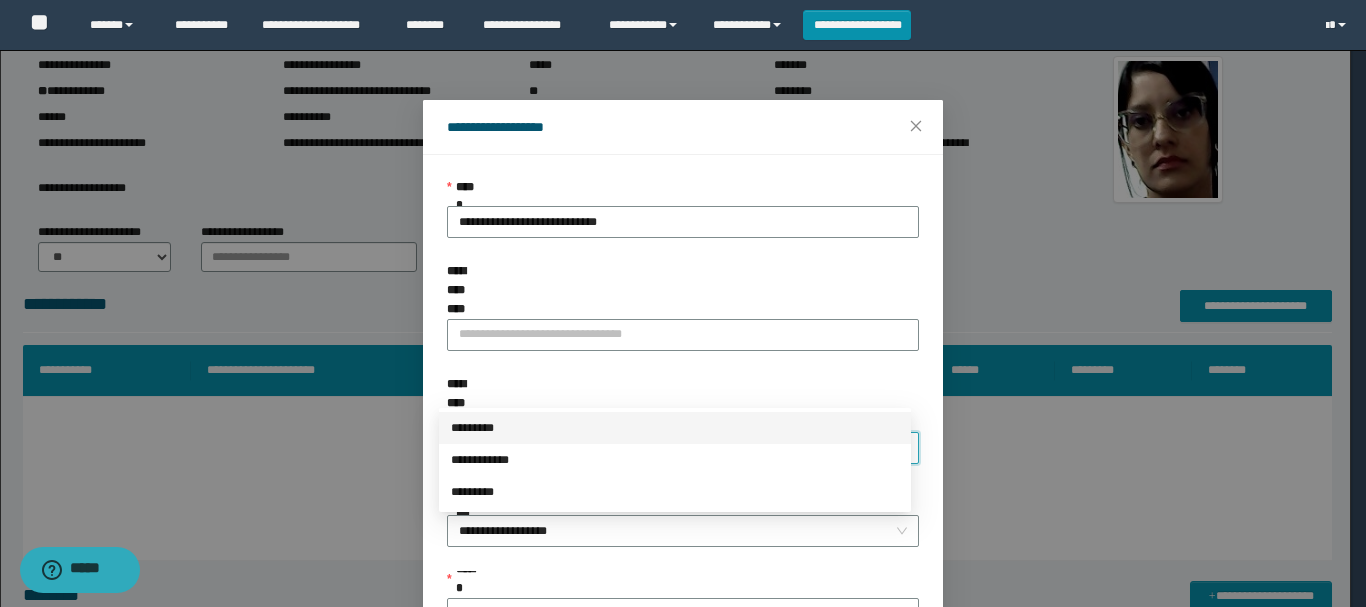 click on "*********" at bounding box center [675, 428] 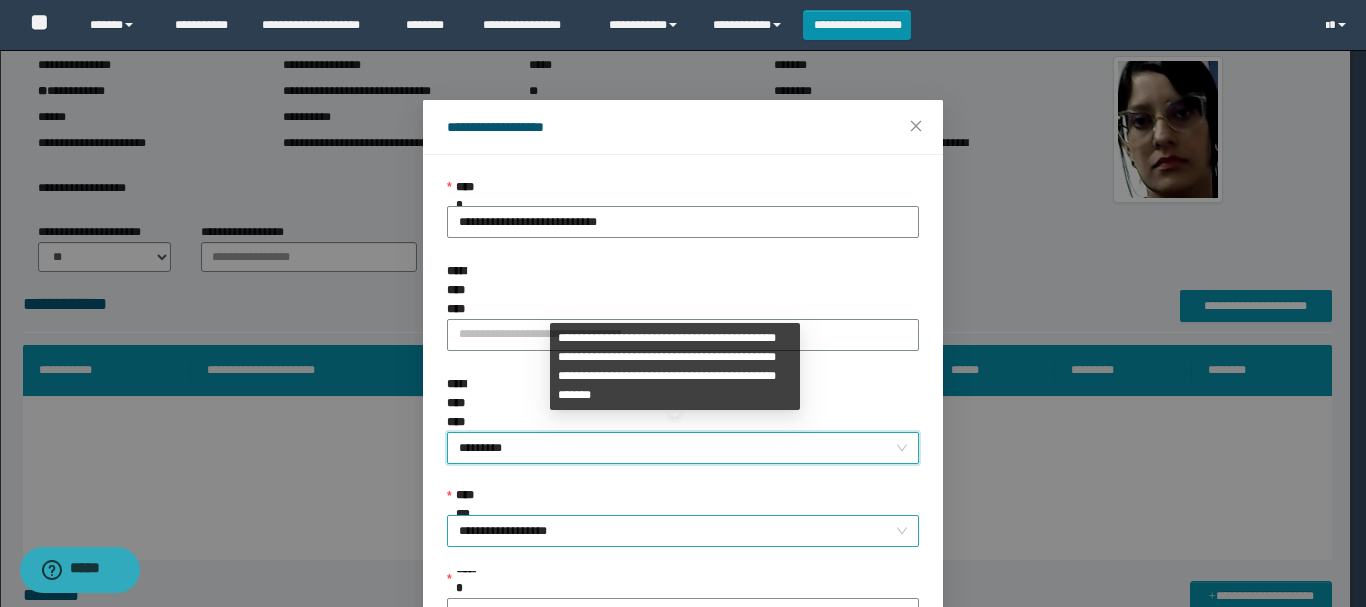 click on "**********" at bounding box center [683, 531] 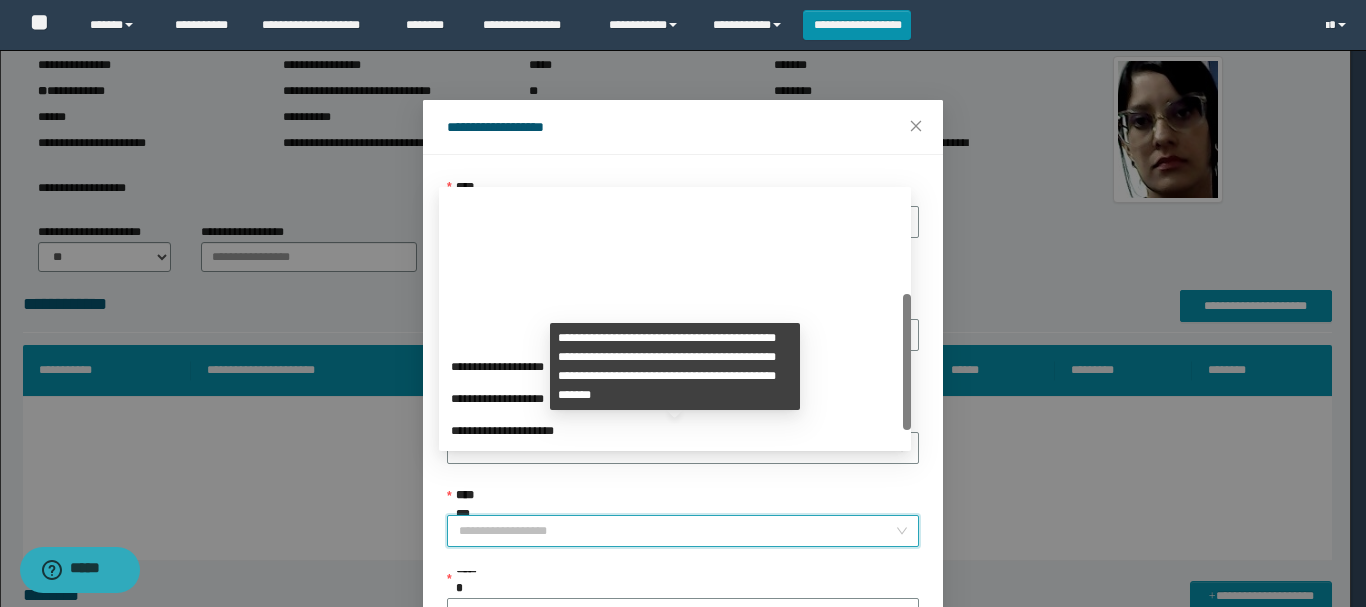 scroll, scrollTop: 192, scrollLeft: 0, axis: vertical 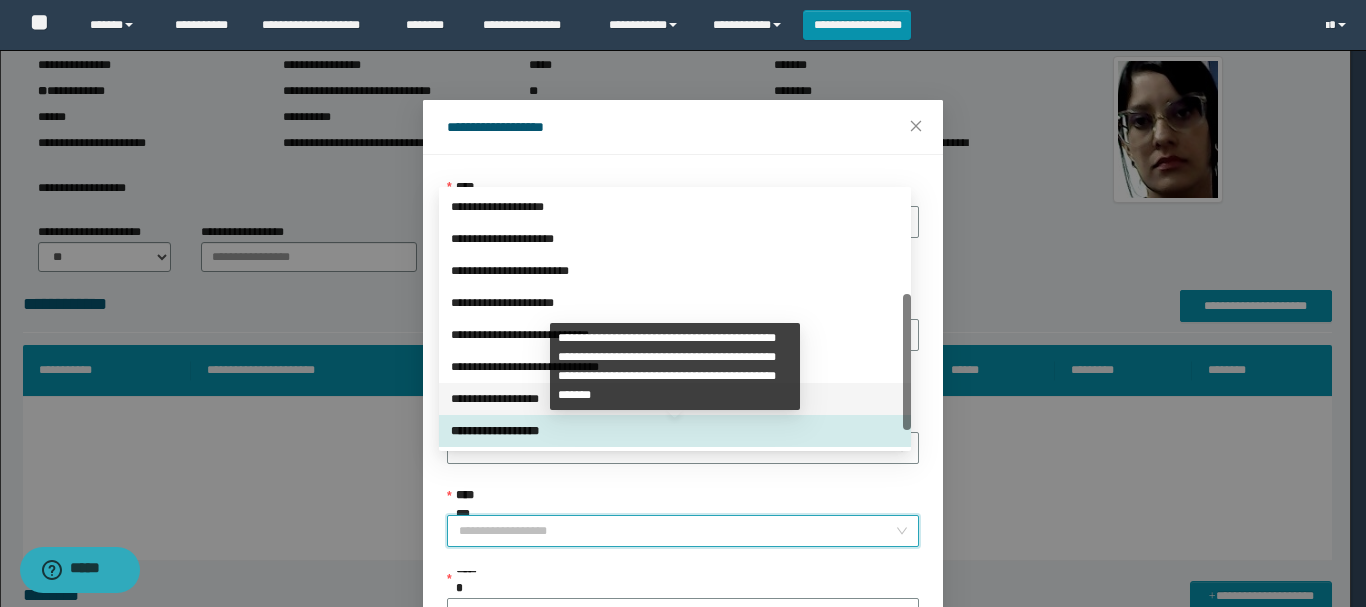 click on "**********" at bounding box center [675, 399] 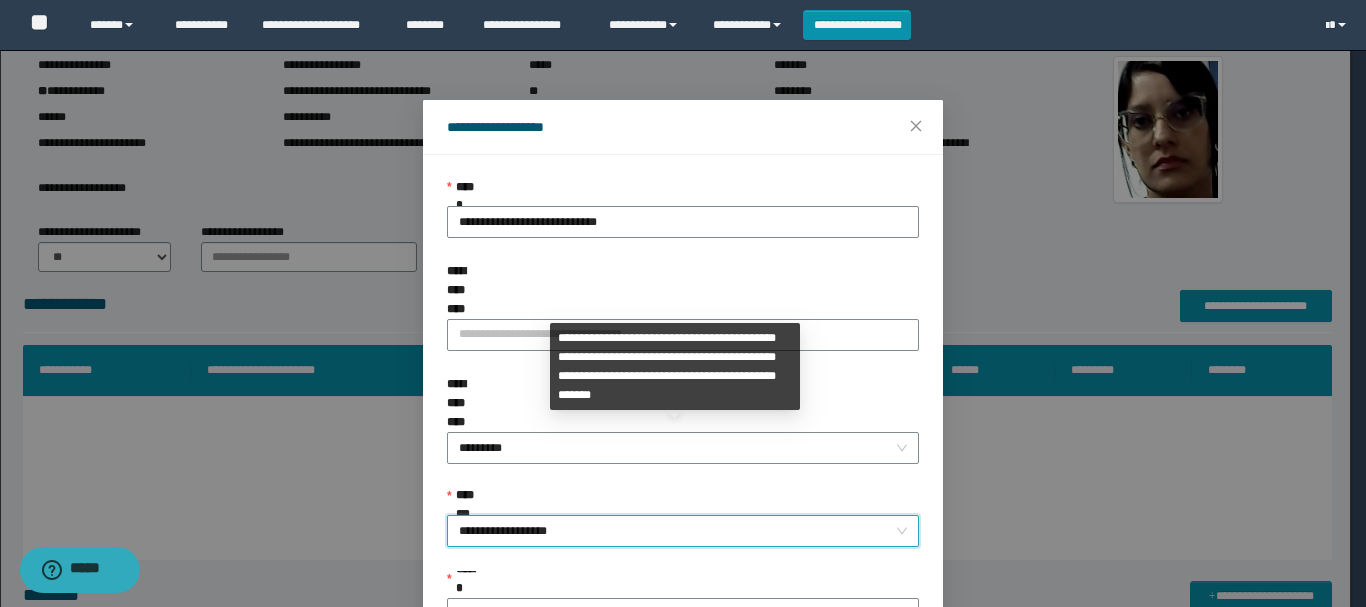 scroll, scrollTop: 145, scrollLeft: 0, axis: vertical 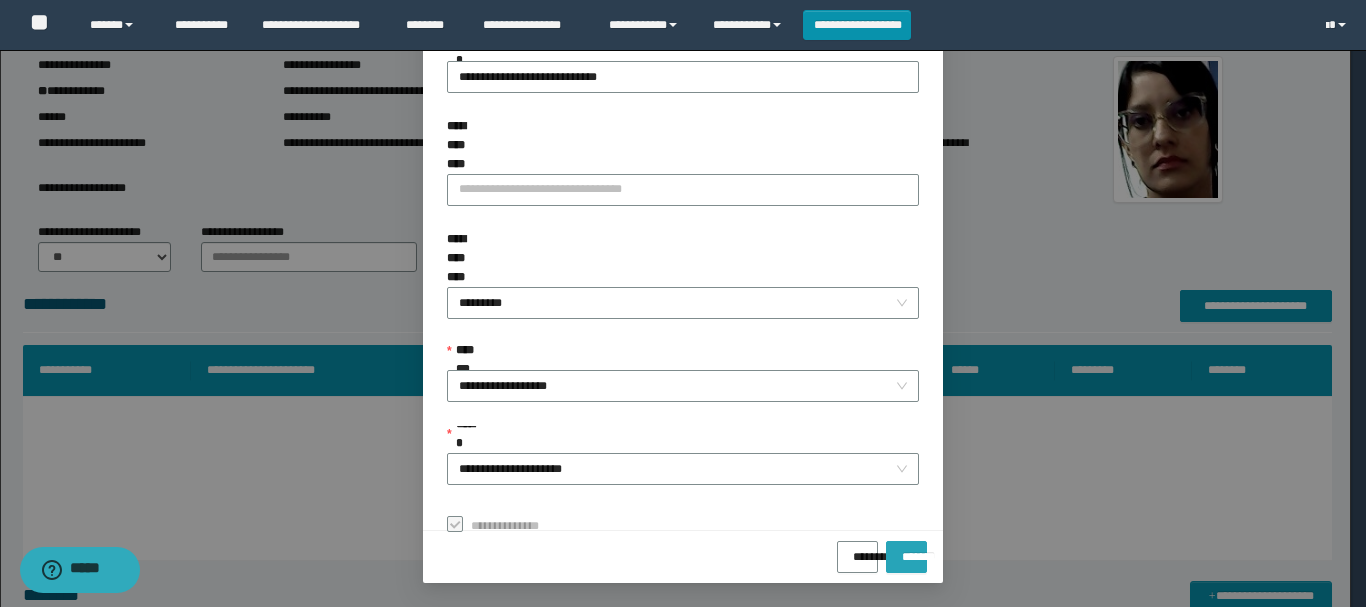click on "*******" at bounding box center (906, 550) 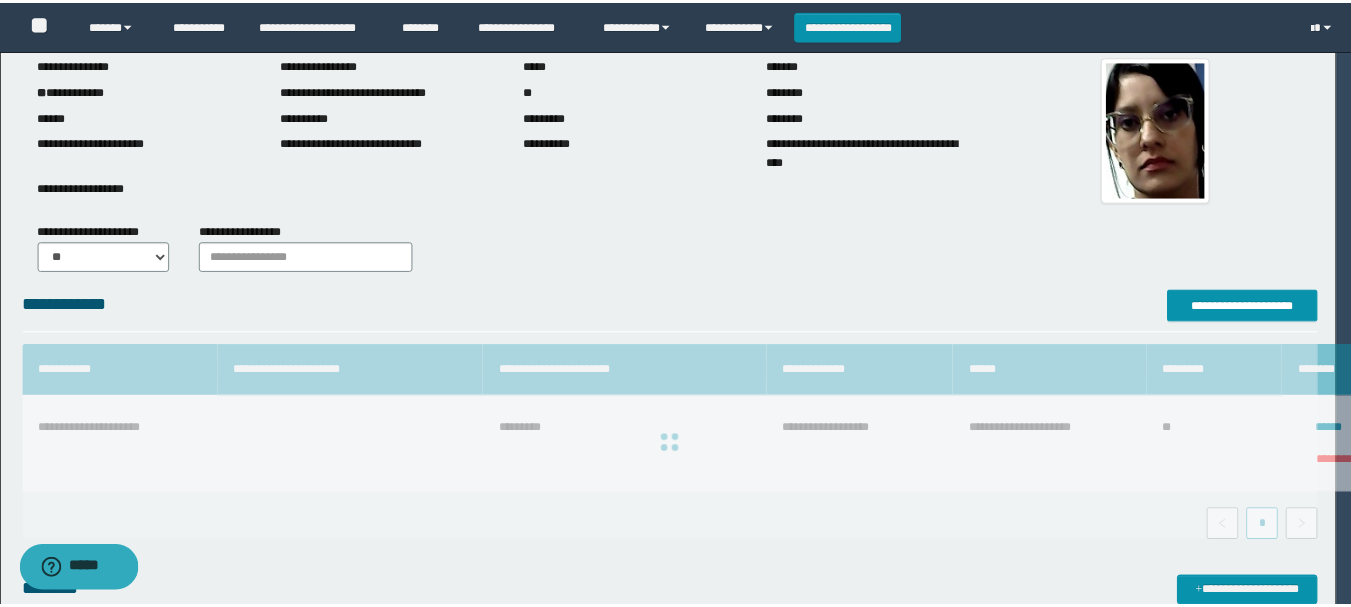 scroll, scrollTop: 98, scrollLeft: 0, axis: vertical 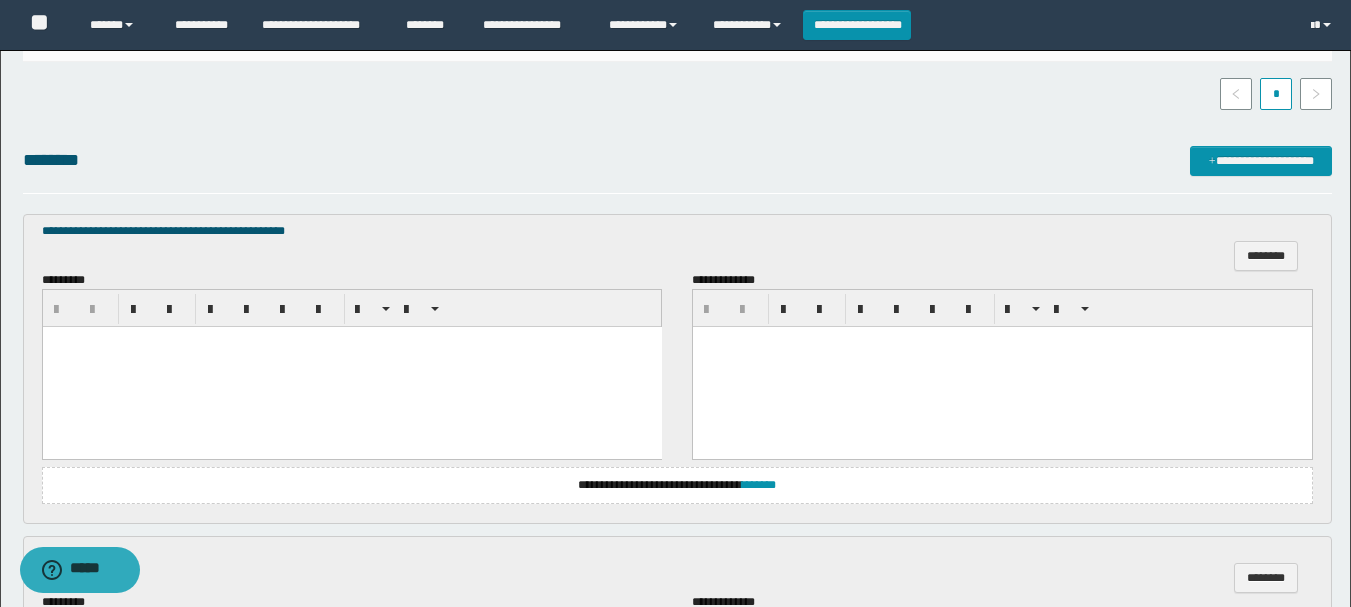 click at bounding box center [351, 367] 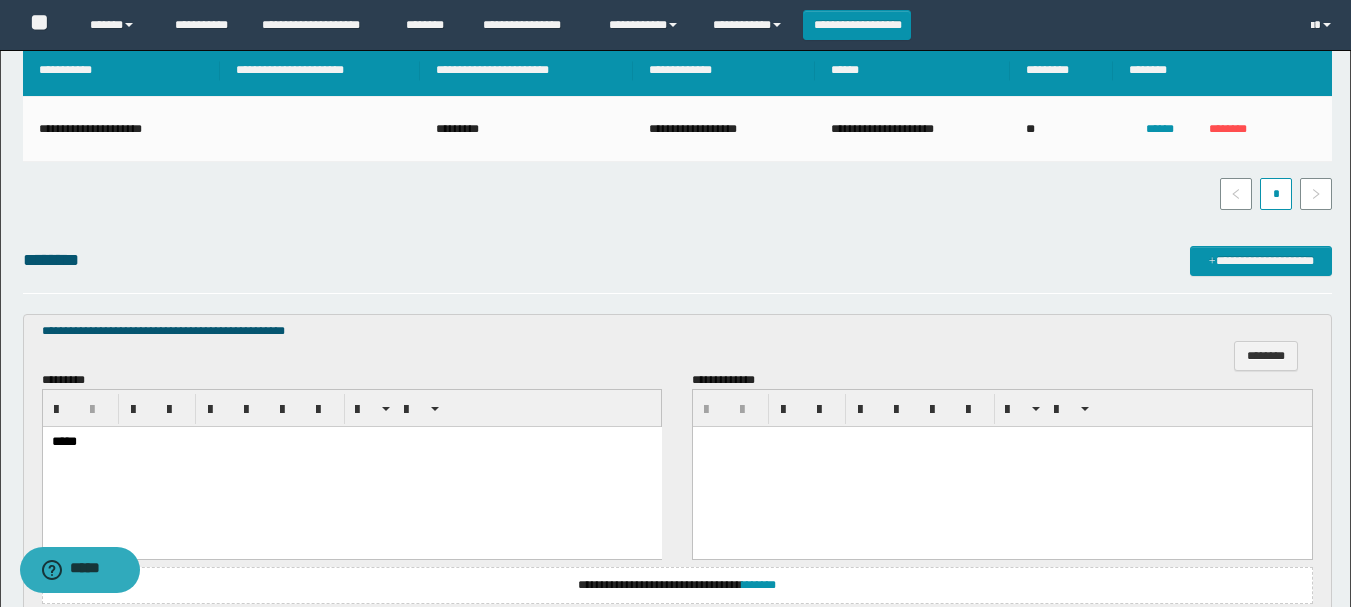 scroll, scrollTop: 500, scrollLeft: 0, axis: vertical 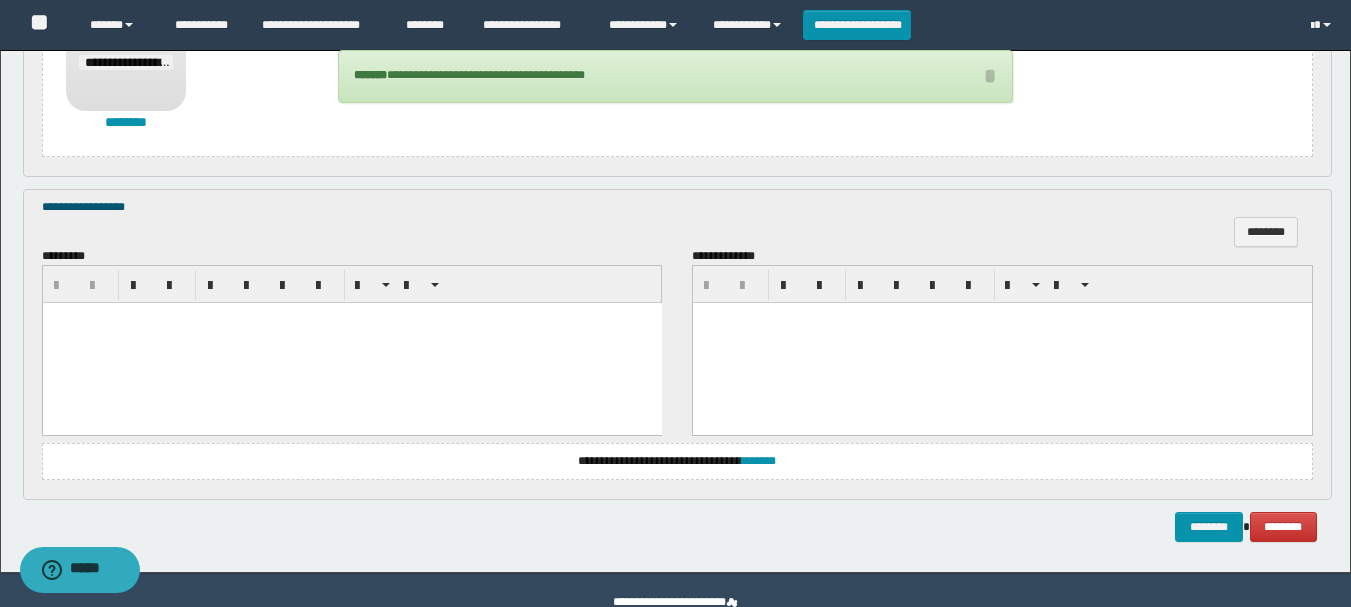 click at bounding box center (351, 343) 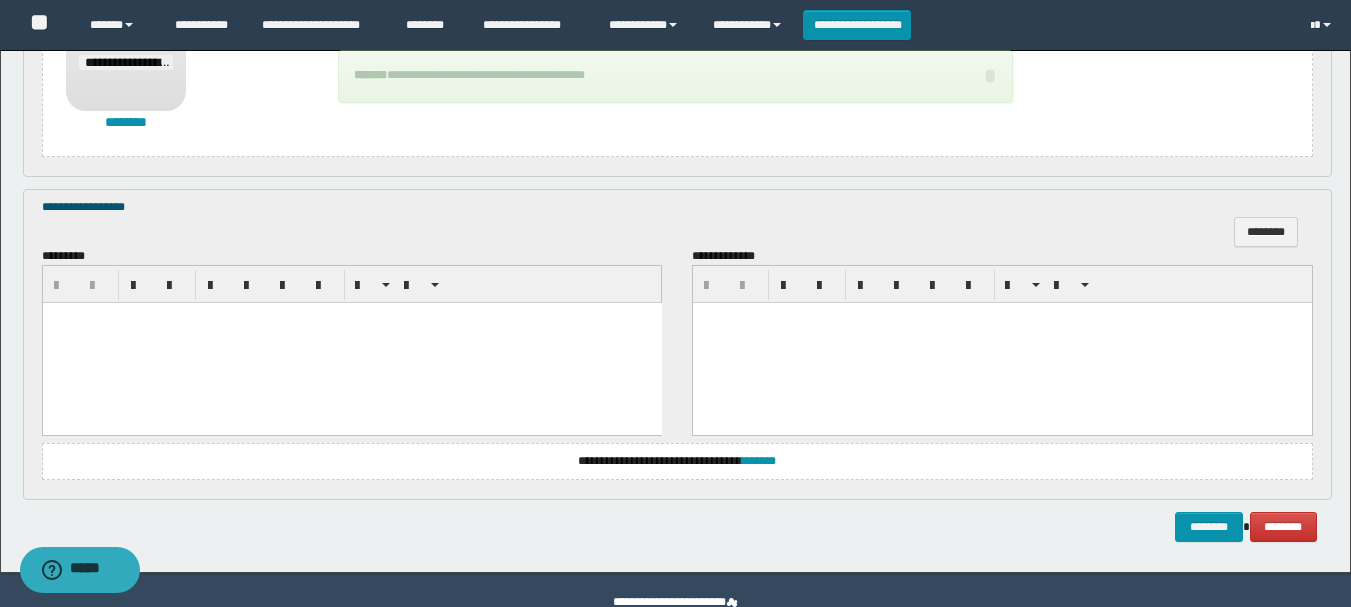 type 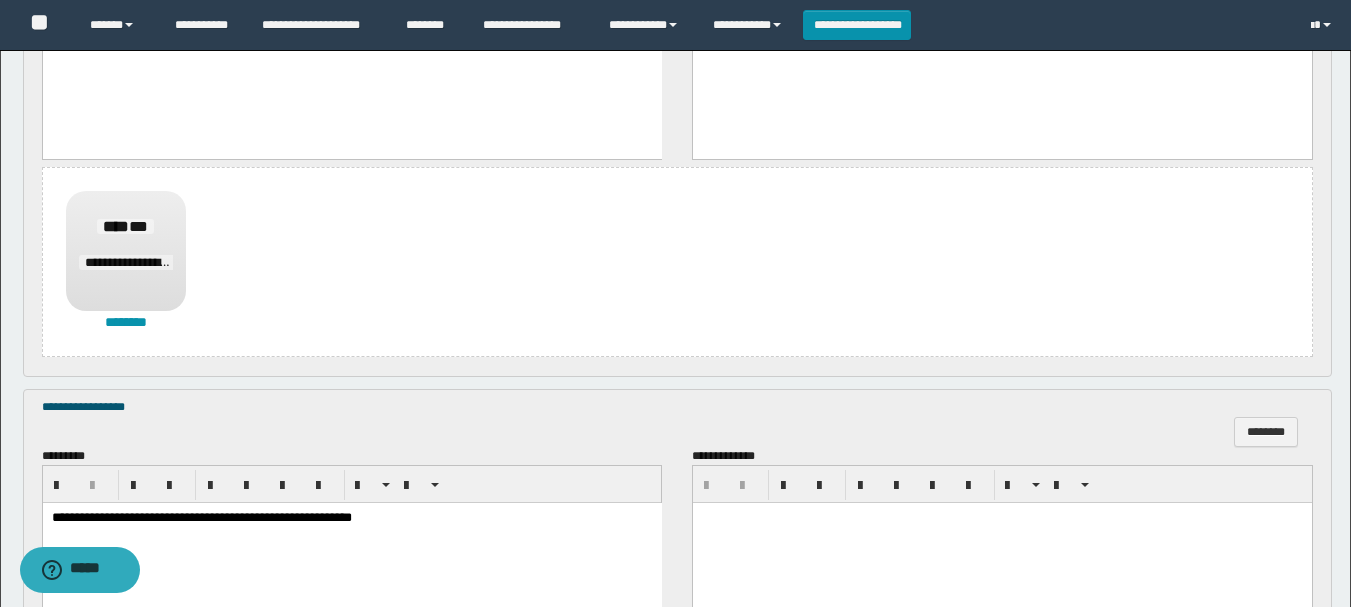 scroll, scrollTop: 1044, scrollLeft: 0, axis: vertical 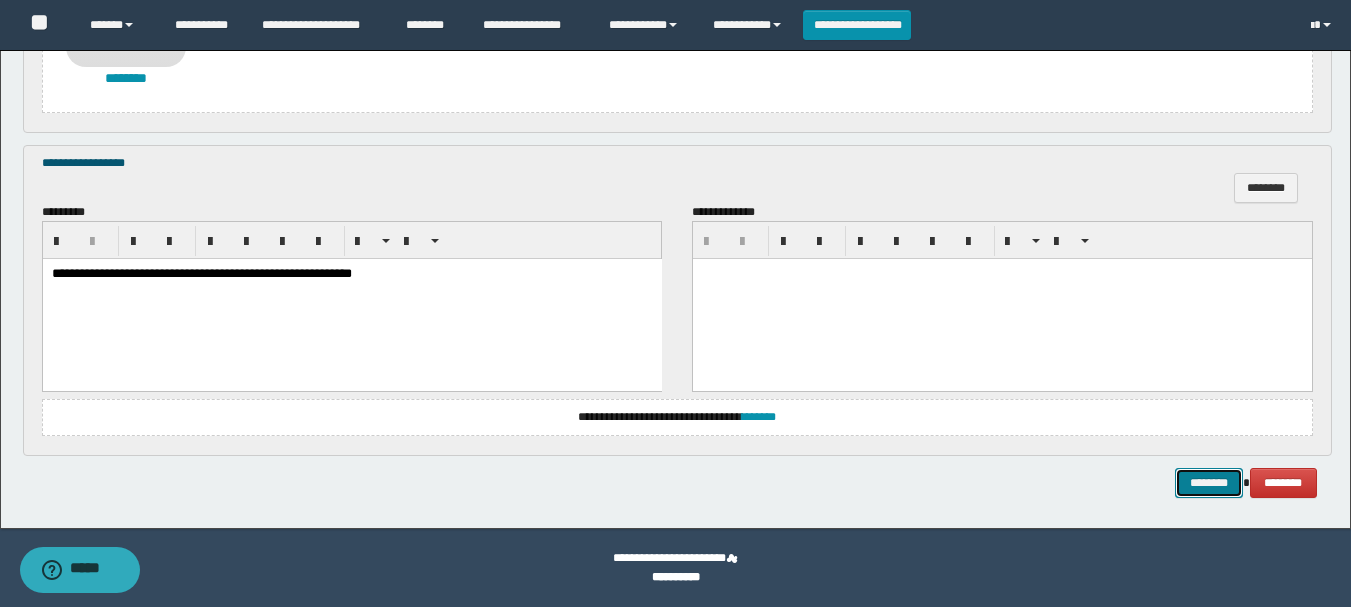 click on "********" at bounding box center [1209, 483] 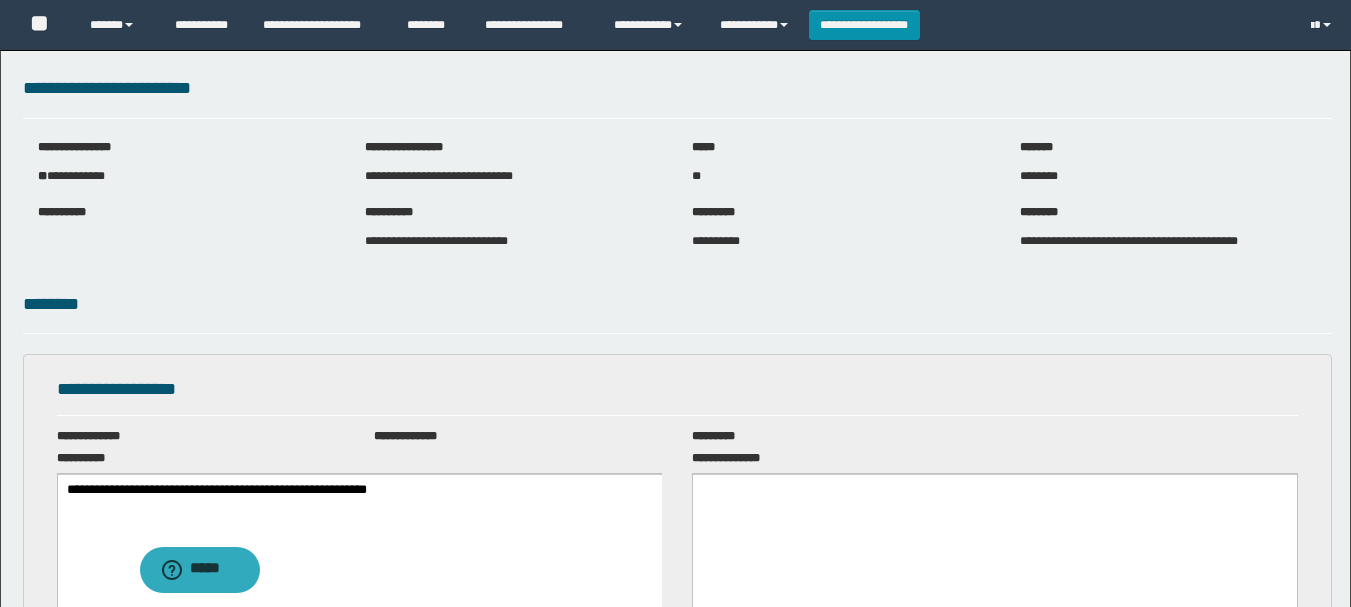 scroll, scrollTop: 0, scrollLeft: 0, axis: both 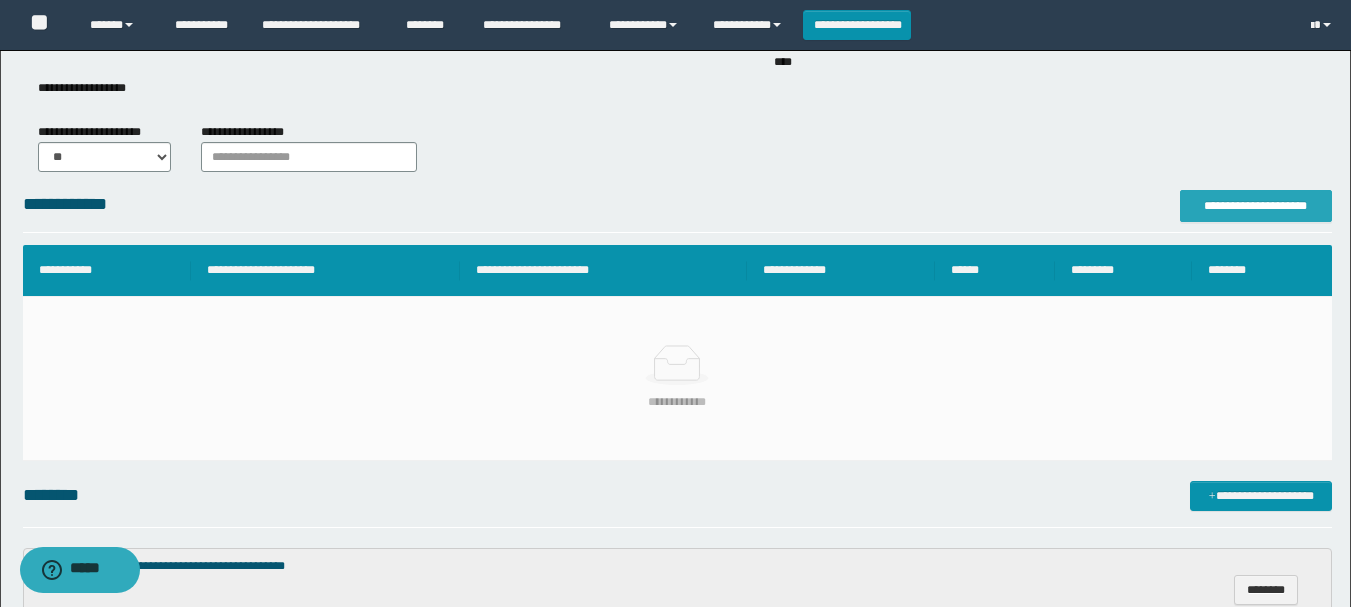 click on "**********" at bounding box center (1256, 206) 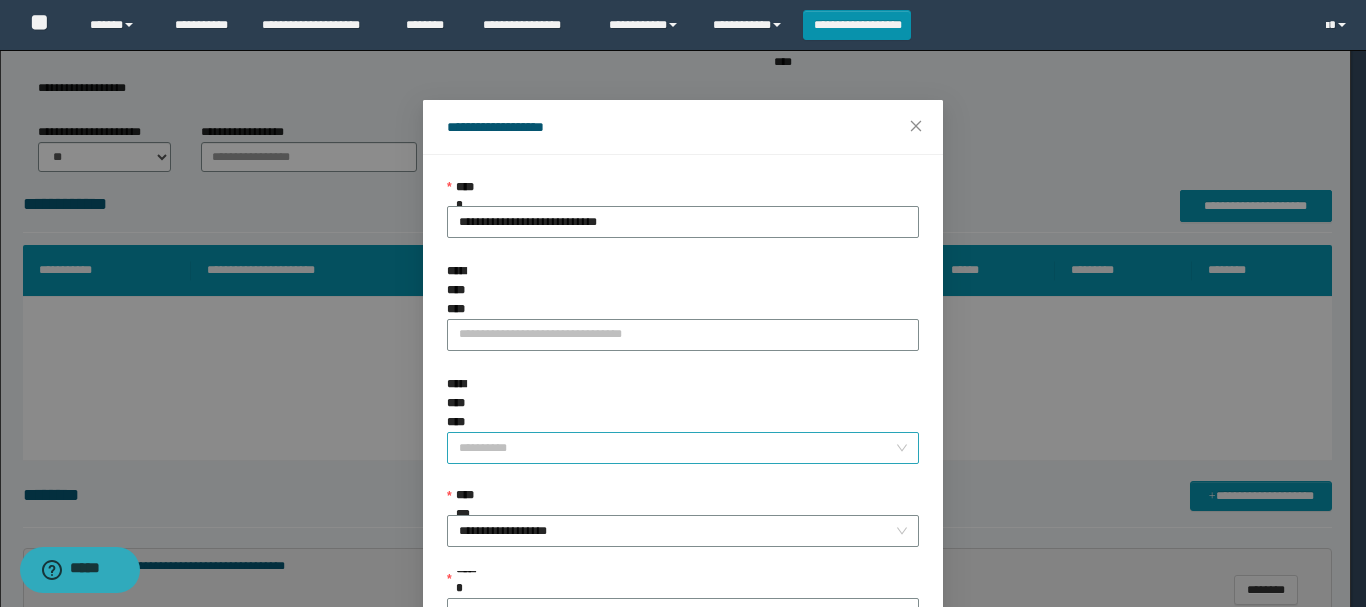 click on "**********" at bounding box center [677, 448] 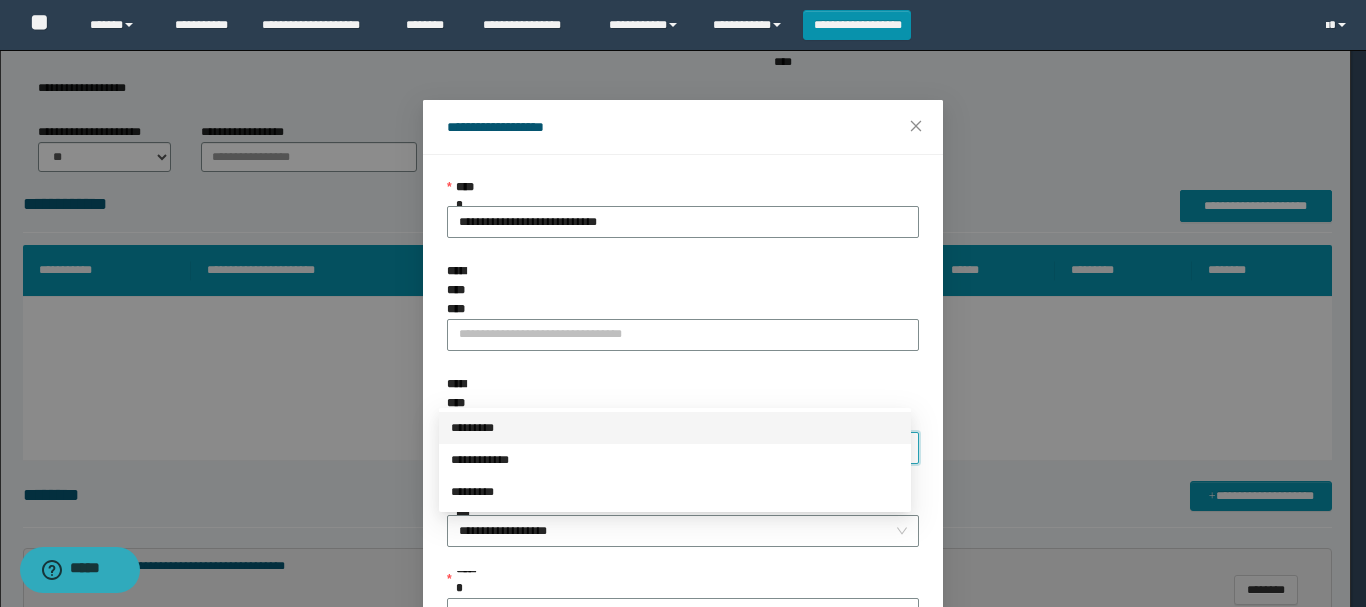 click on "*********" at bounding box center [675, 428] 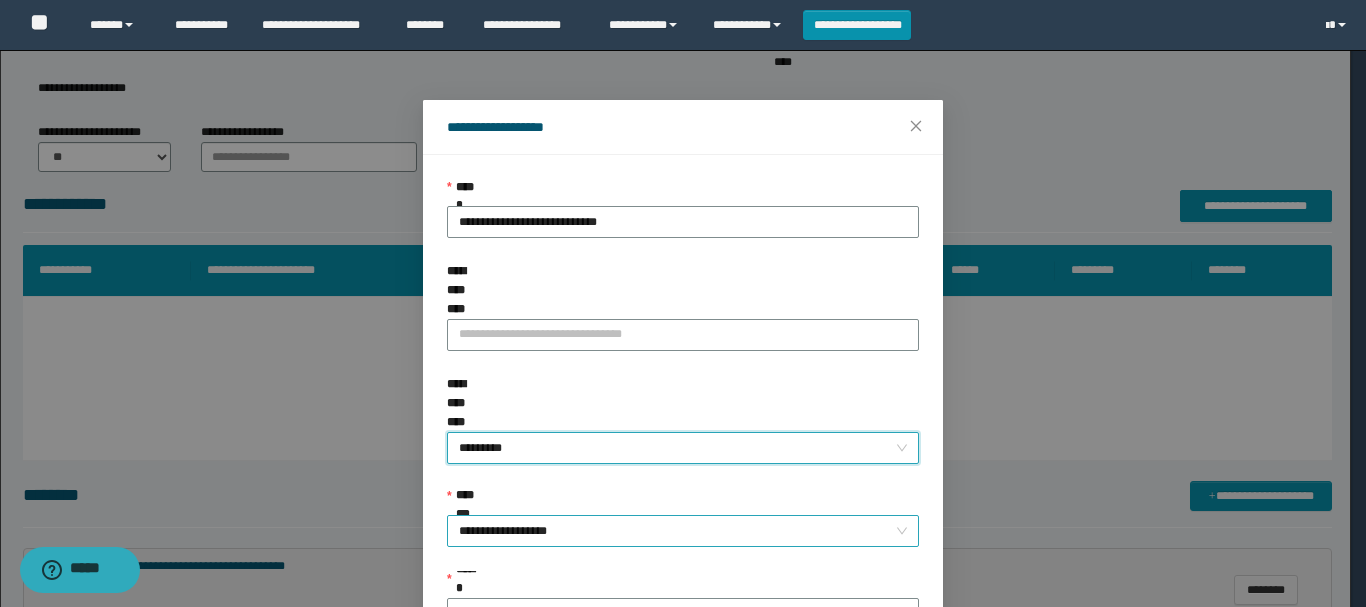 click on "**********" at bounding box center (683, 531) 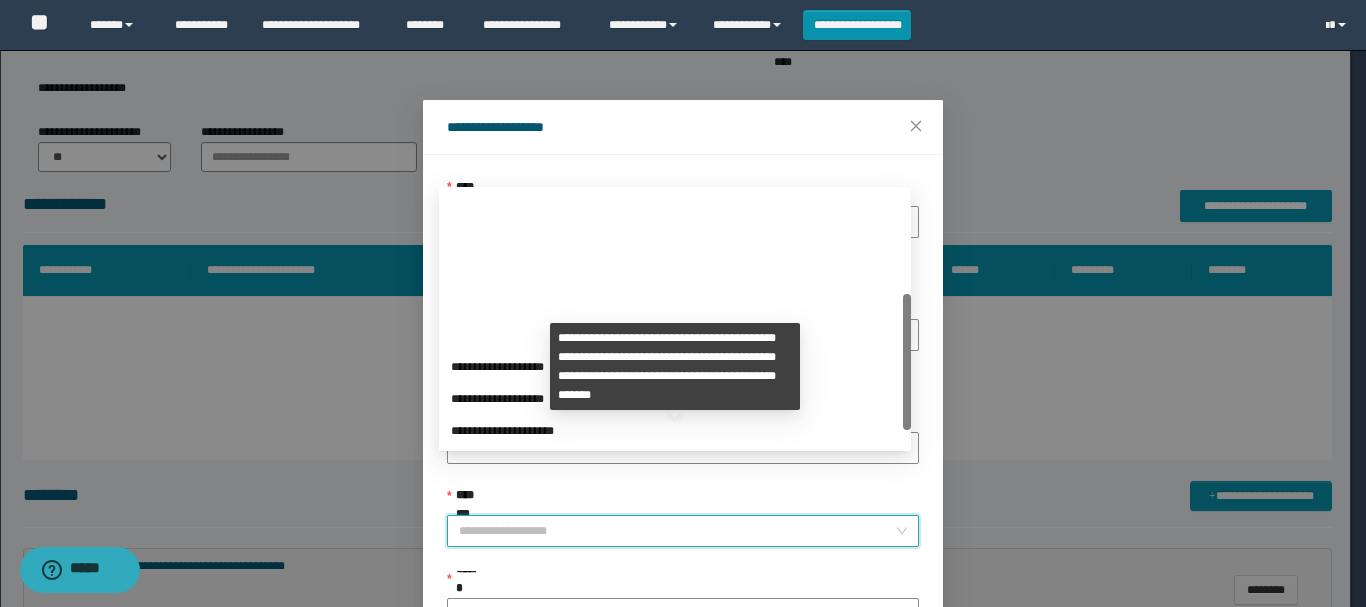scroll, scrollTop: 192, scrollLeft: 0, axis: vertical 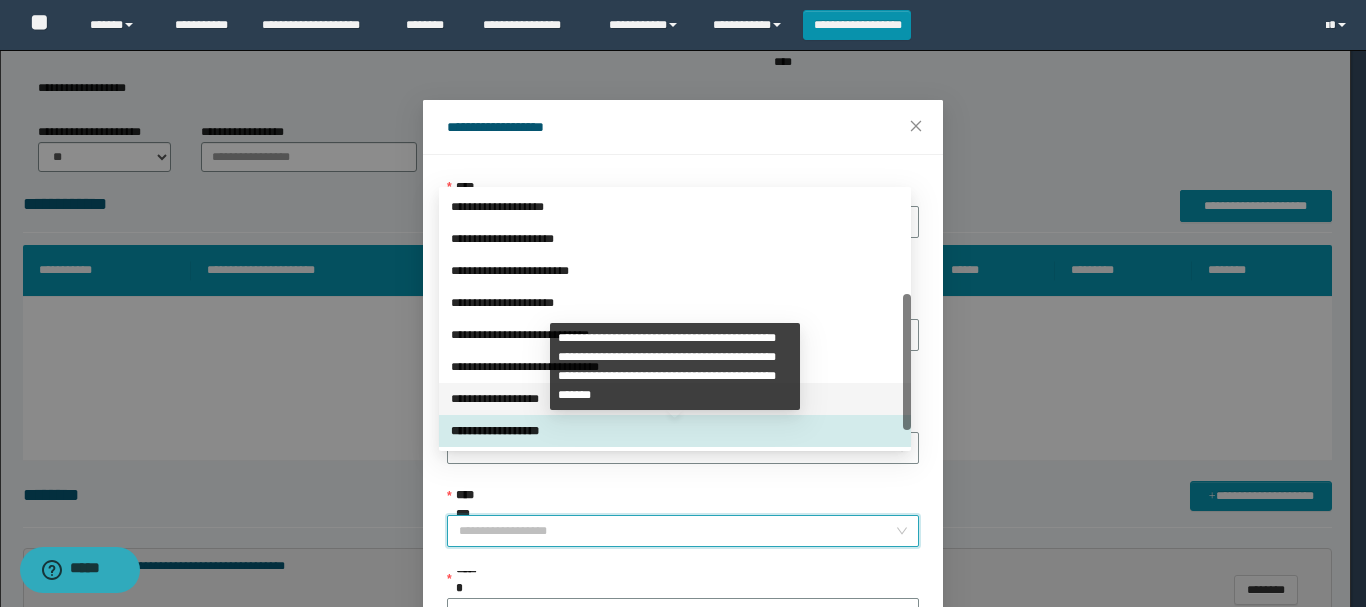 click on "**********" at bounding box center (675, 399) 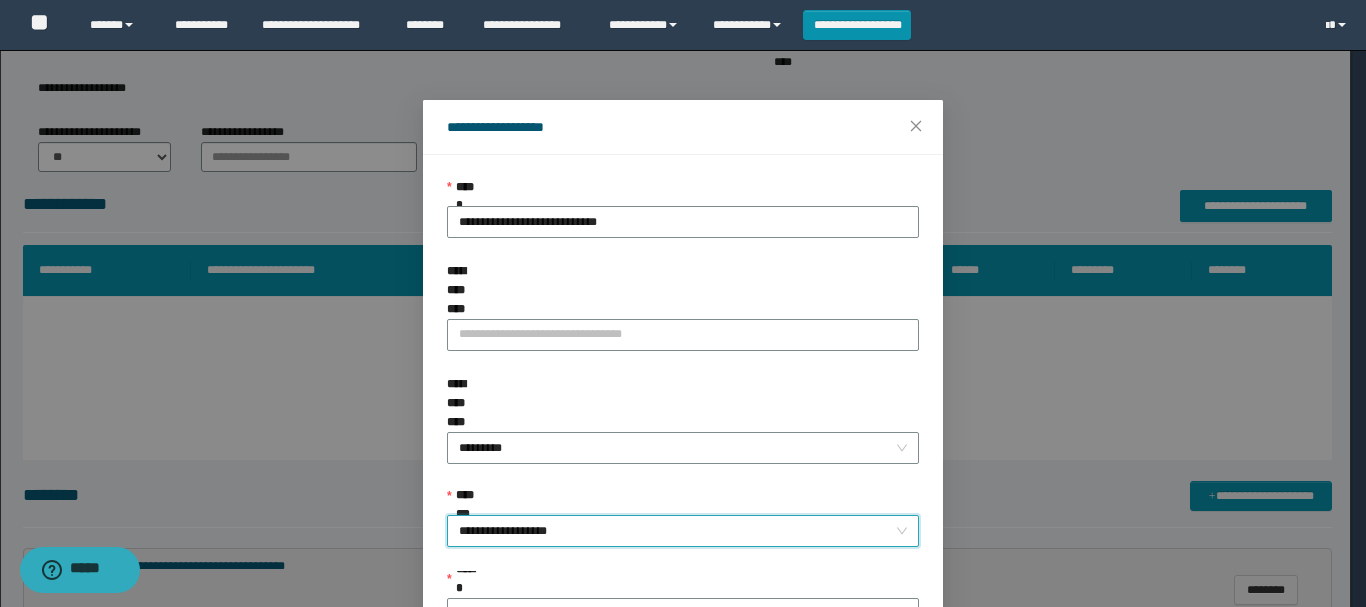 scroll, scrollTop: 145, scrollLeft: 0, axis: vertical 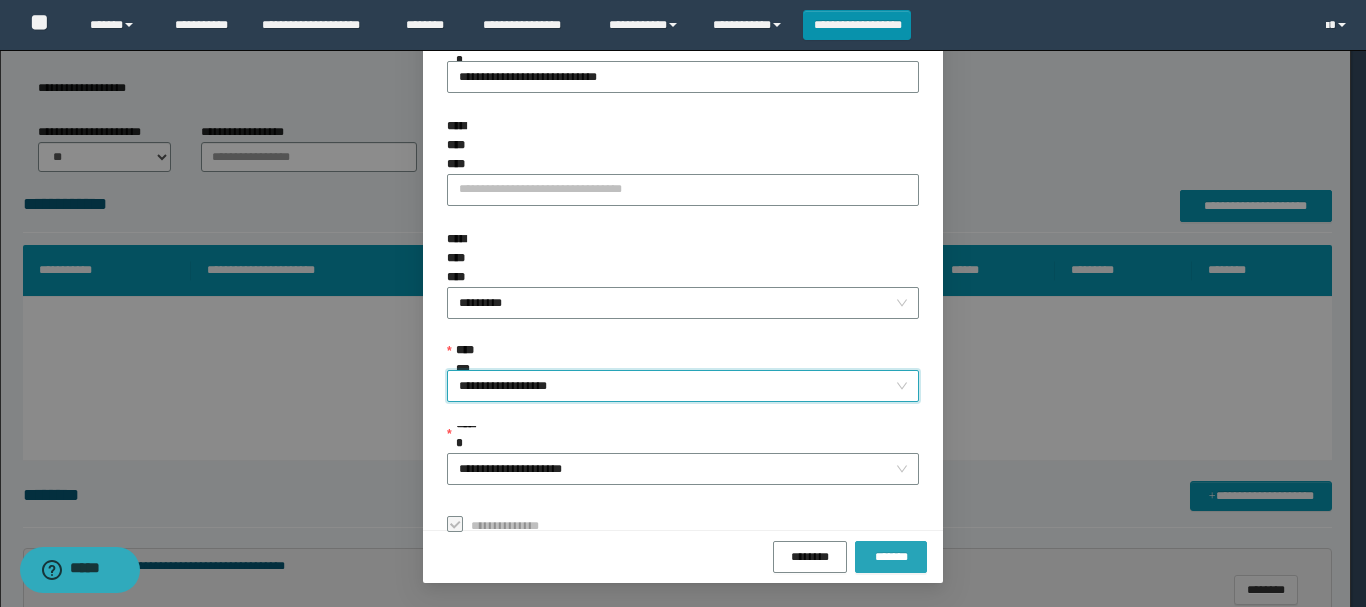 click on "*******" at bounding box center [891, 557] 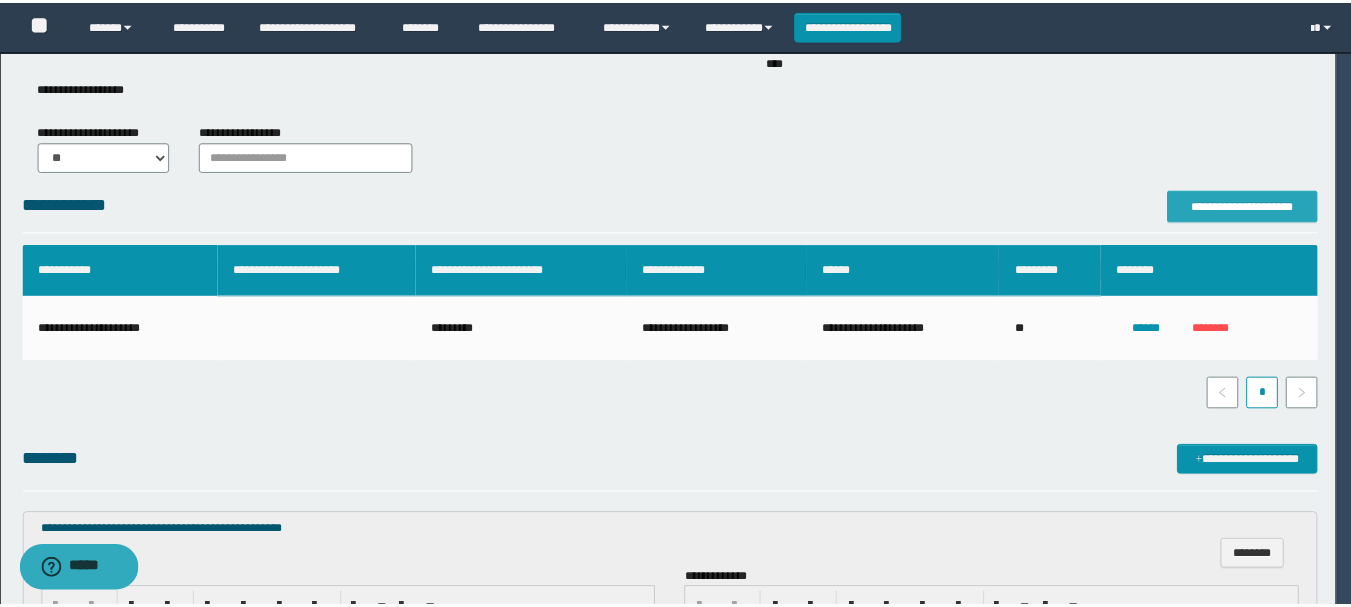 scroll, scrollTop: 0, scrollLeft: 0, axis: both 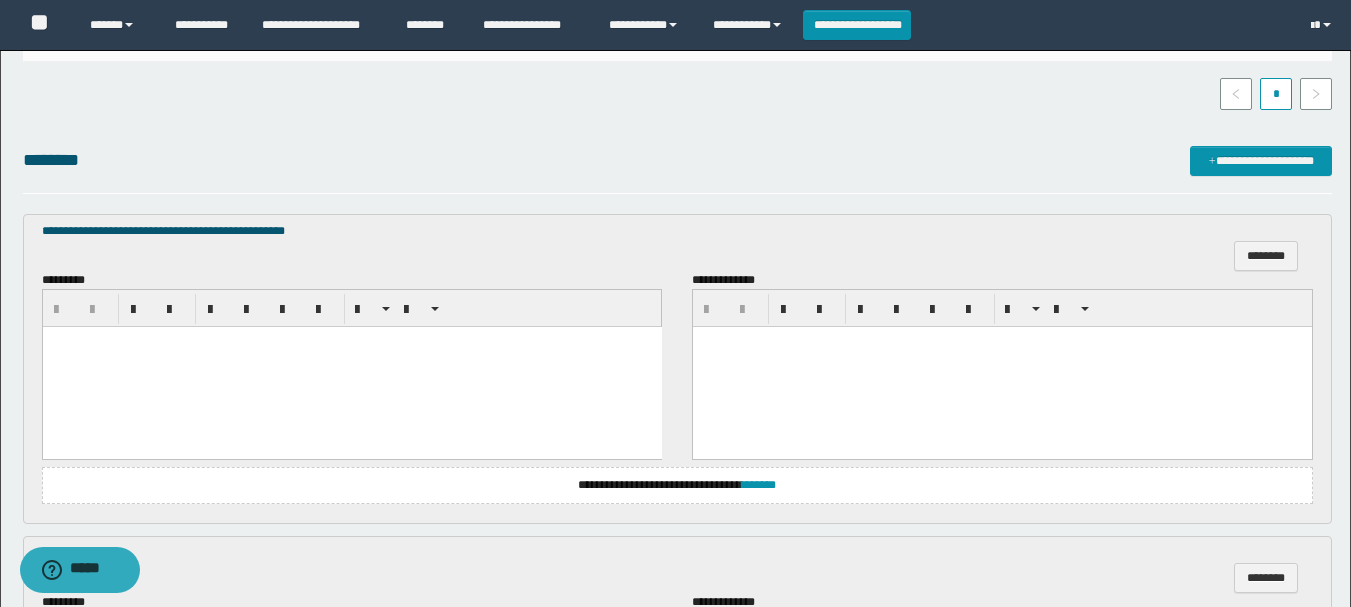 click at bounding box center [351, 367] 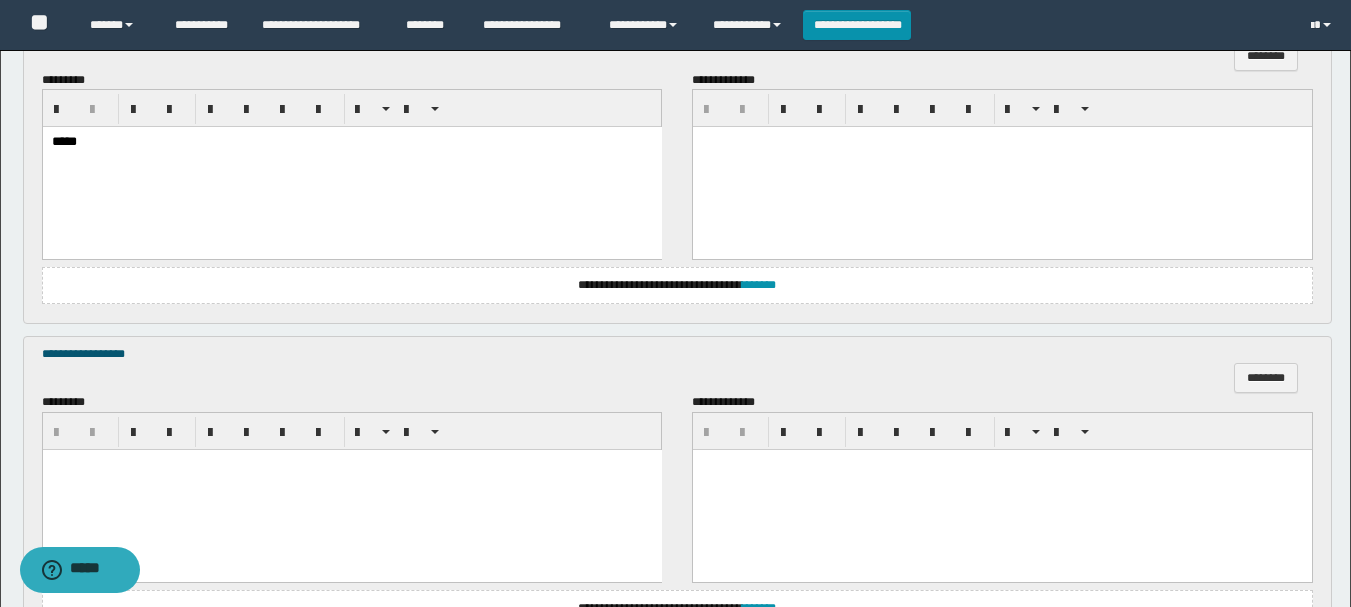 scroll, scrollTop: 800, scrollLeft: 0, axis: vertical 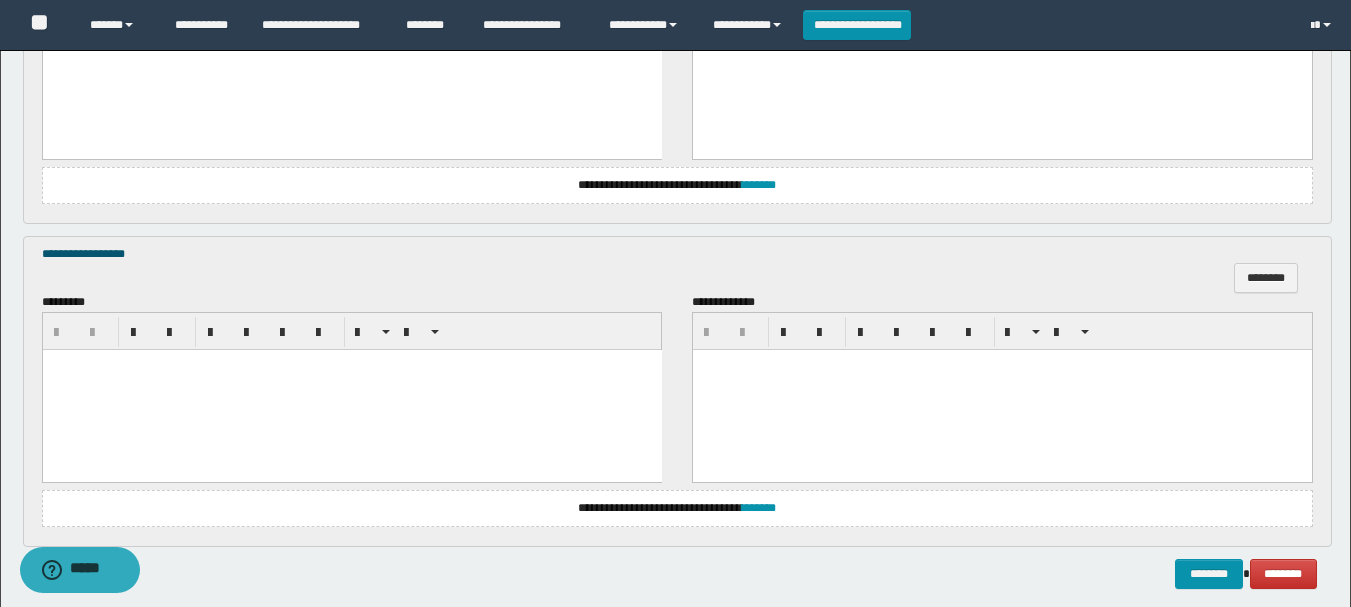 click at bounding box center [351, 390] 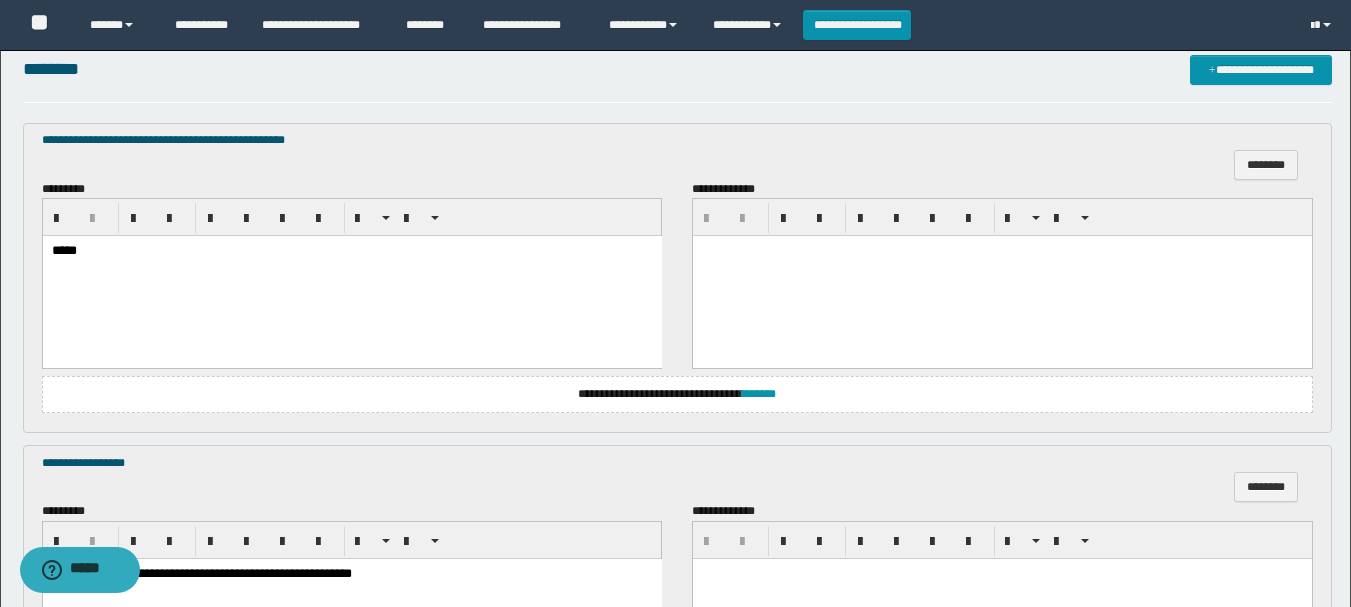 scroll, scrollTop: 491, scrollLeft: 0, axis: vertical 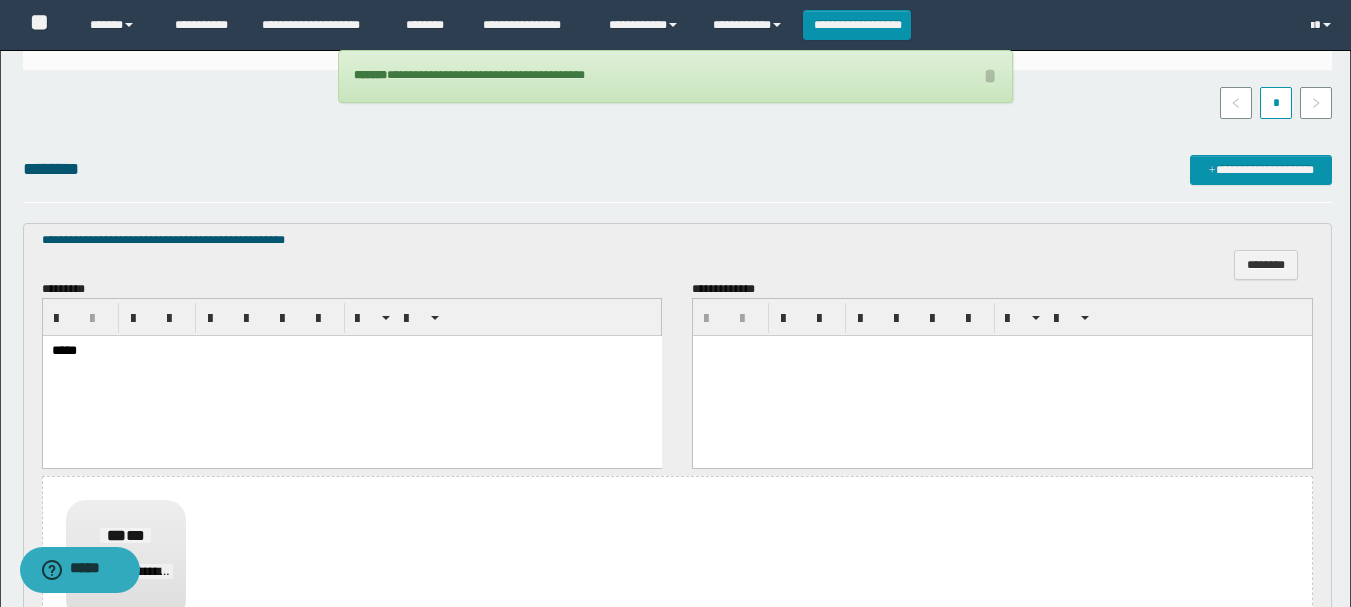click on "**********" at bounding box center (677, 169) 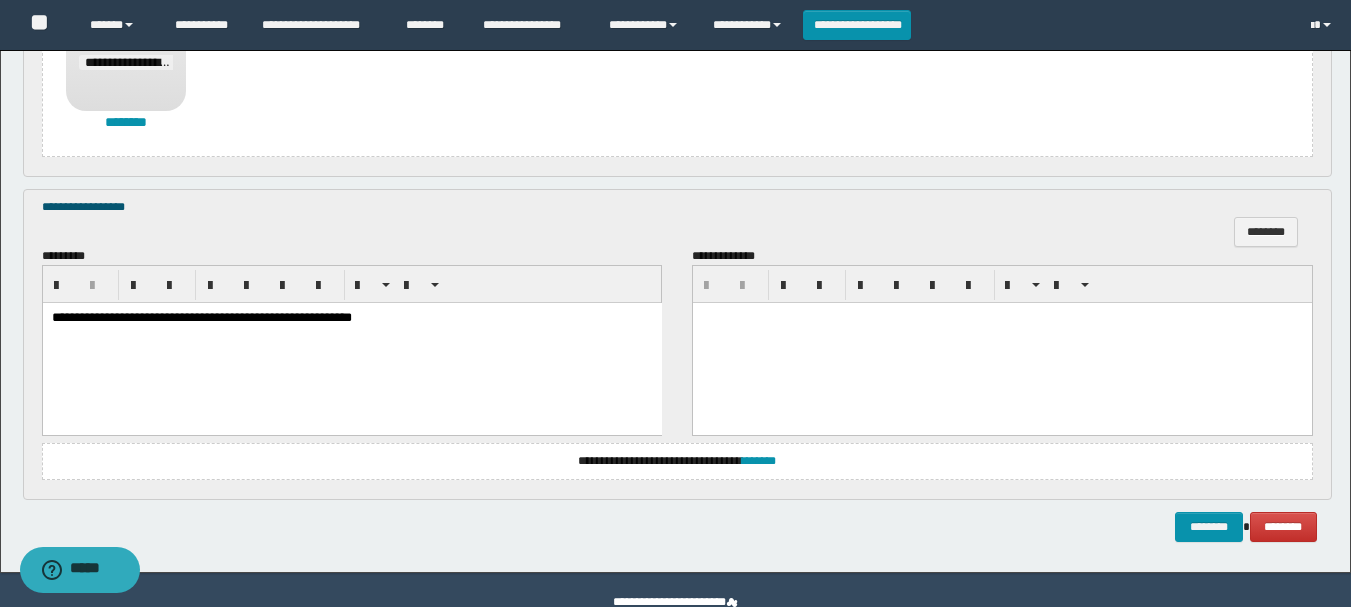 scroll, scrollTop: 1044, scrollLeft: 0, axis: vertical 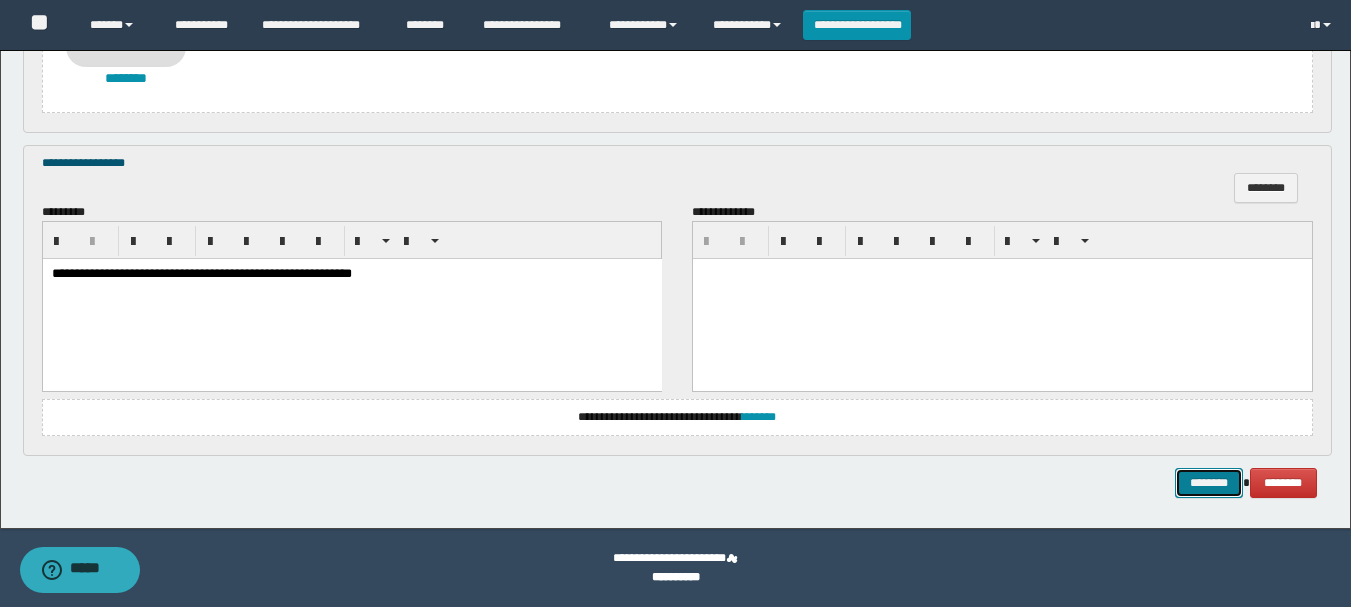 click on "********" at bounding box center [1209, 483] 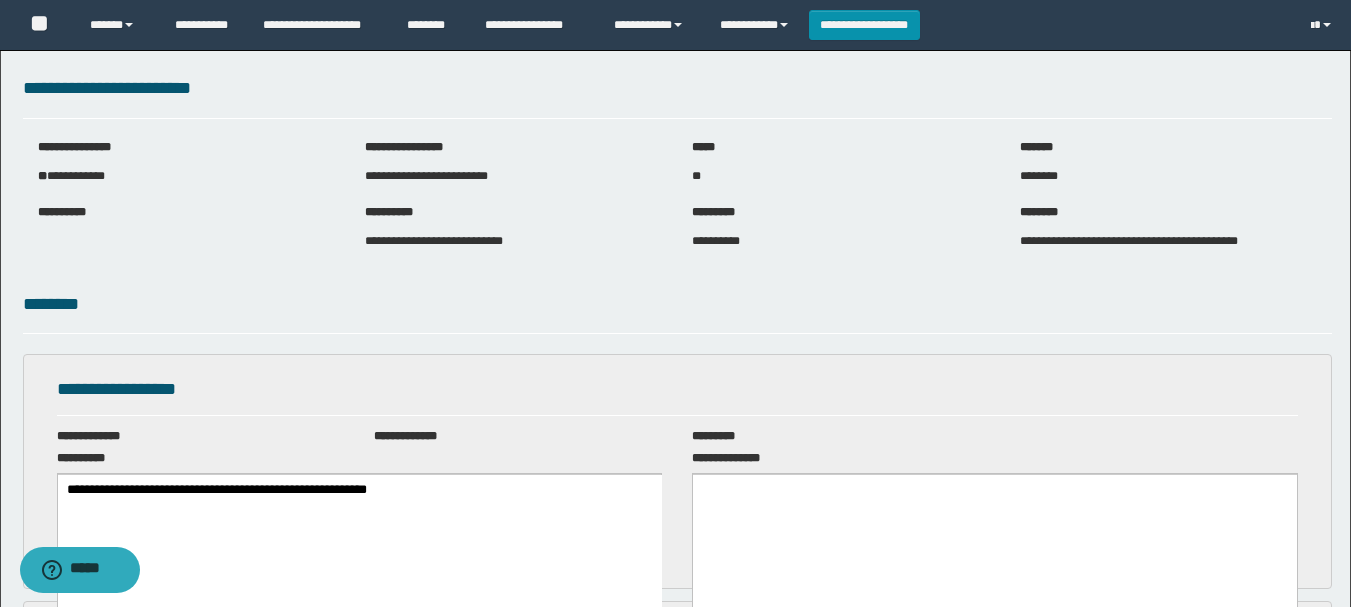 scroll, scrollTop: 0, scrollLeft: 0, axis: both 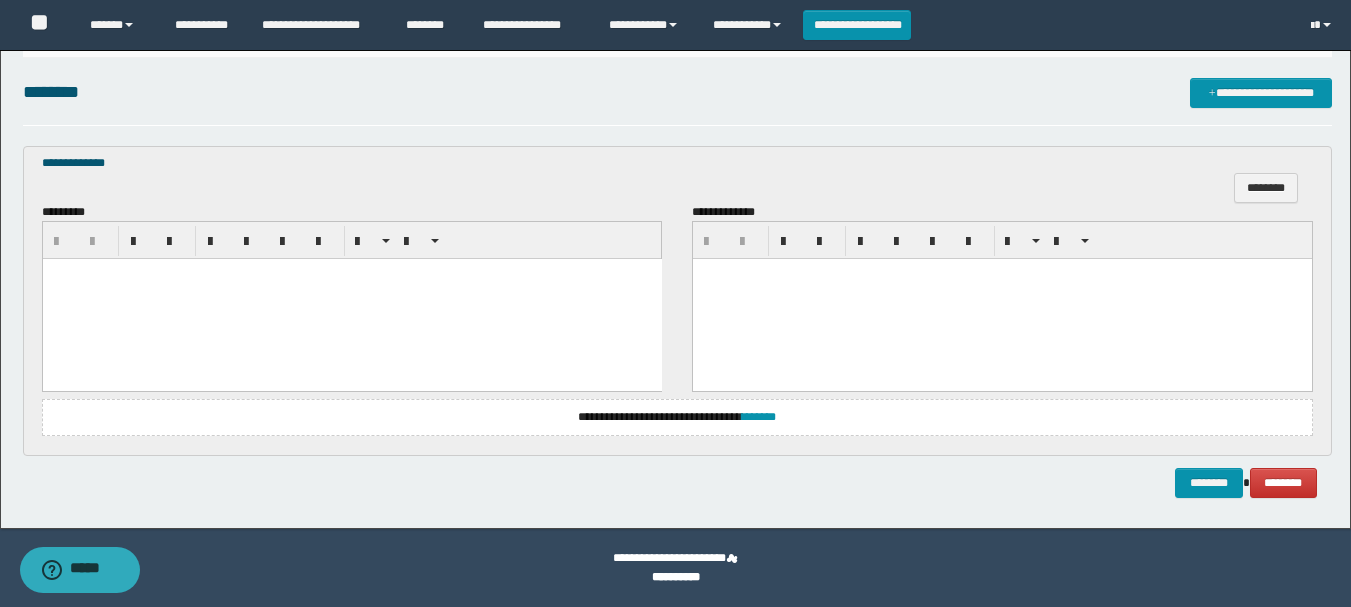 click at bounding box center [351, 299] 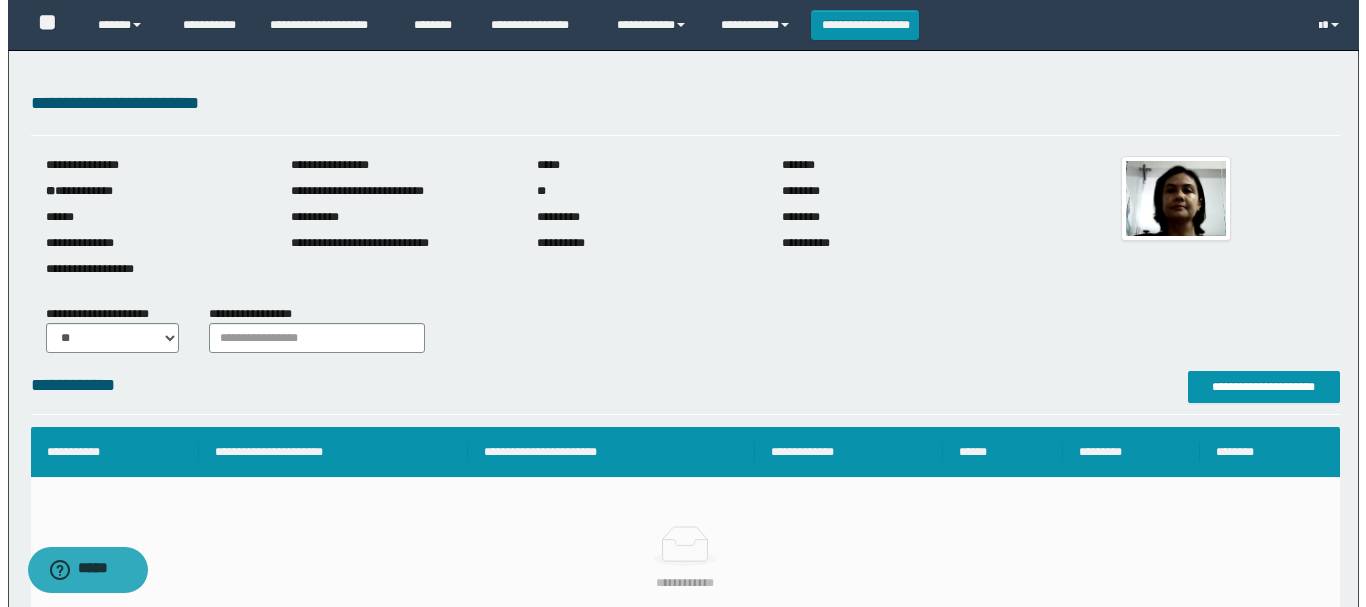 scroll, scrollTop: 200, scrollLeft: 0, axis: vertical 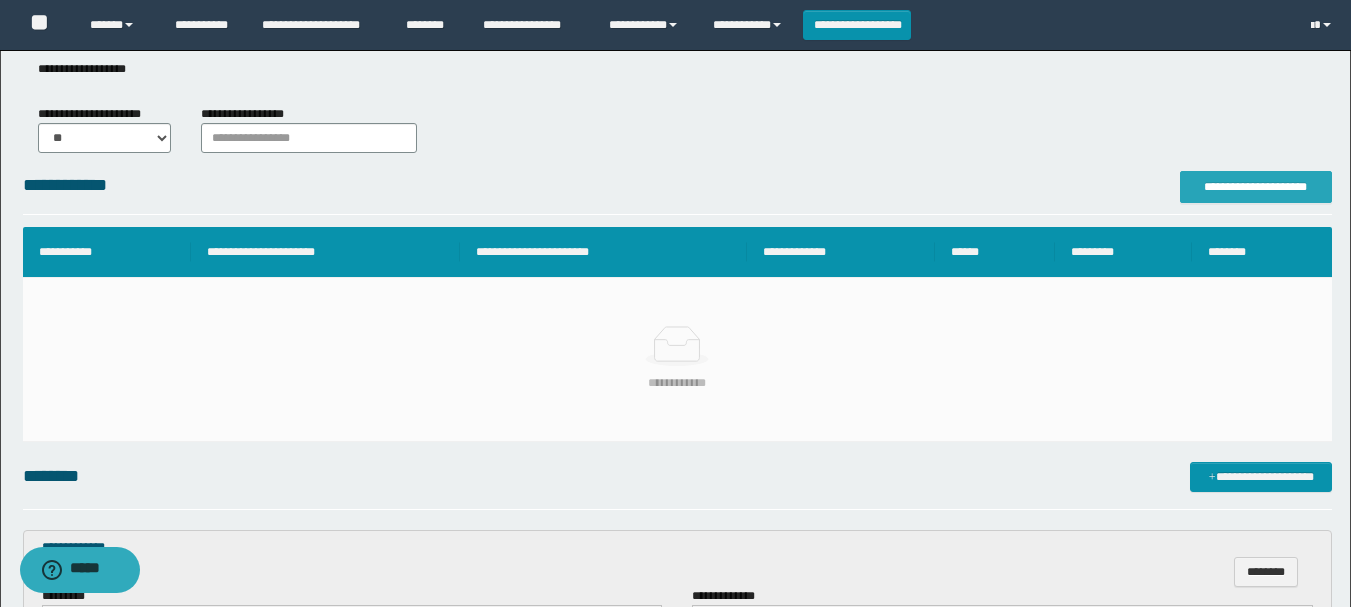 click on "**********" at bounding box center (1256, 187) 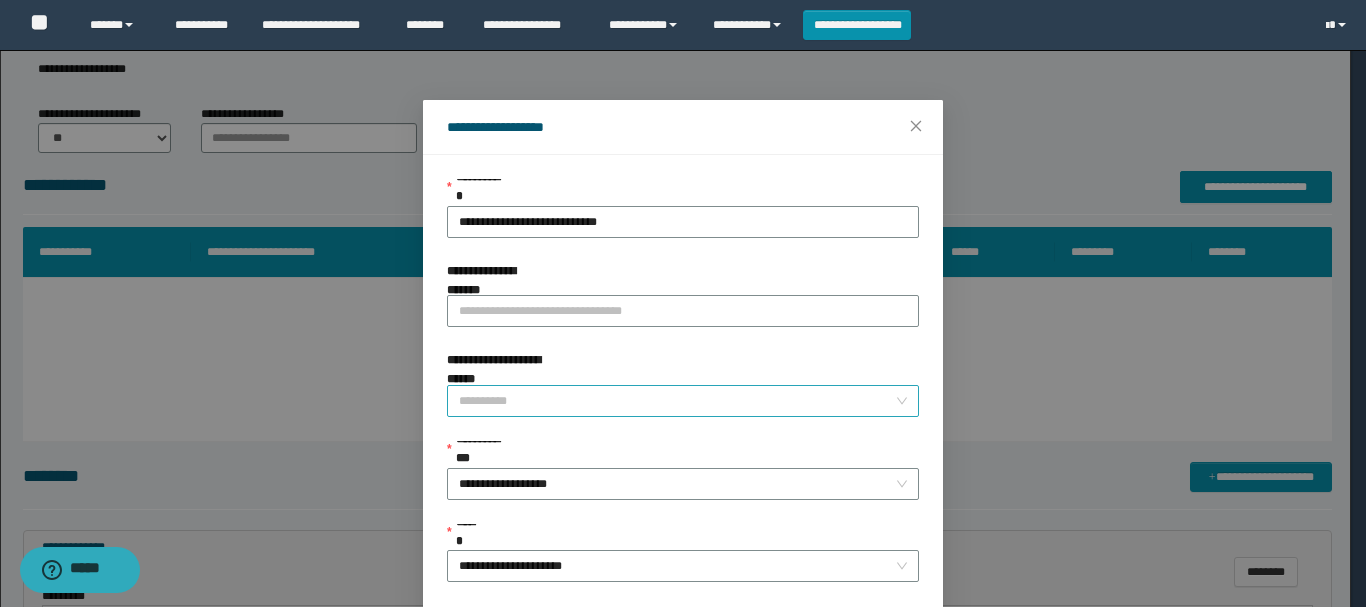 click on "**********" at bounding box center [677, 401] 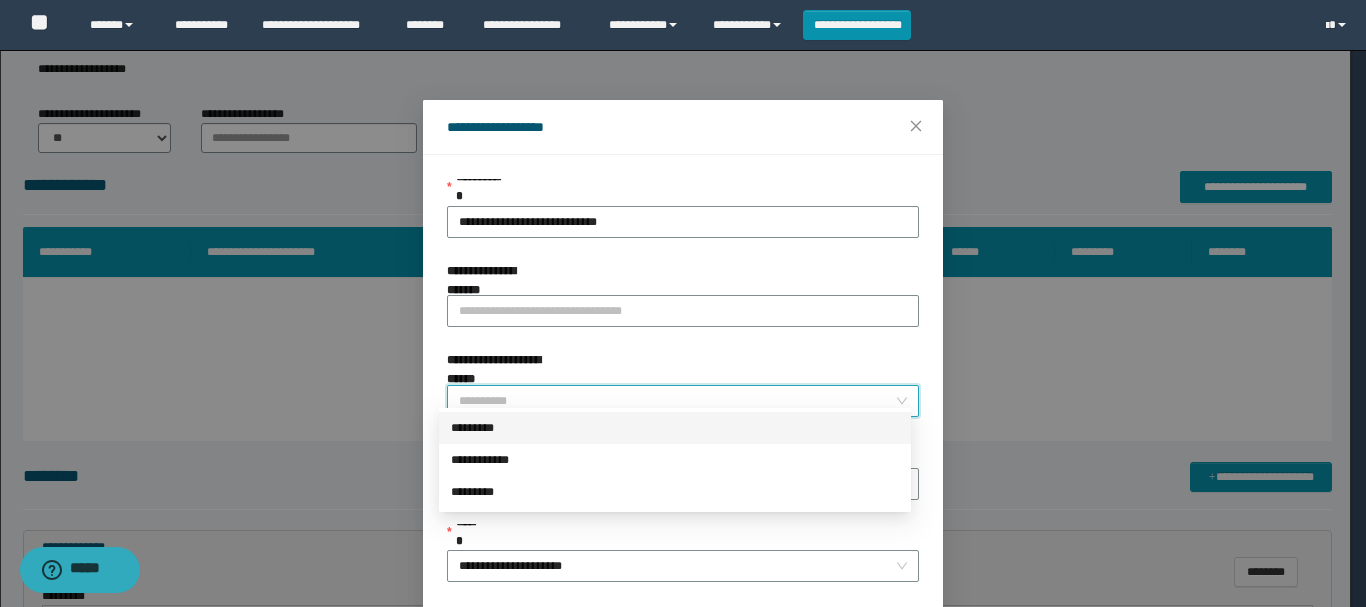 click on "*********" at bounding box center (675, 428) 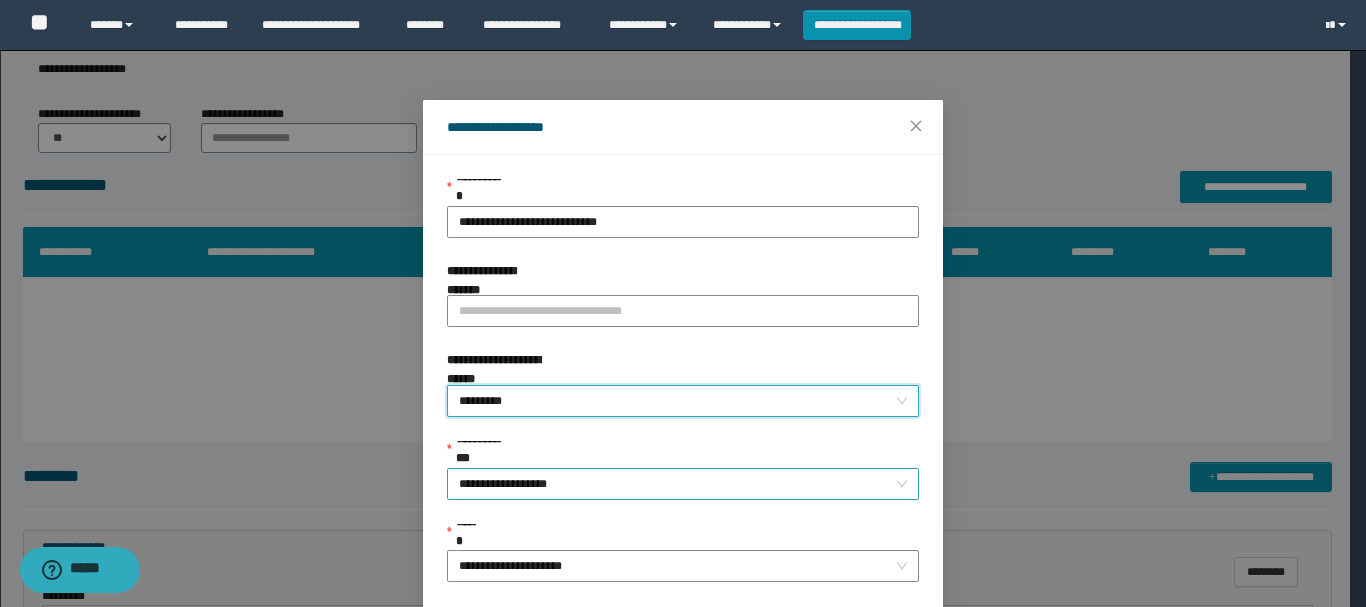 click on "**********" at bounding box center [683, 484] 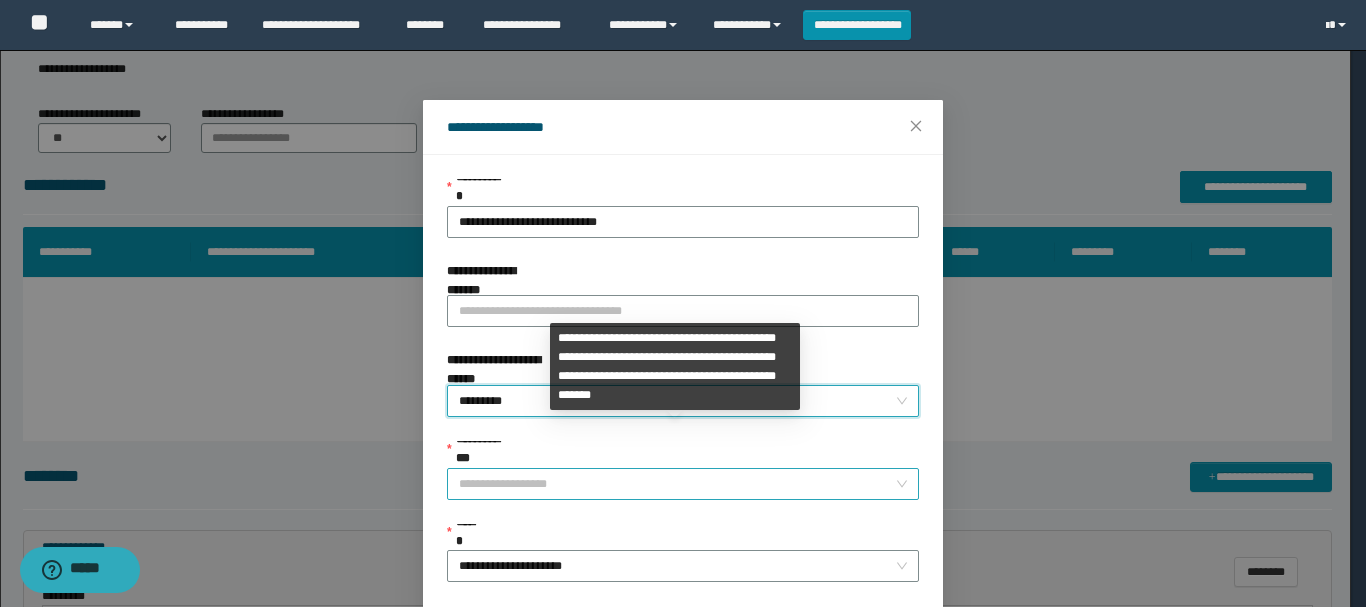 scroll, scrollTop: 192, scrollLeft: 0, axis: vertical 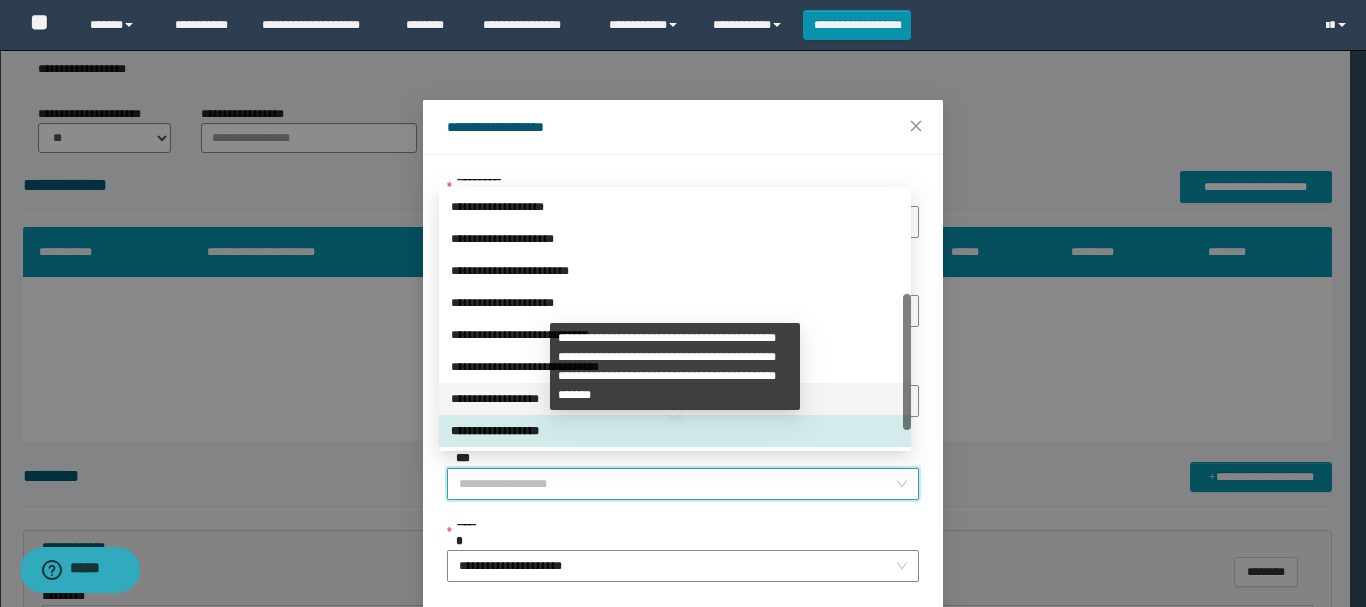 click on "**********" at bounding box center (675, 399) 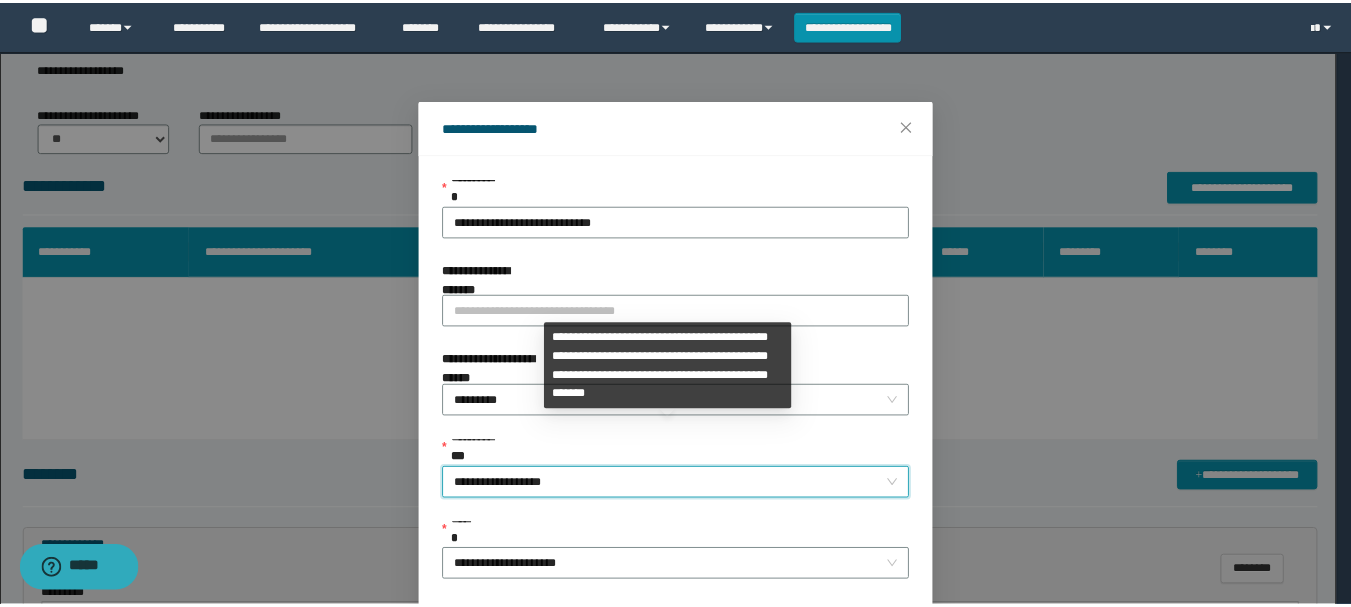 scroll, scrollTop: 145, scrollLeft: 0, axis: vertical 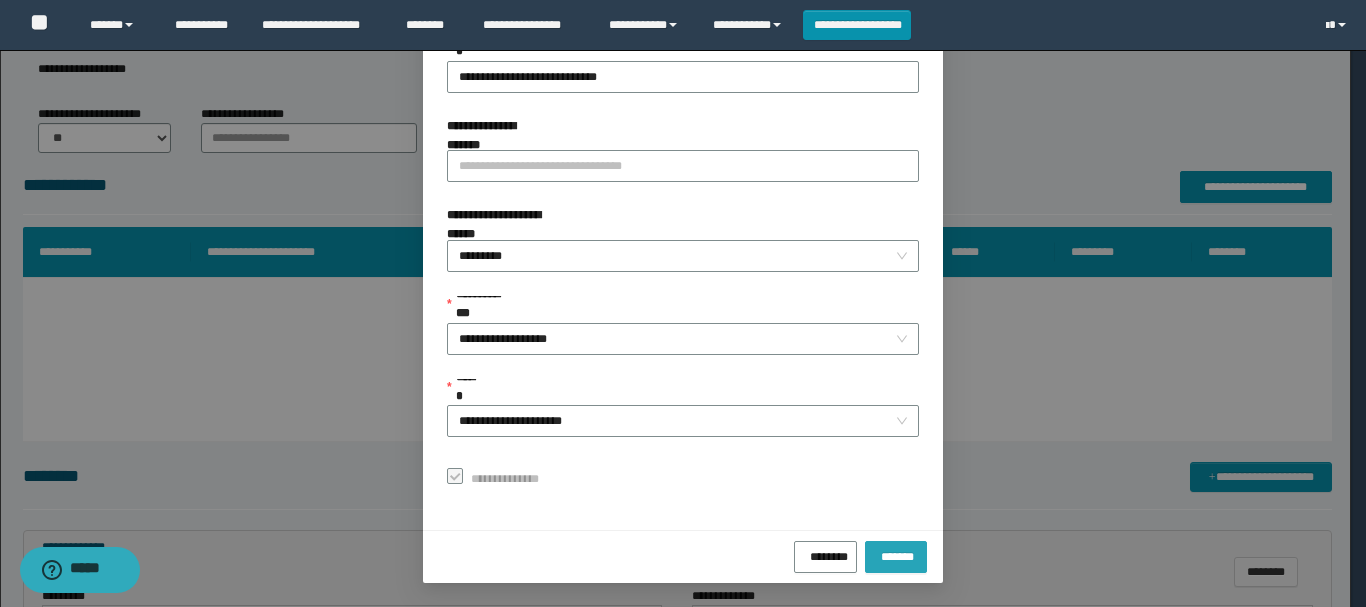 click on "*******" at bounding box center [896, 557] 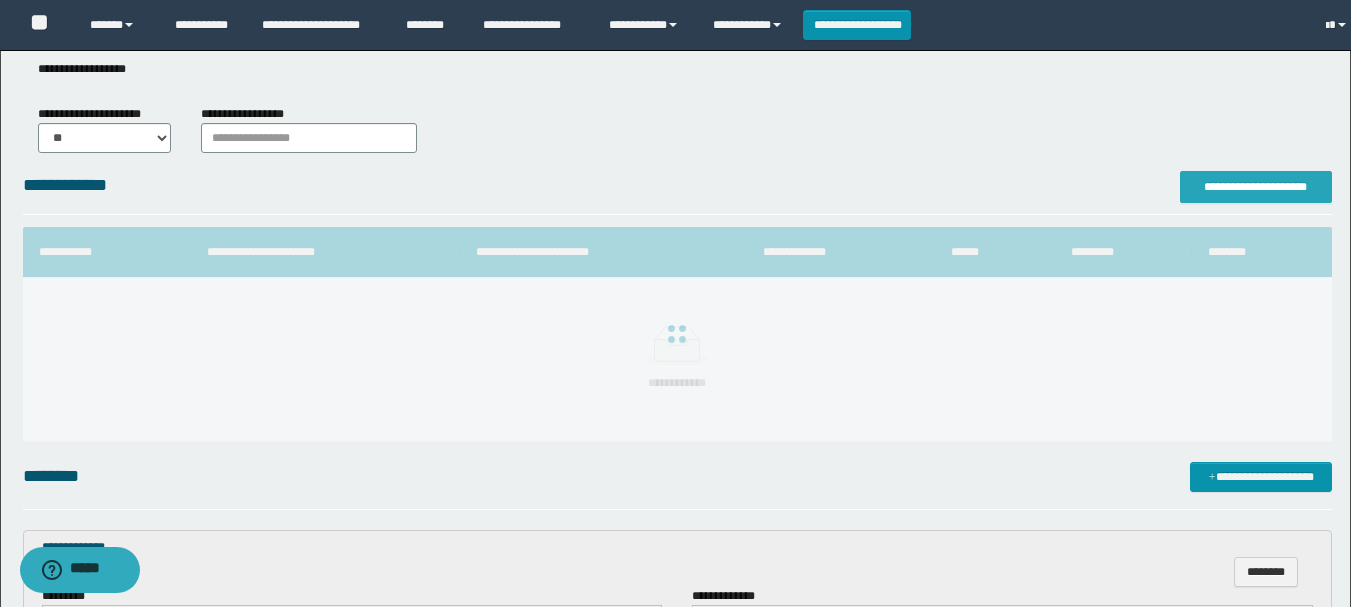 scroll, scrollTop: 0, scrollLeft: 0, axis: both 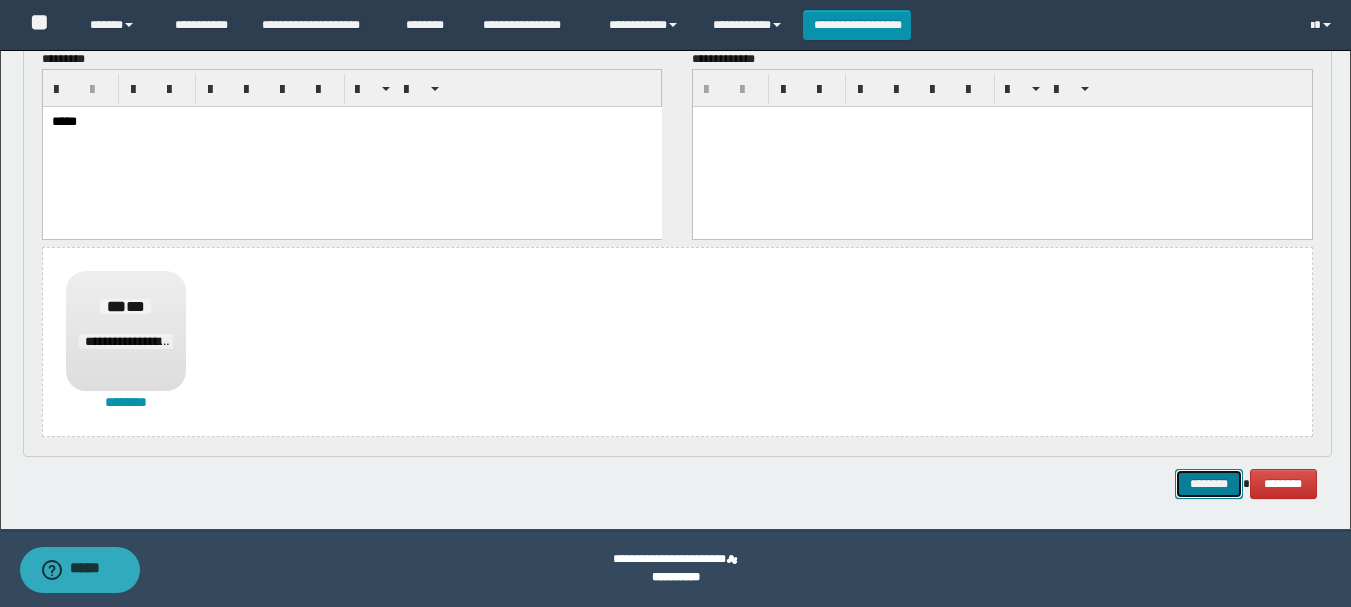 click on "********" at bounding box center (1209, 484) 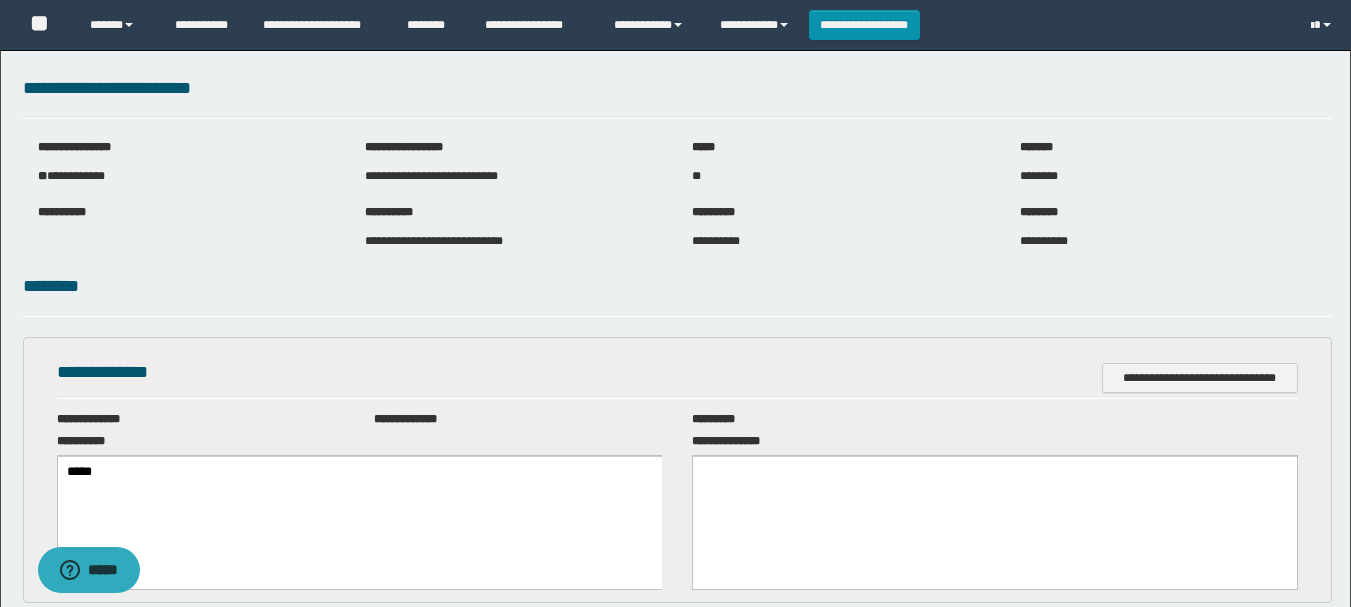 scroll, scrollTop: 0, scrollLeft: 0, axis: both 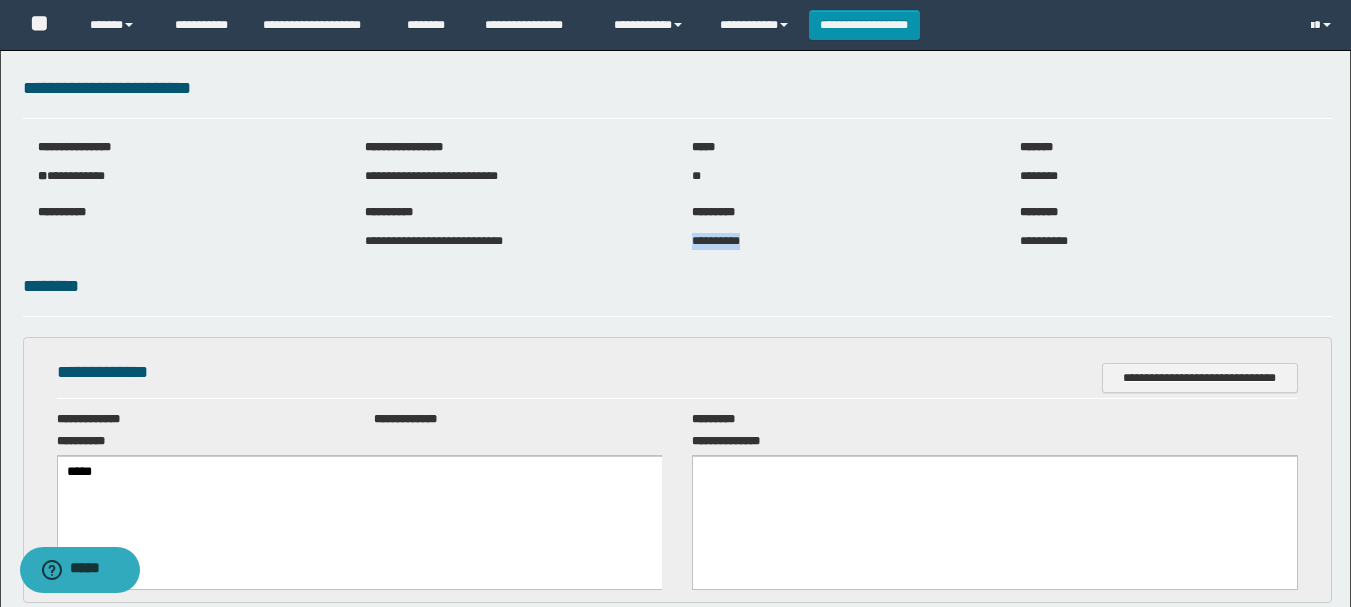 drag, startPoint x: 694, startPoint y: 243, endPoint x: 796, endPoint y: 242, distance: 102.0049 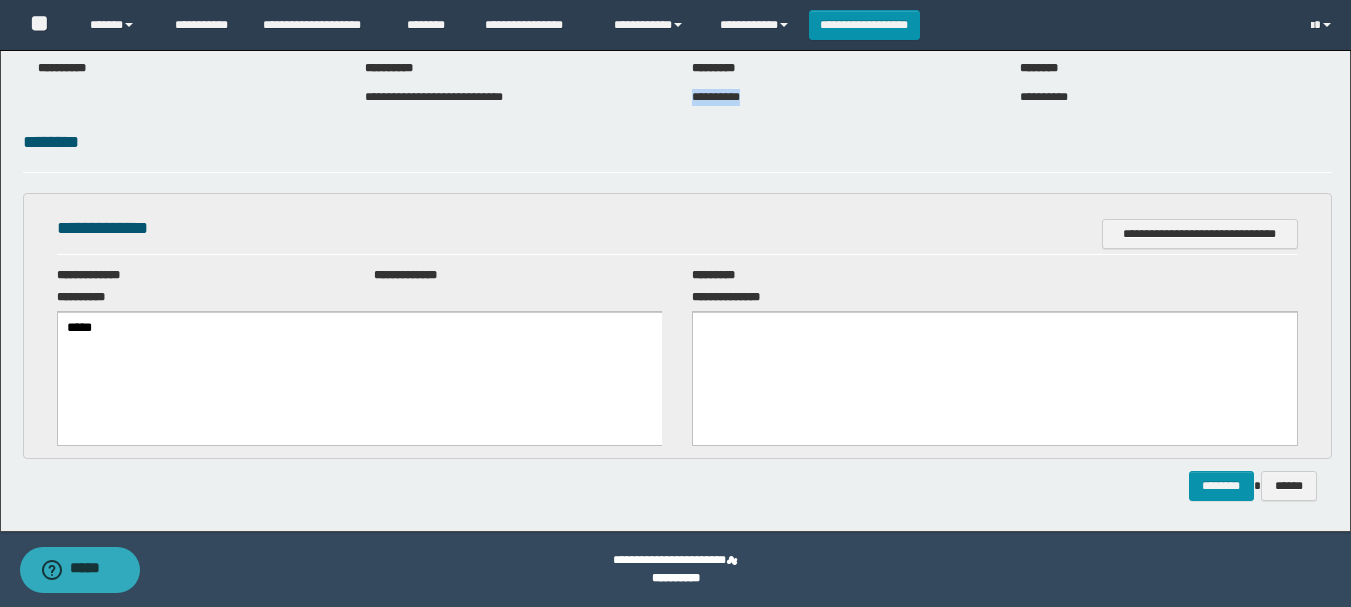 scroll, scrollTop: 0, scrollLeft: 0, axis: both 